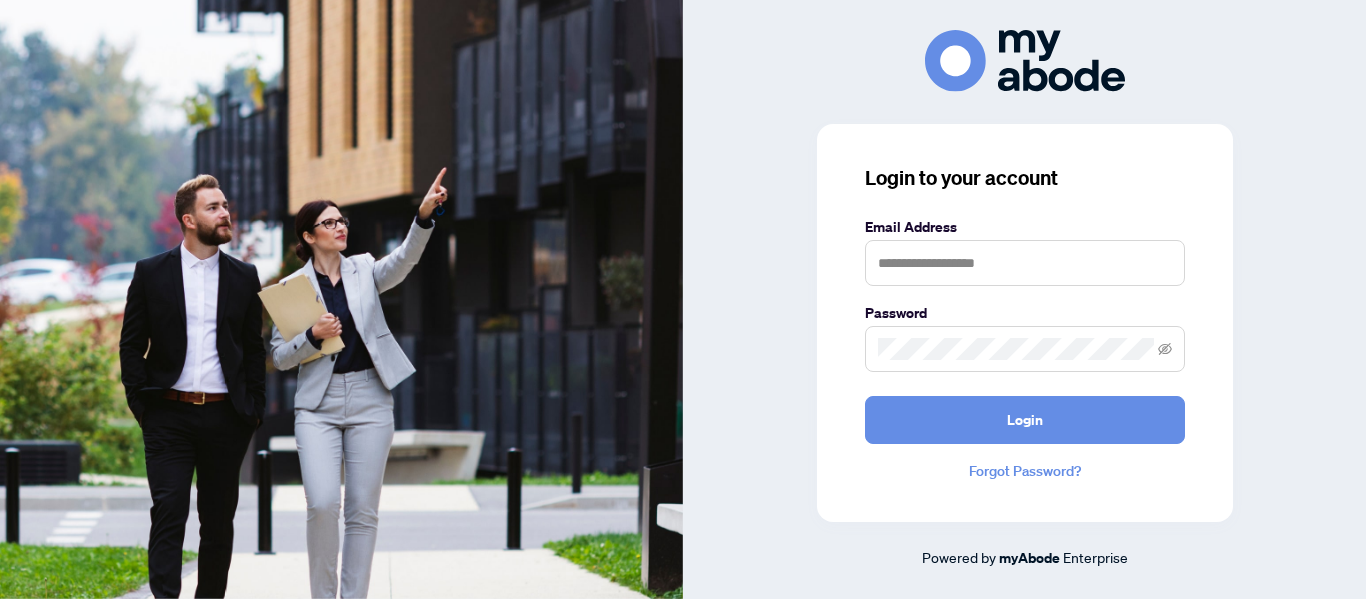 scroll, scrollTop: 0, scrollLeft: 0, axis: both 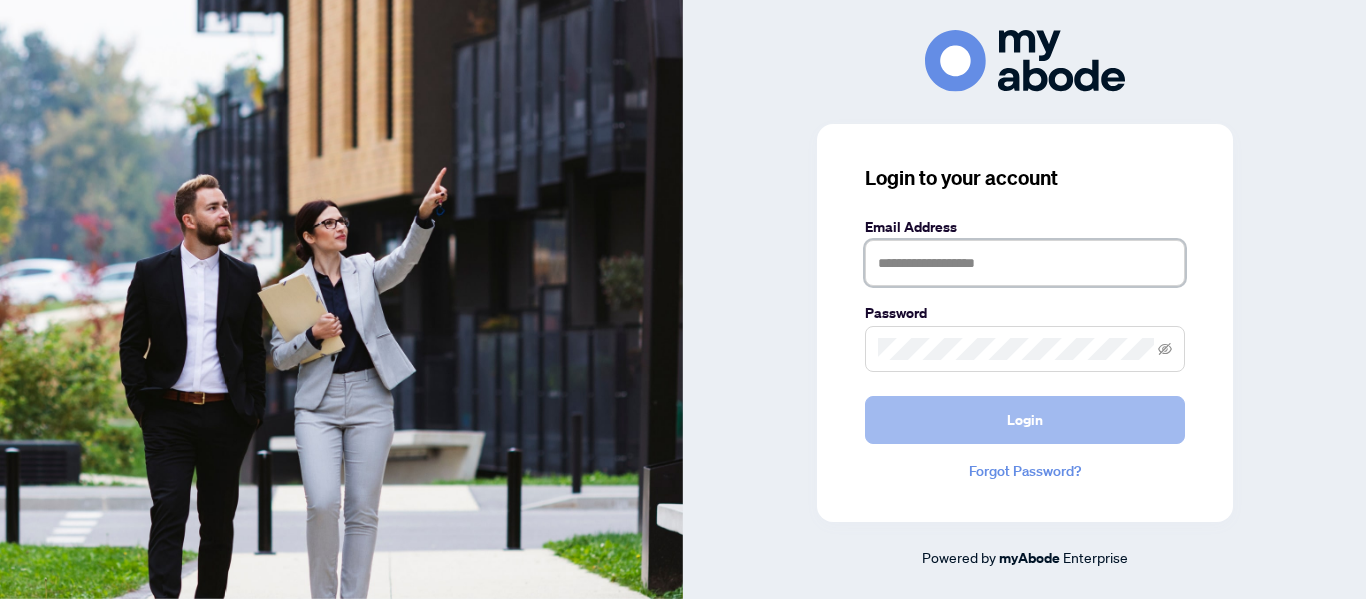type on "**********" 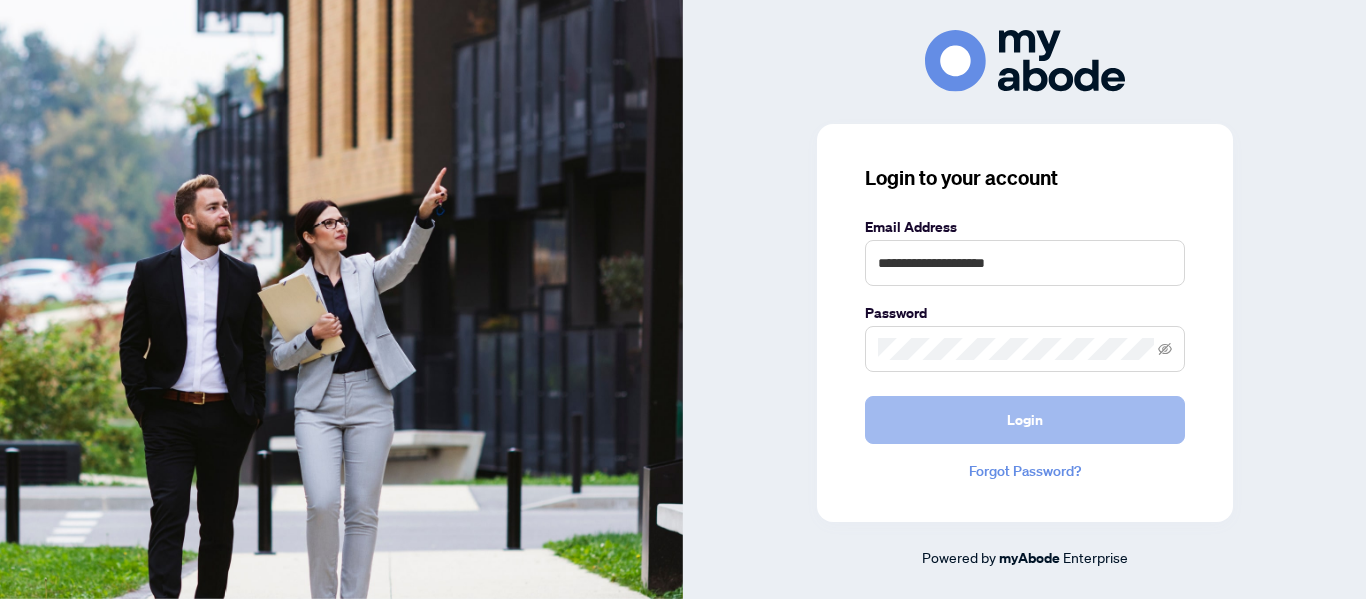 click on "Login" at bounding box center (1025, 420) 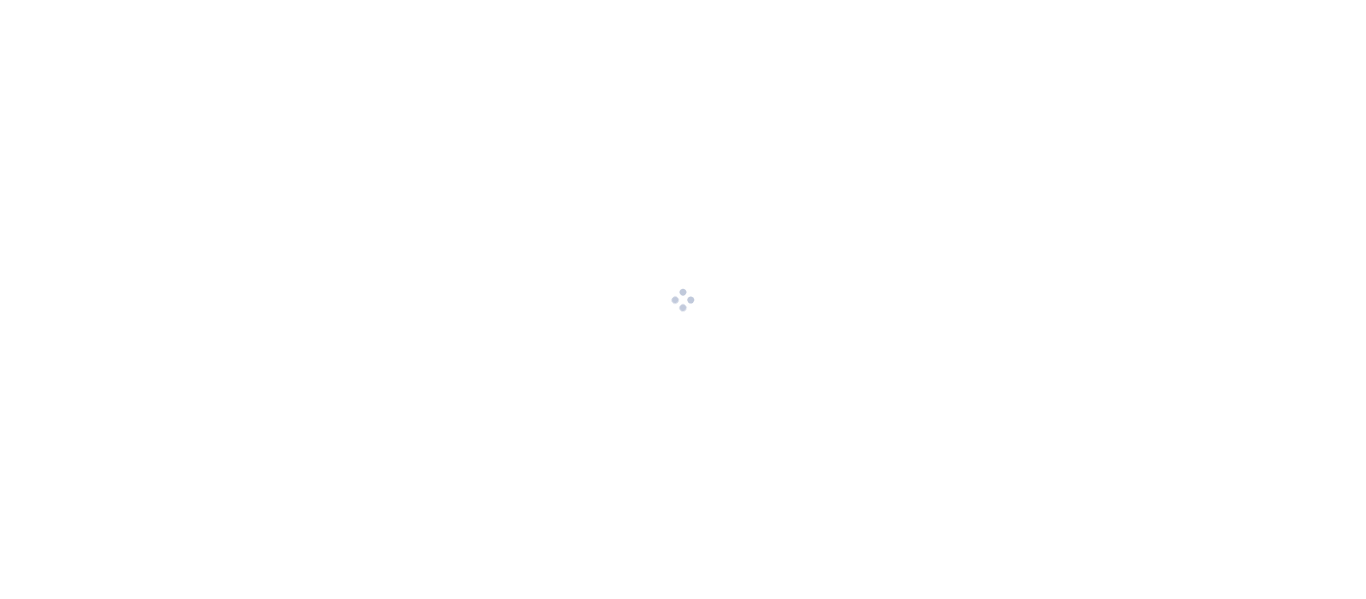 scroll, scrollTop: 0, scrollLeft: 0, axis: both 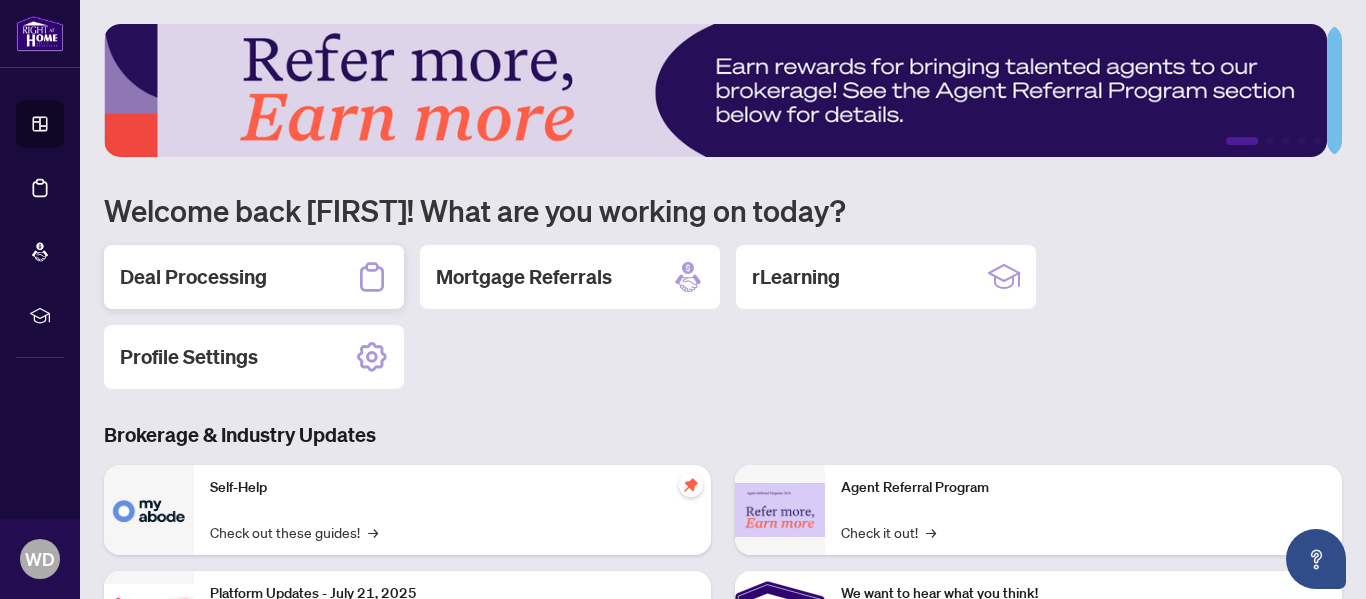 click 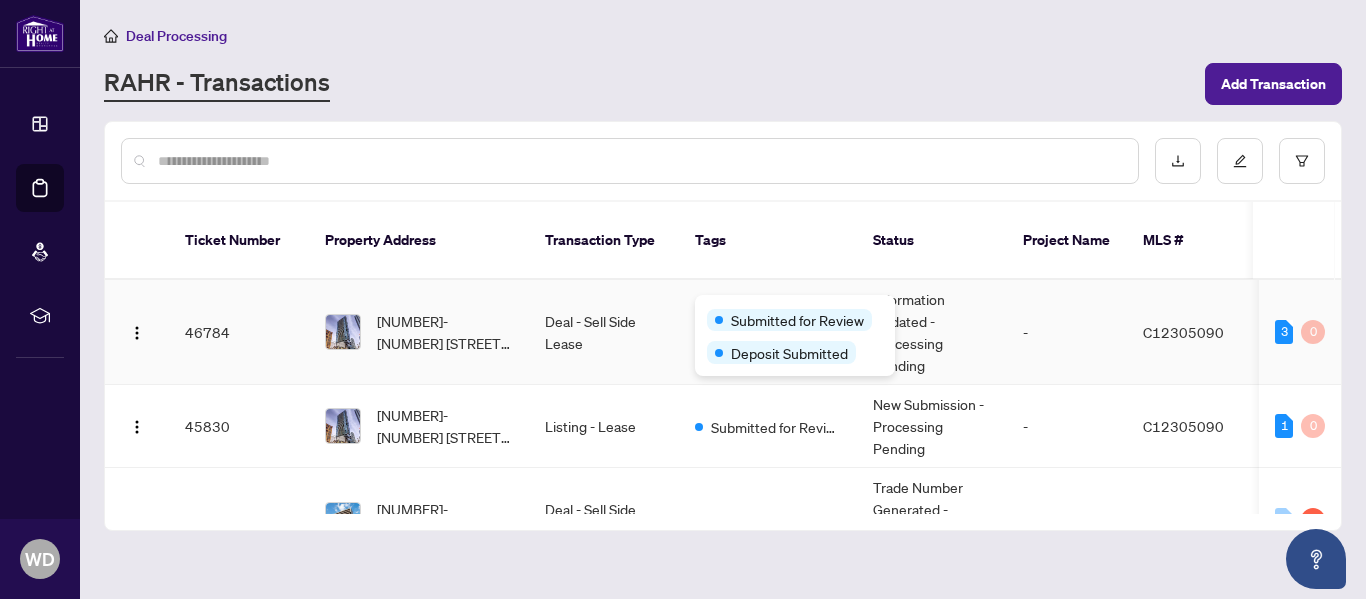 click on "Submitted for Review Deposit Submitted" at bounding box center [795, 335] 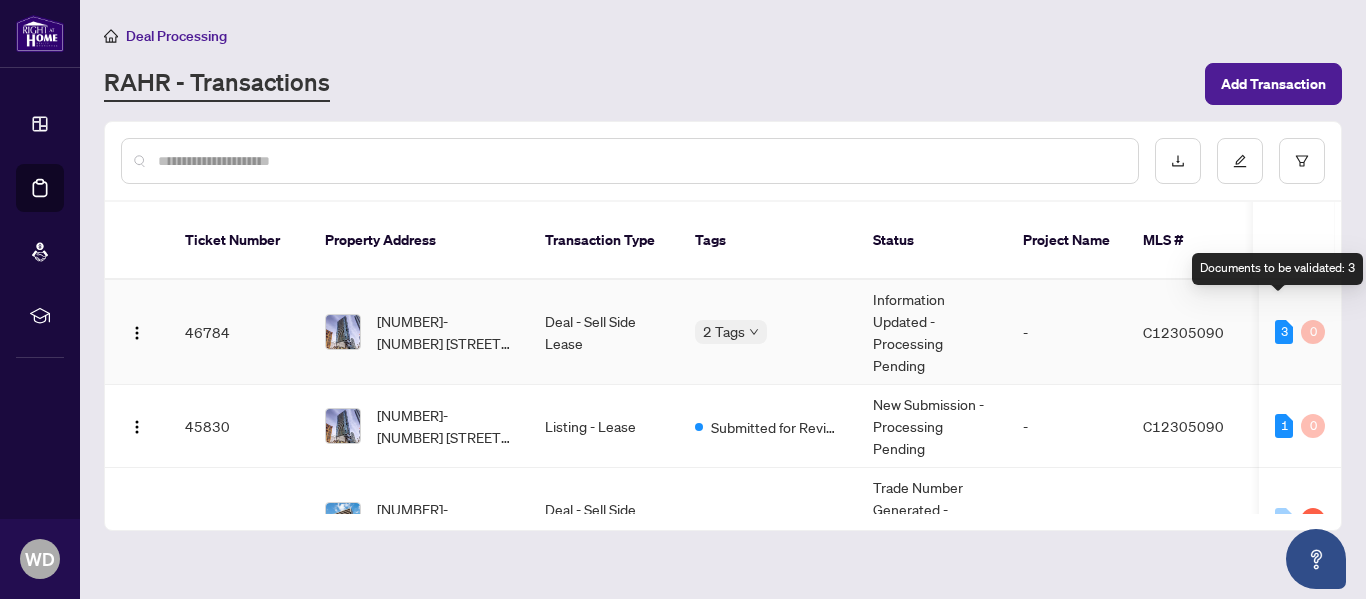 click on "3" at bounding box center (1284, 332) 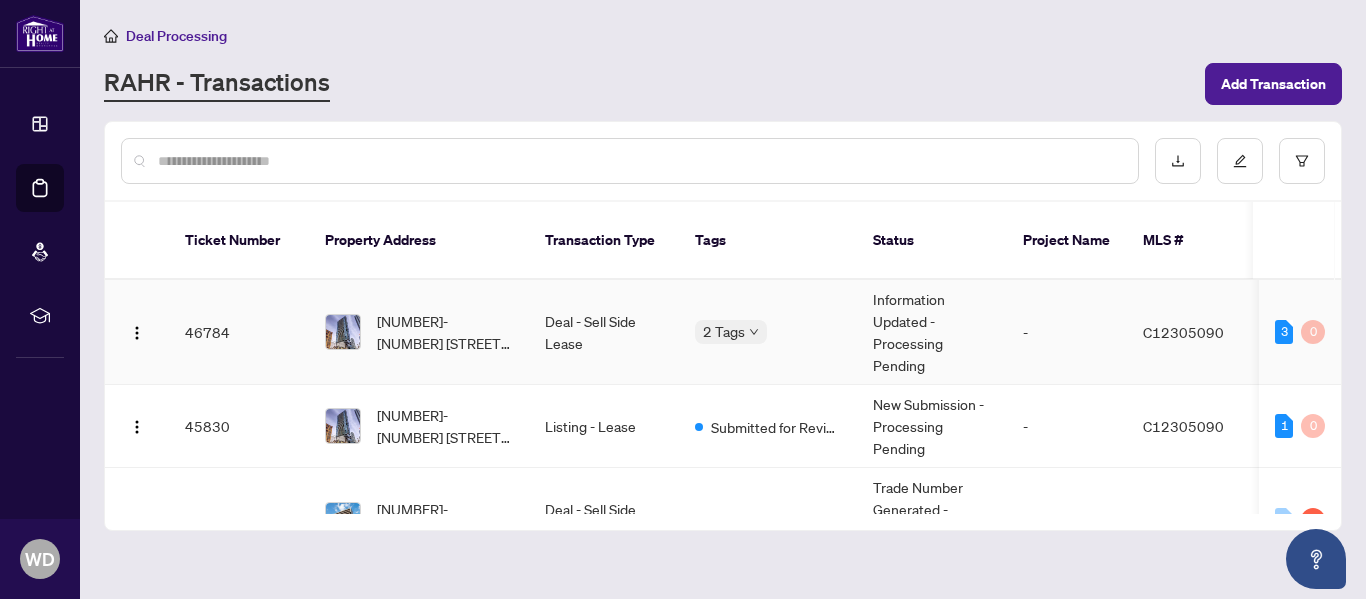 click on "46784" at bounding box center [239, 332] 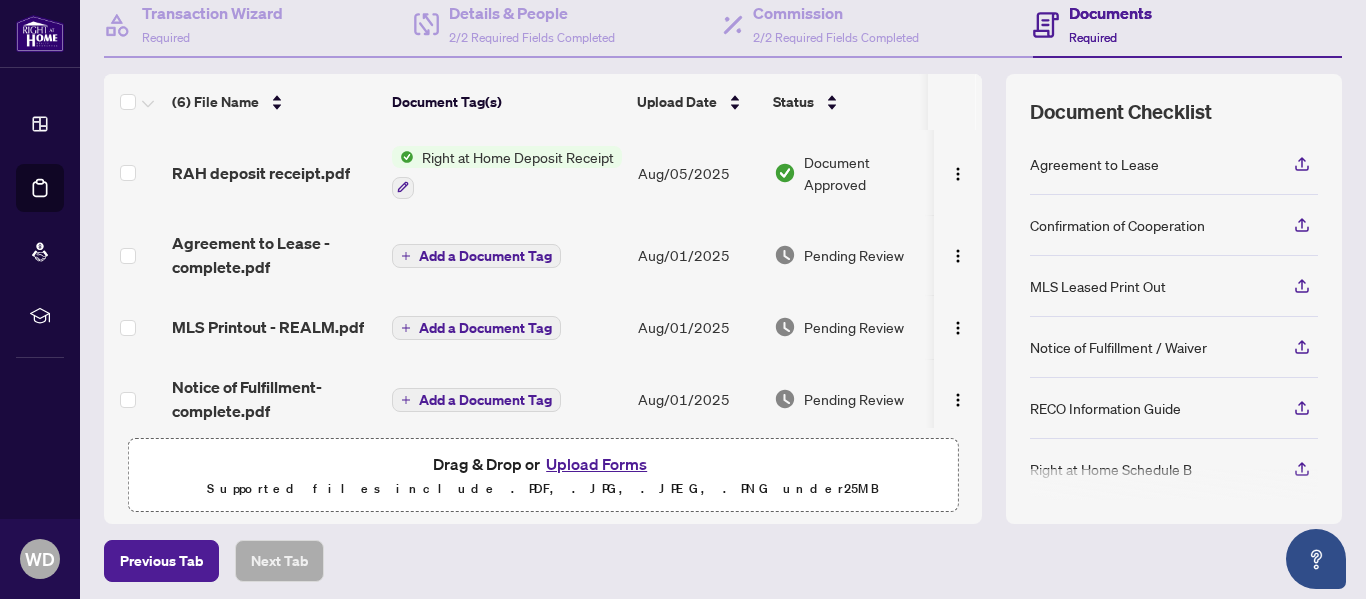 scroll, scrollTop: 100, scrollLeft: 0, axis: vertical 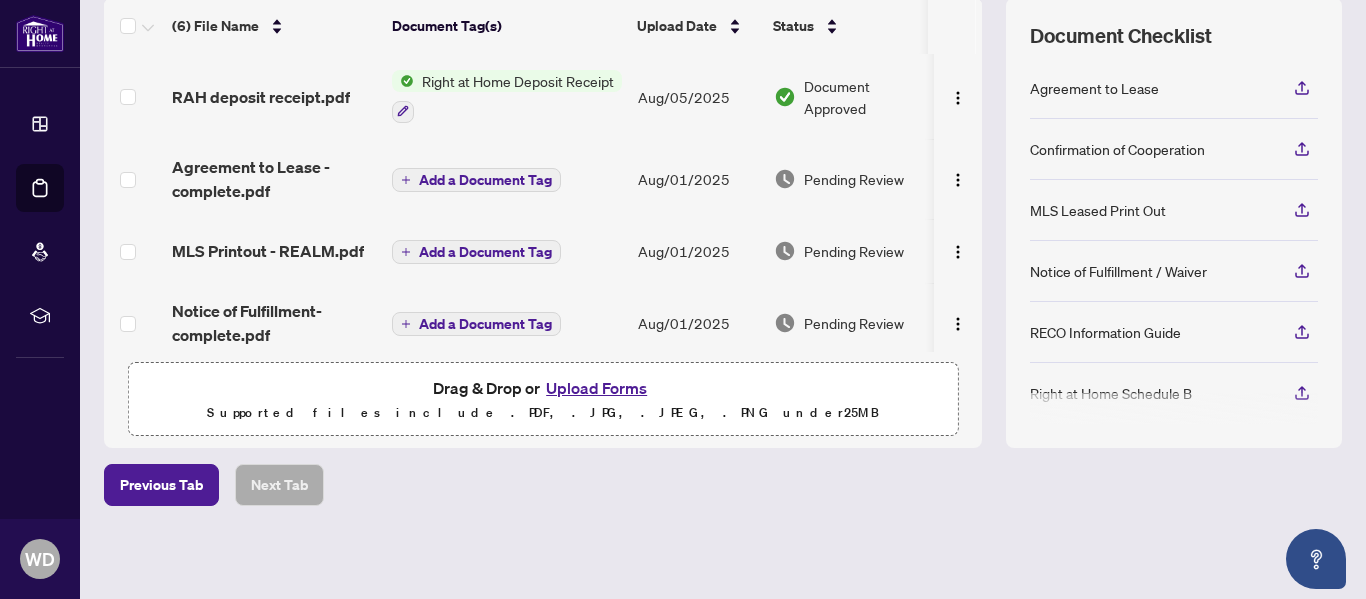 click on "Right at Home Deposit Receipt" at bounding box center (518, 81) 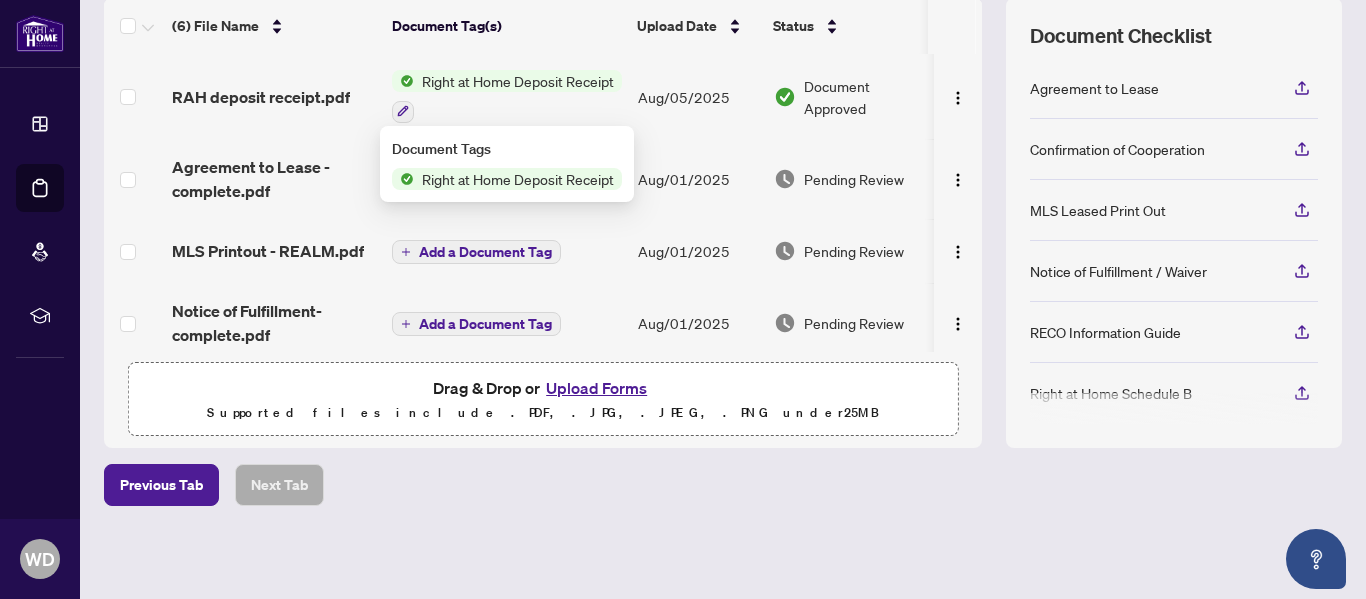 click on "Right at Home Deposit Receipt" at bounding box center [518, 179] 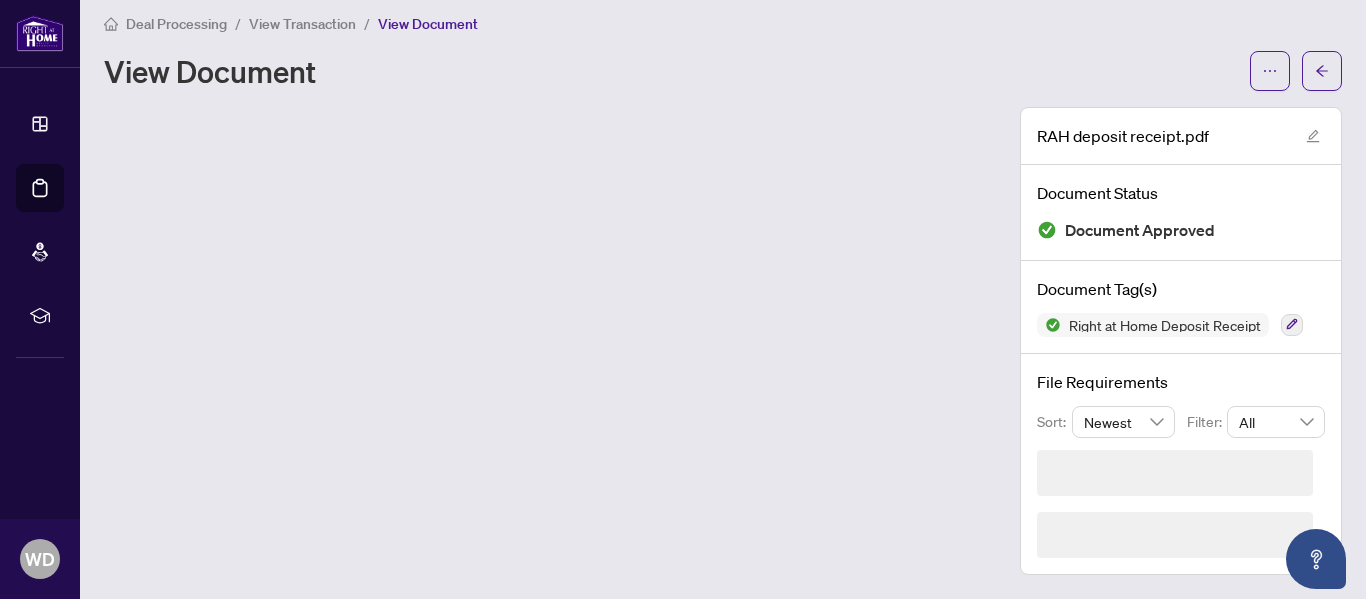 scroll, scrollTop: 0, scrollLeft: 0, axis: both 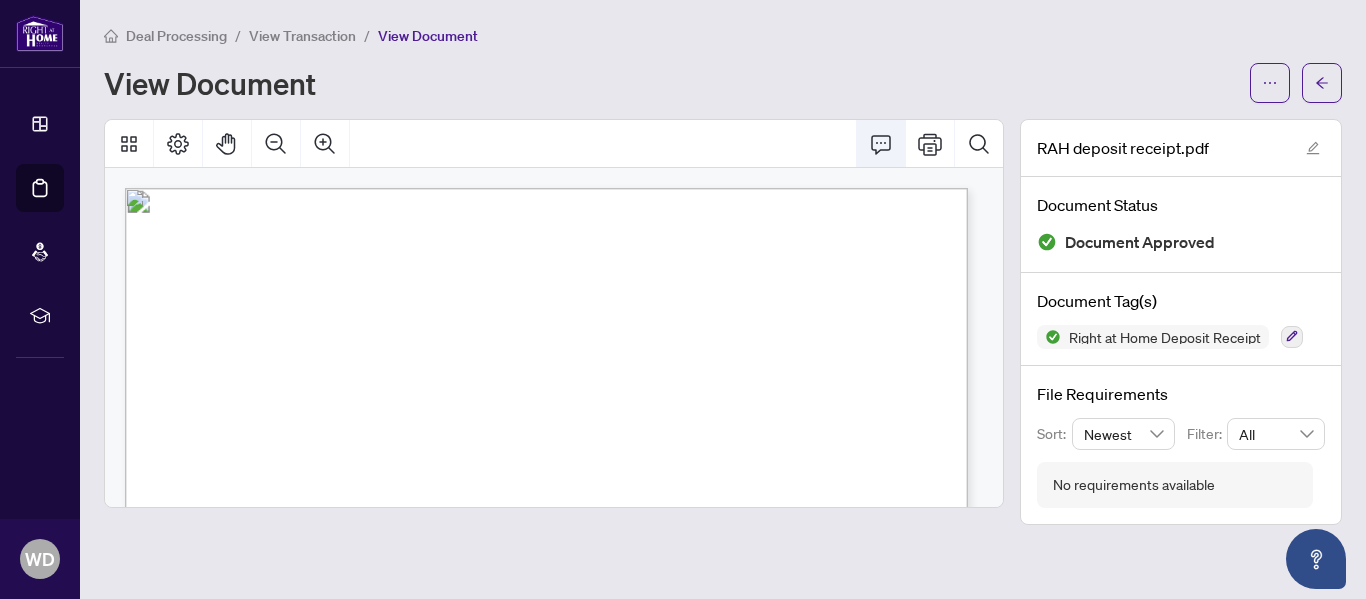click 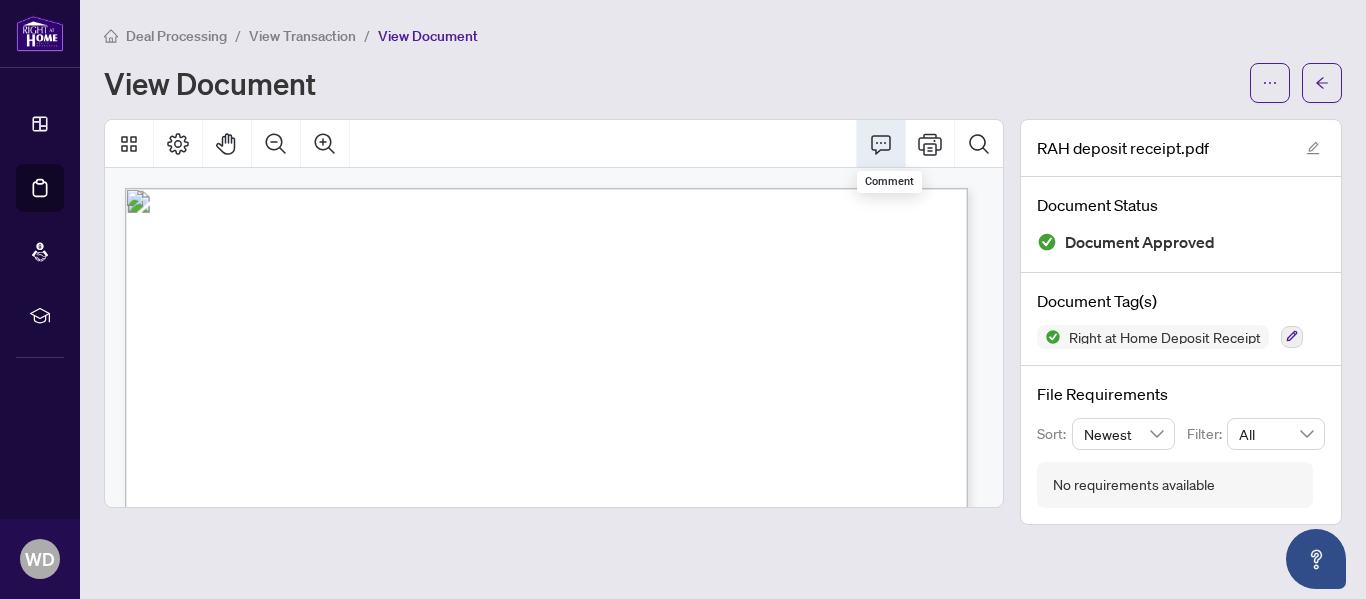 click 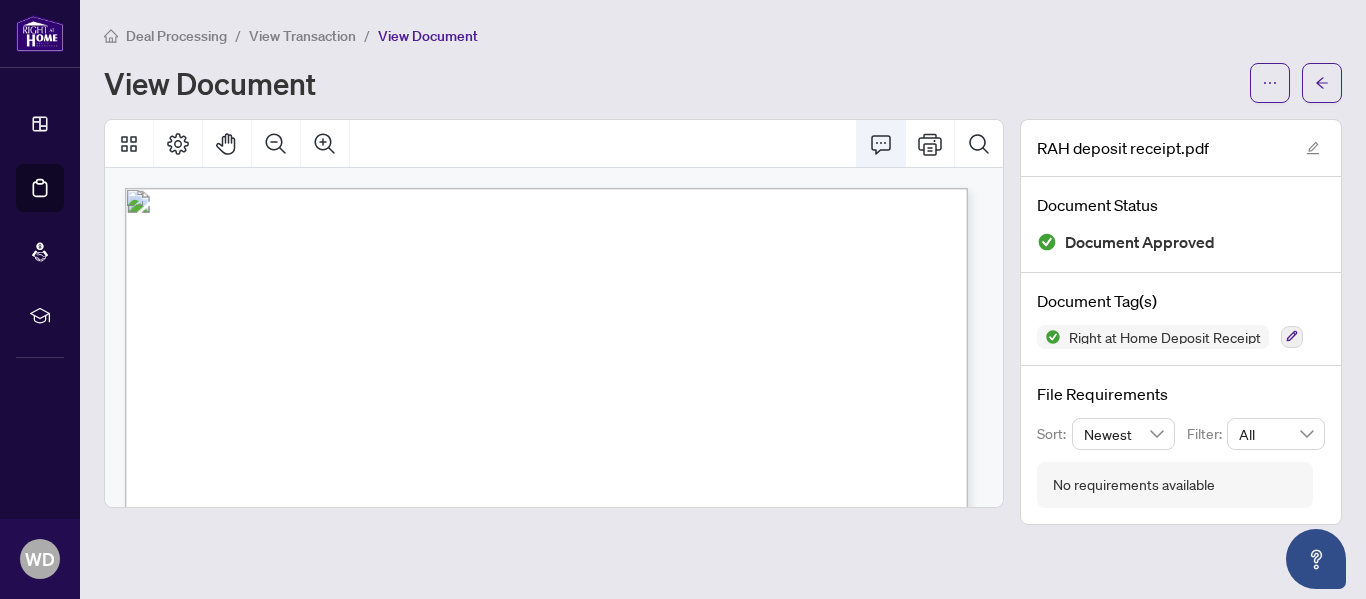 click 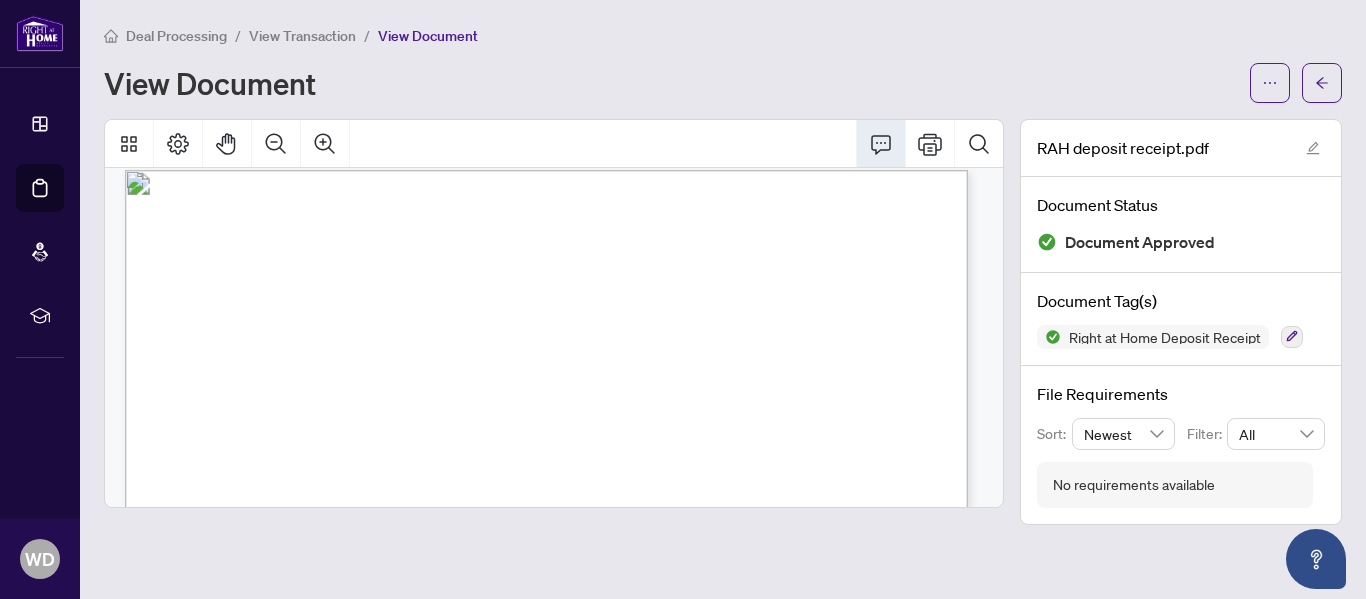 scroll, scrollTop: 0, scrollLeft: 0, axis: both 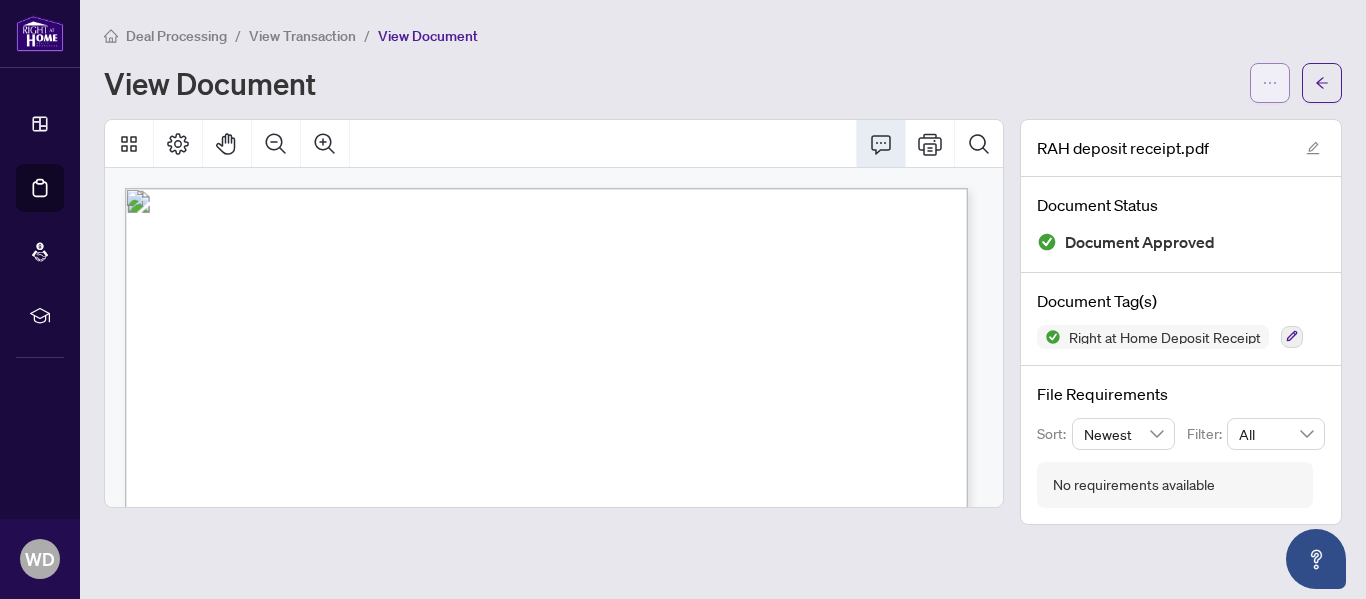 click 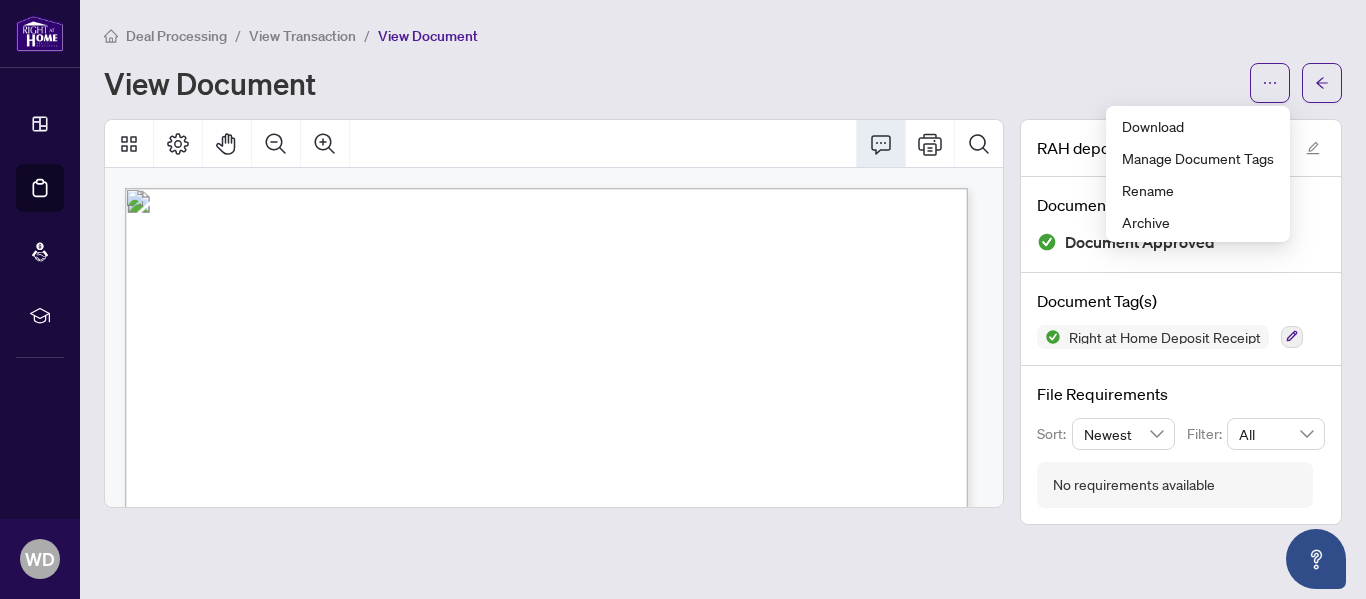 click on "View Document" at bounding box center (671, 83) 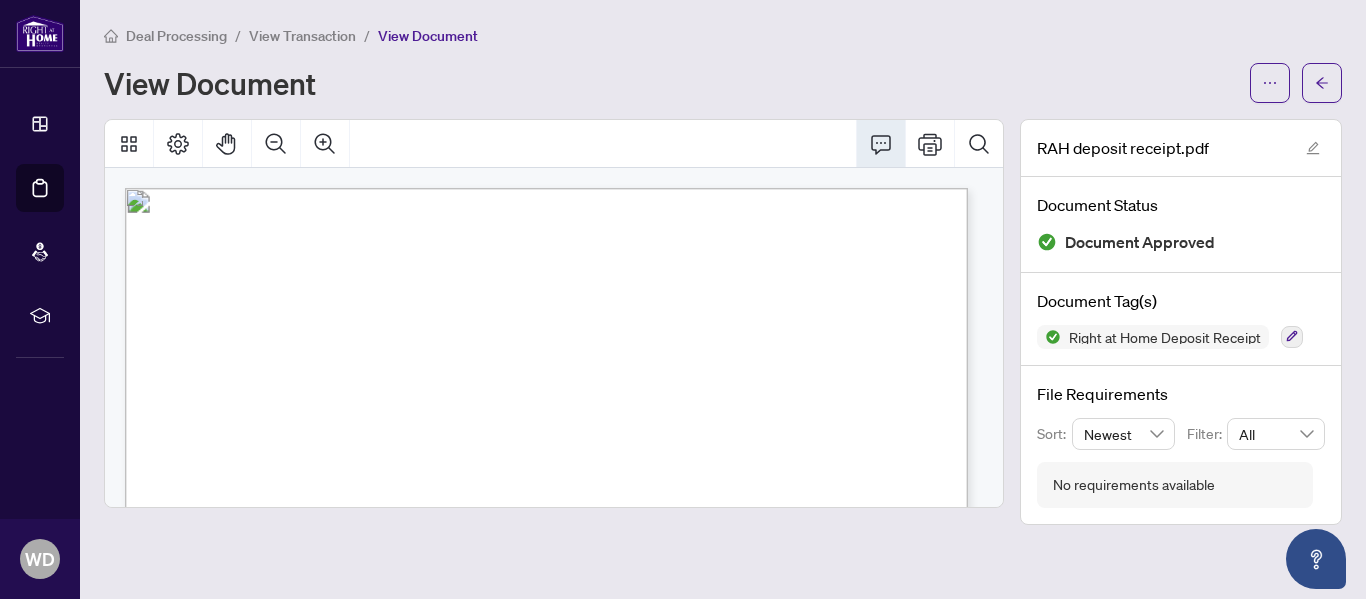 click on "View Transaction" at bounding box center [302, 36] 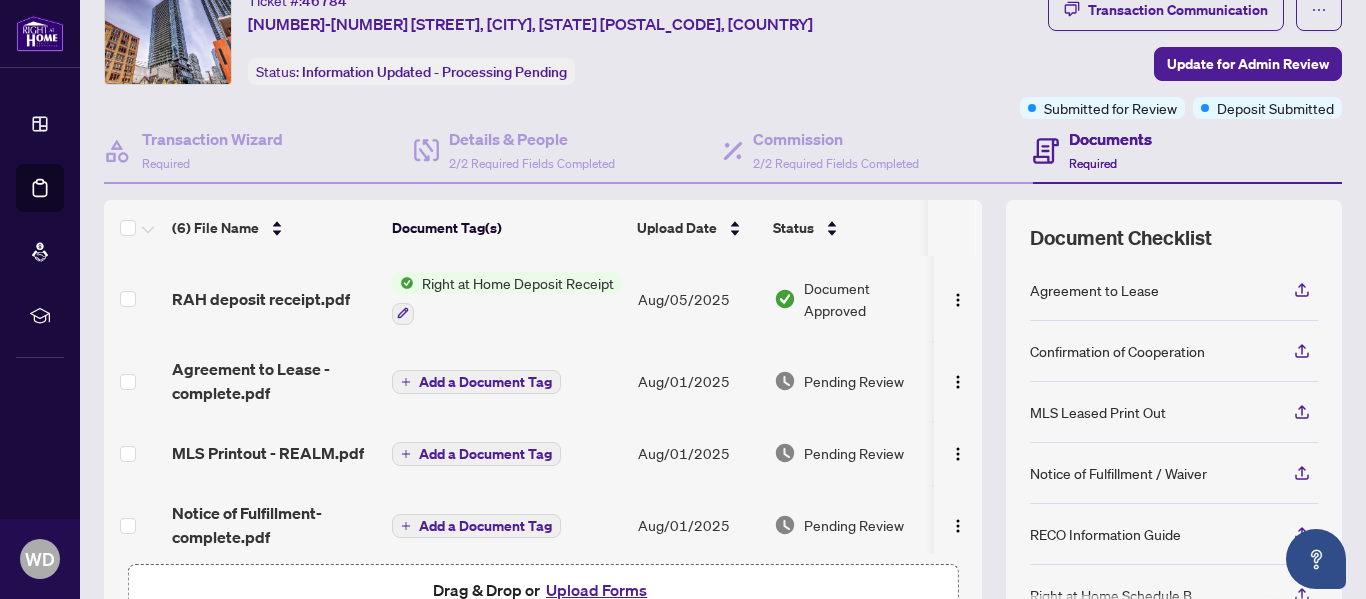 scroll, scrollTop: 200, scrollLeft: 0, axis: vertical 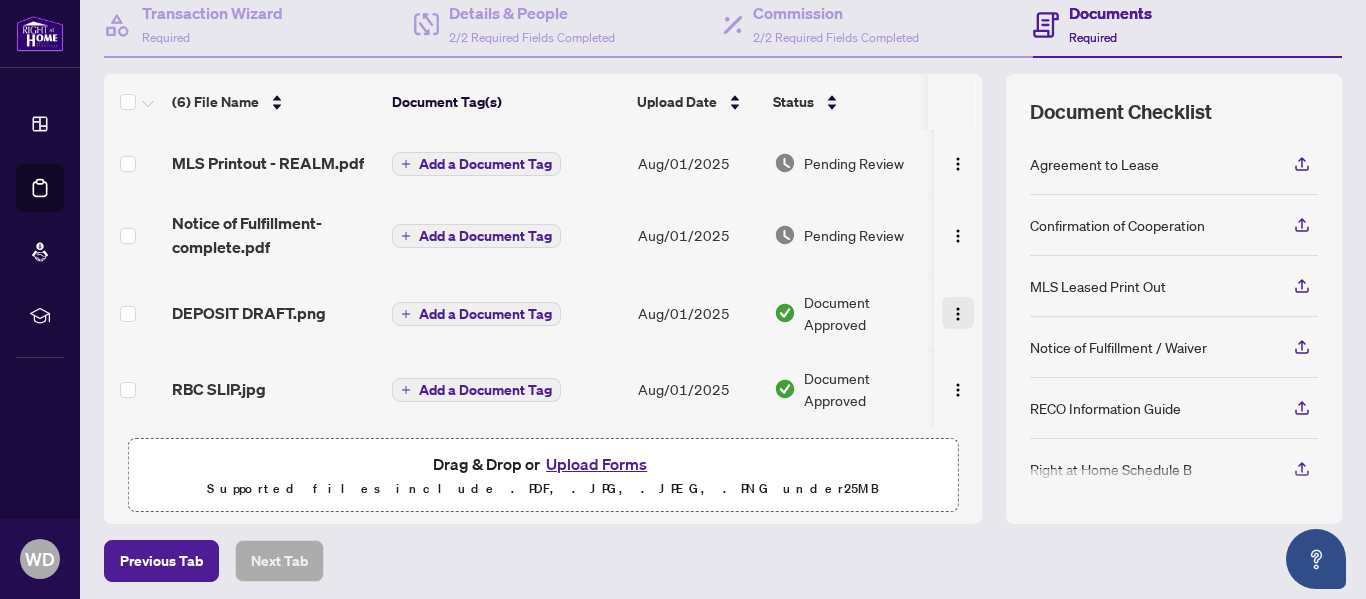 click at bounding box center [958, 314] 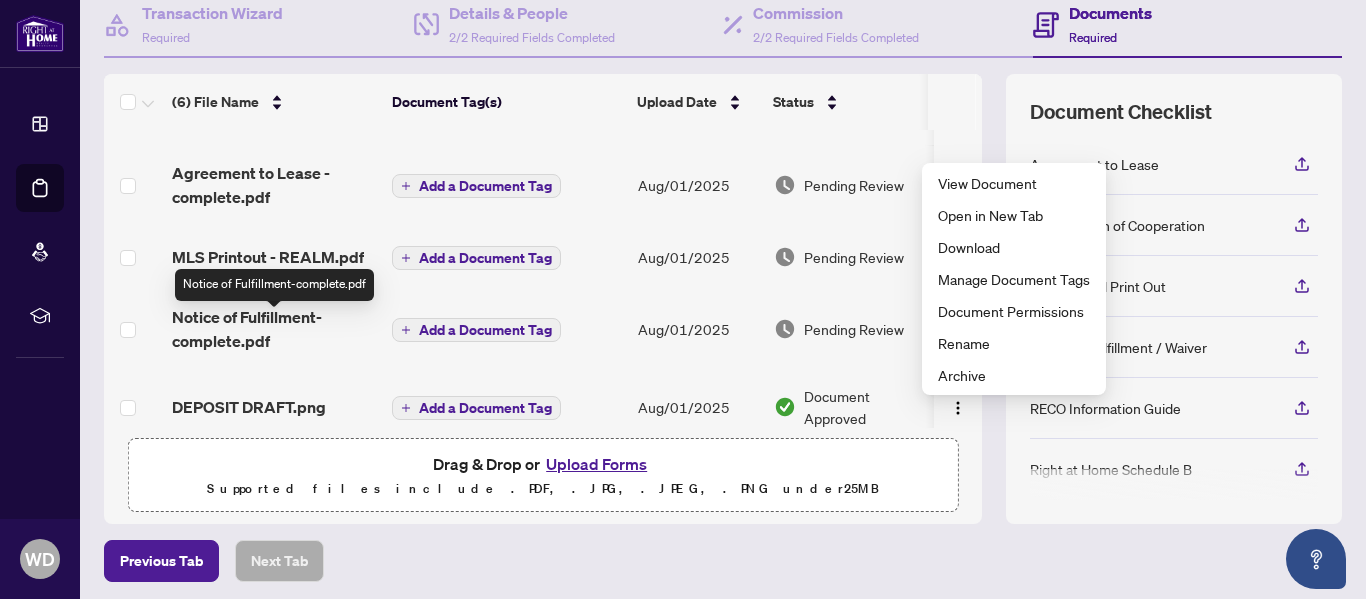 scroll, scrollTop: 0, scrollLeft: 0, axis: both 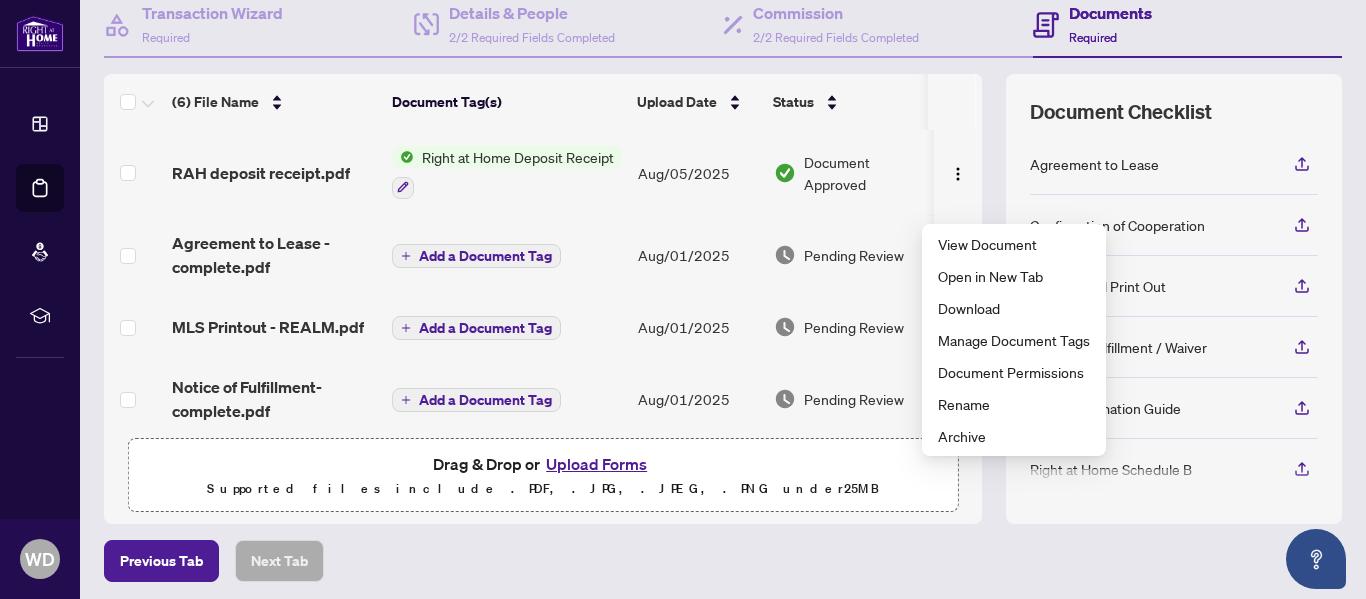 click on "Previous Tab Next Tab" at bounding box center (723, 561) 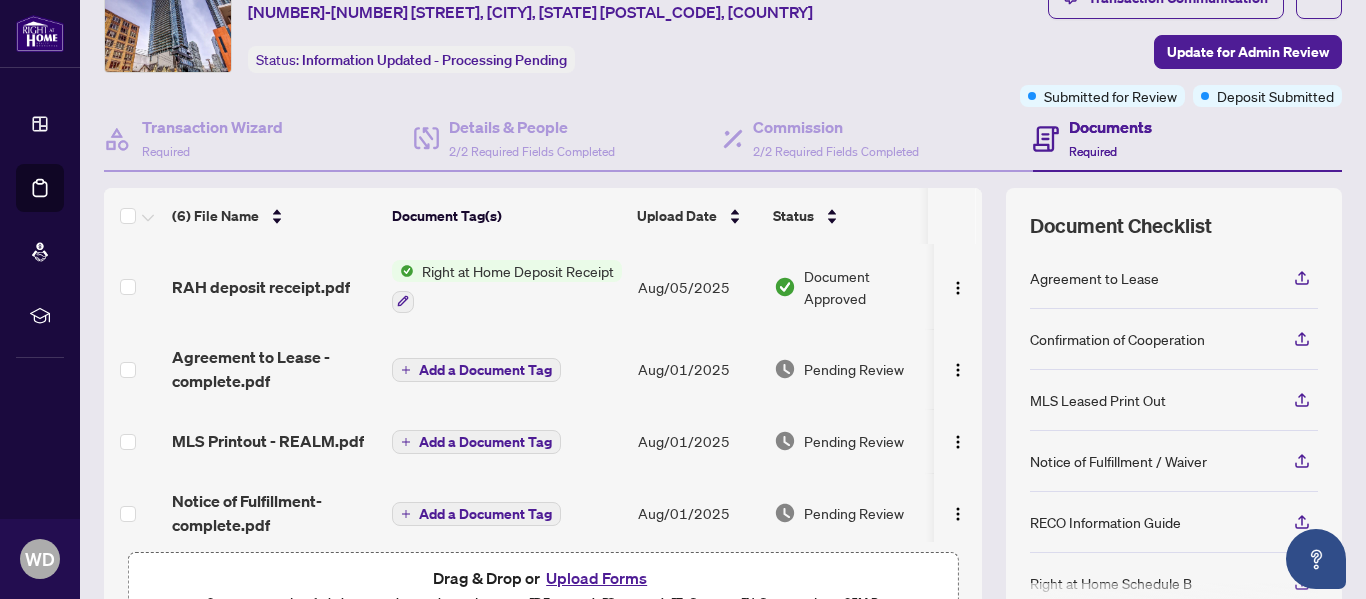 scroll, scrollTop: 100, scrollLeft: 0, axis: vertical 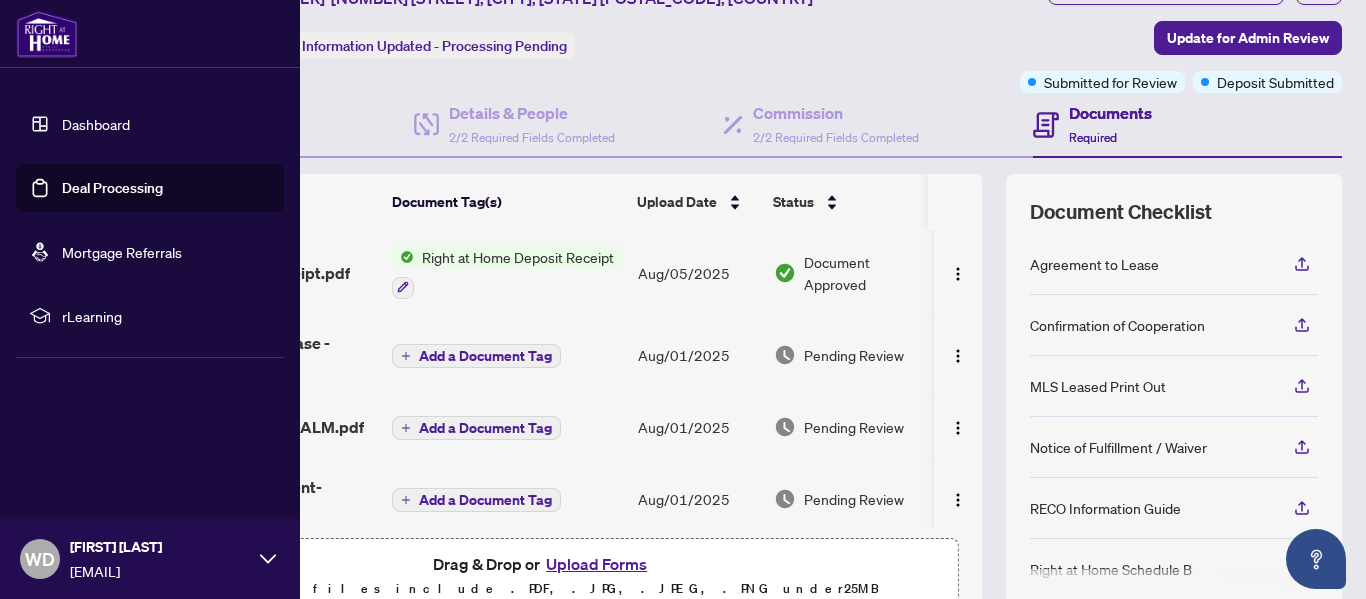 click on "Deal Processing" at bounding box center (112, 188) 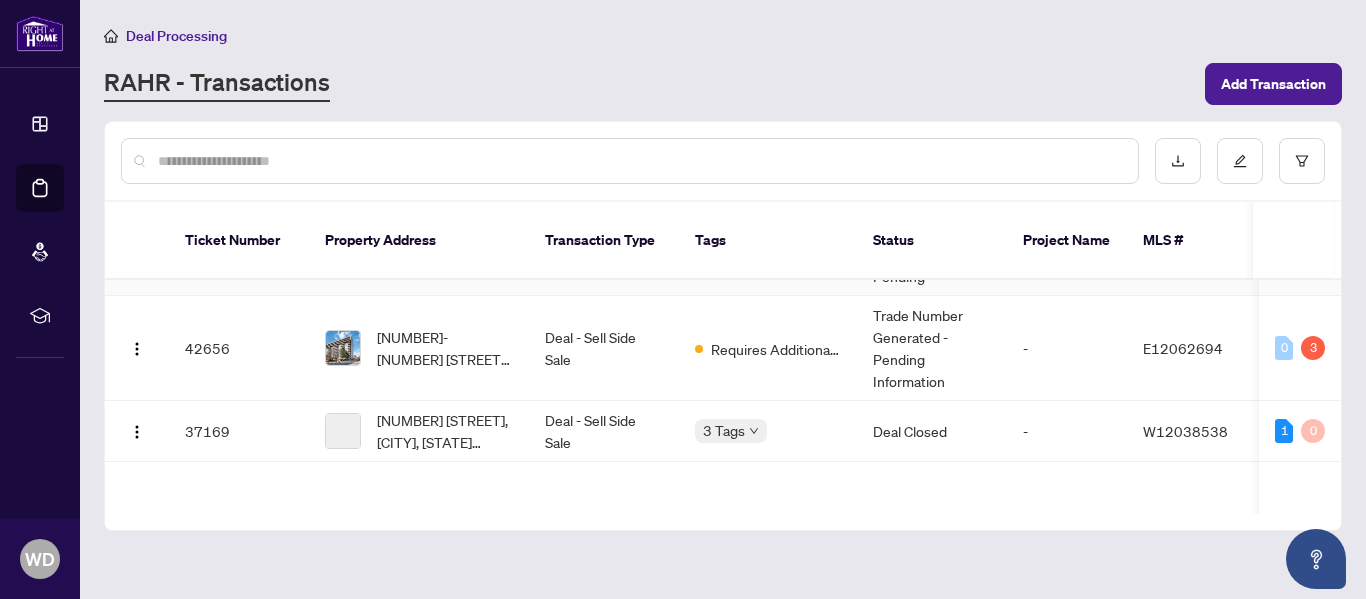 scroll, scrollTop: 200, scrollLeft: 0, axis: vertical 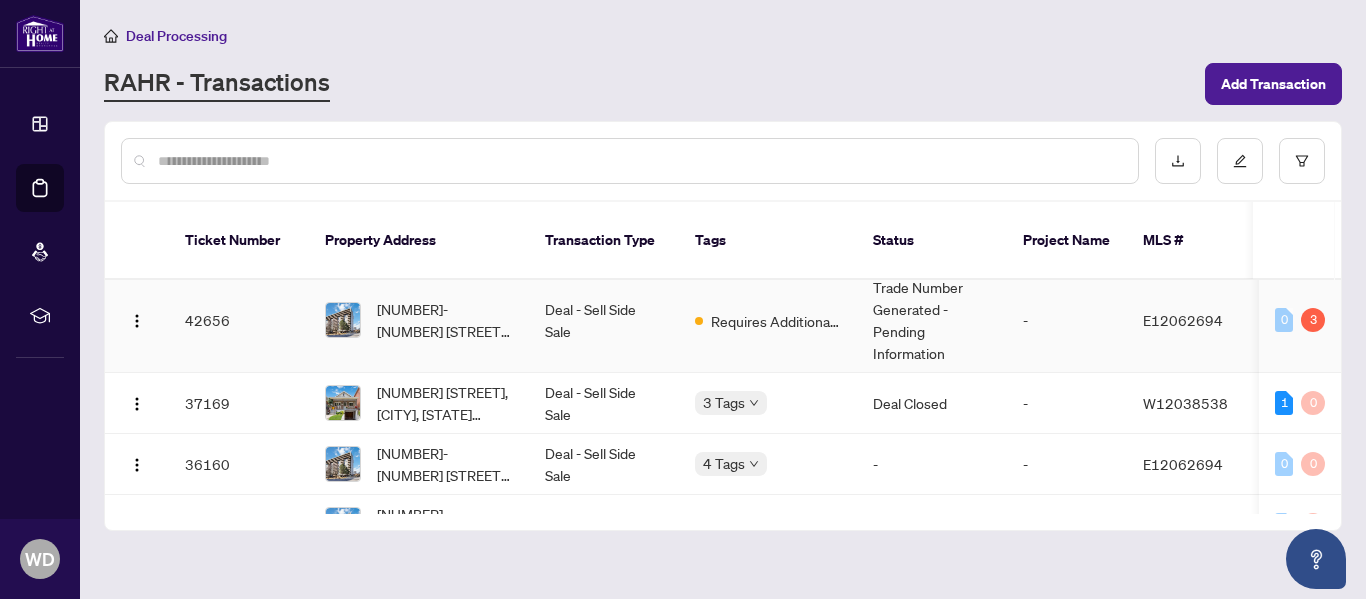 click on "42656" at bounding box center (239, 320) 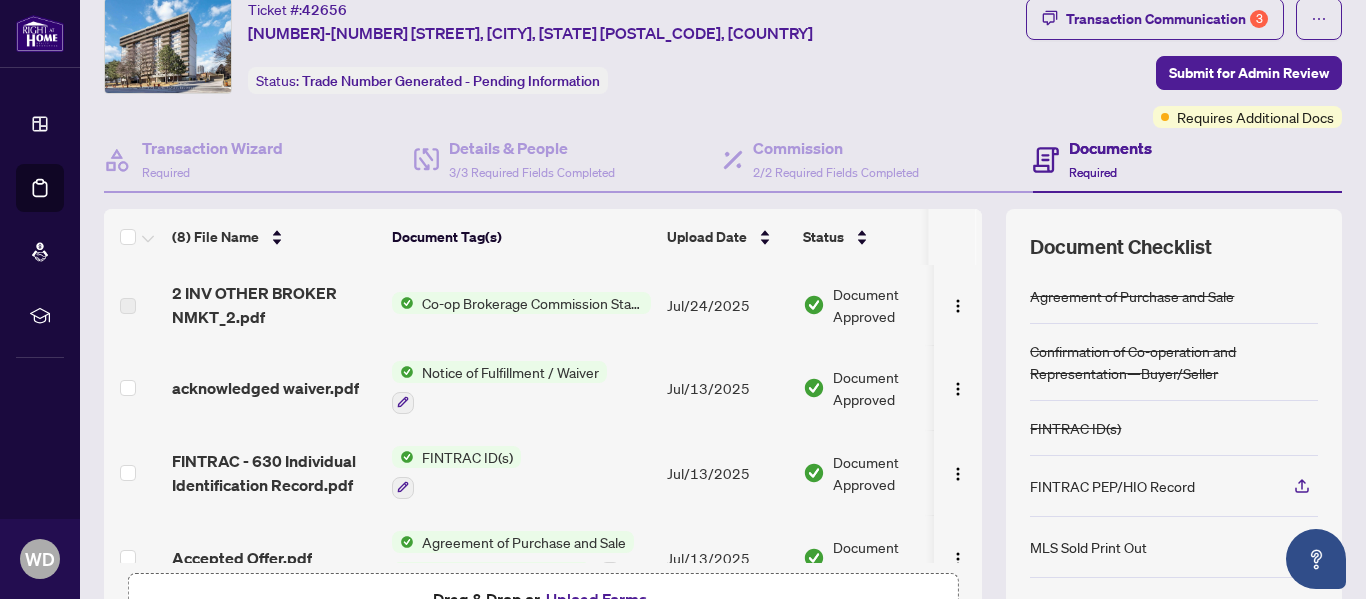 scroll, scrollTop: 100, scrollLeft: 0, axis: vertical 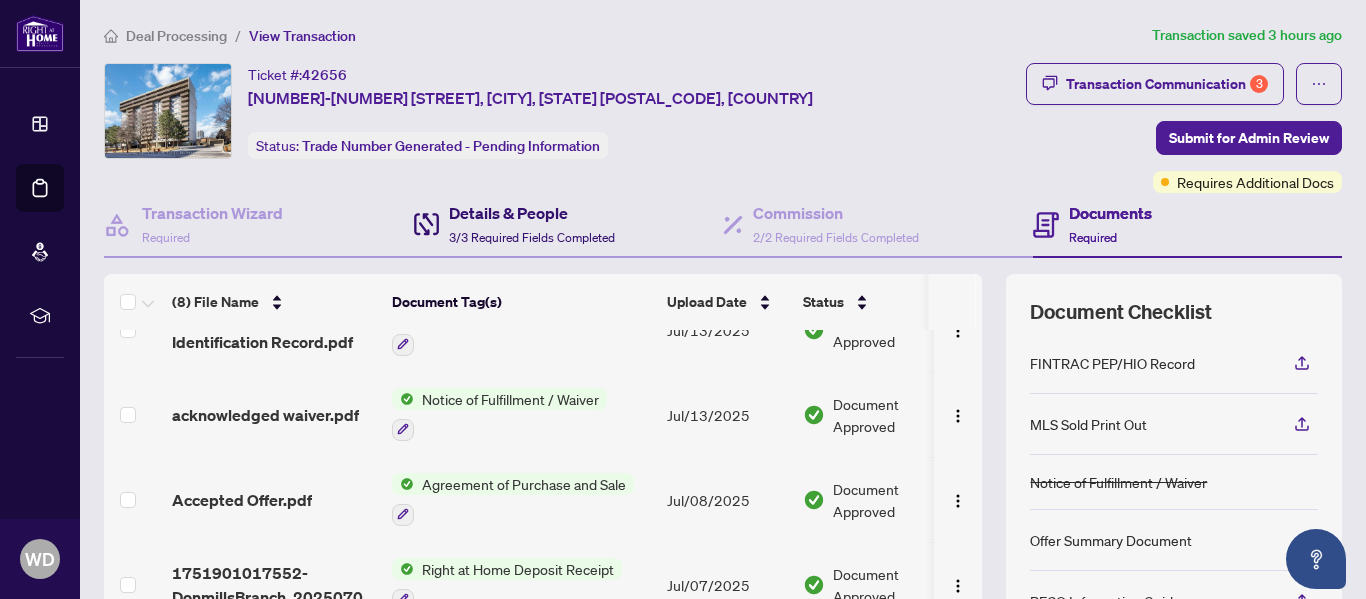 click on "Details & People" at bounding box center (532, 213) 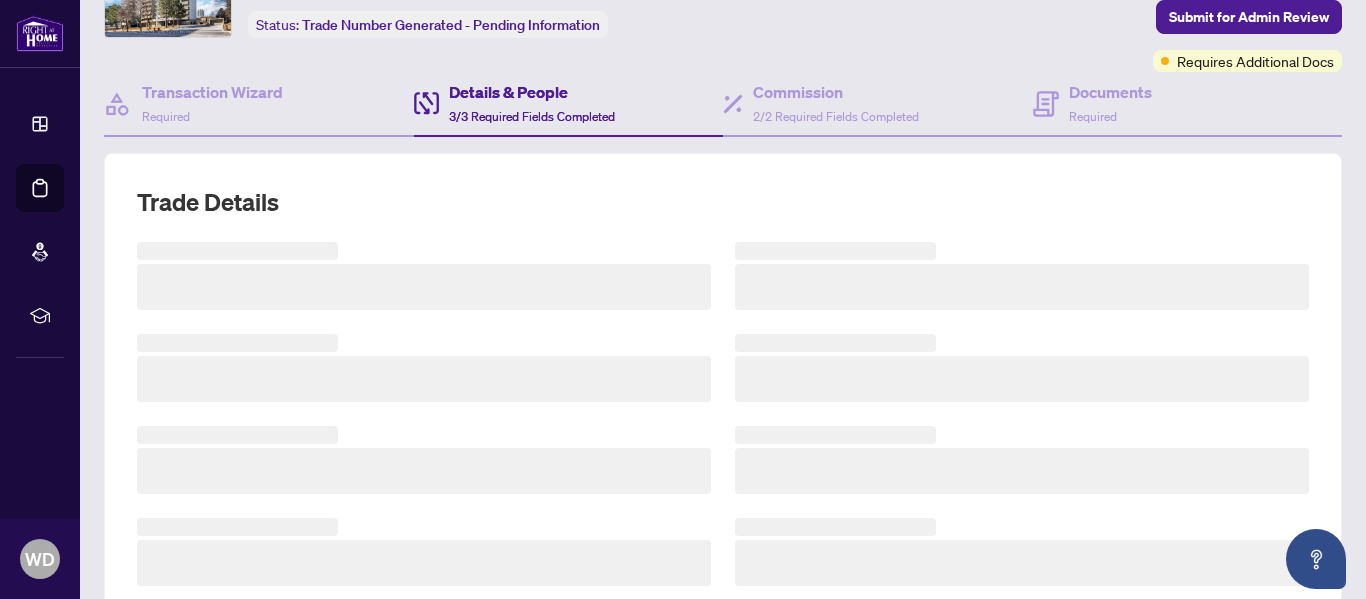 scroll, scrollTop: 200, scrollLeft: 0, axis: vertical 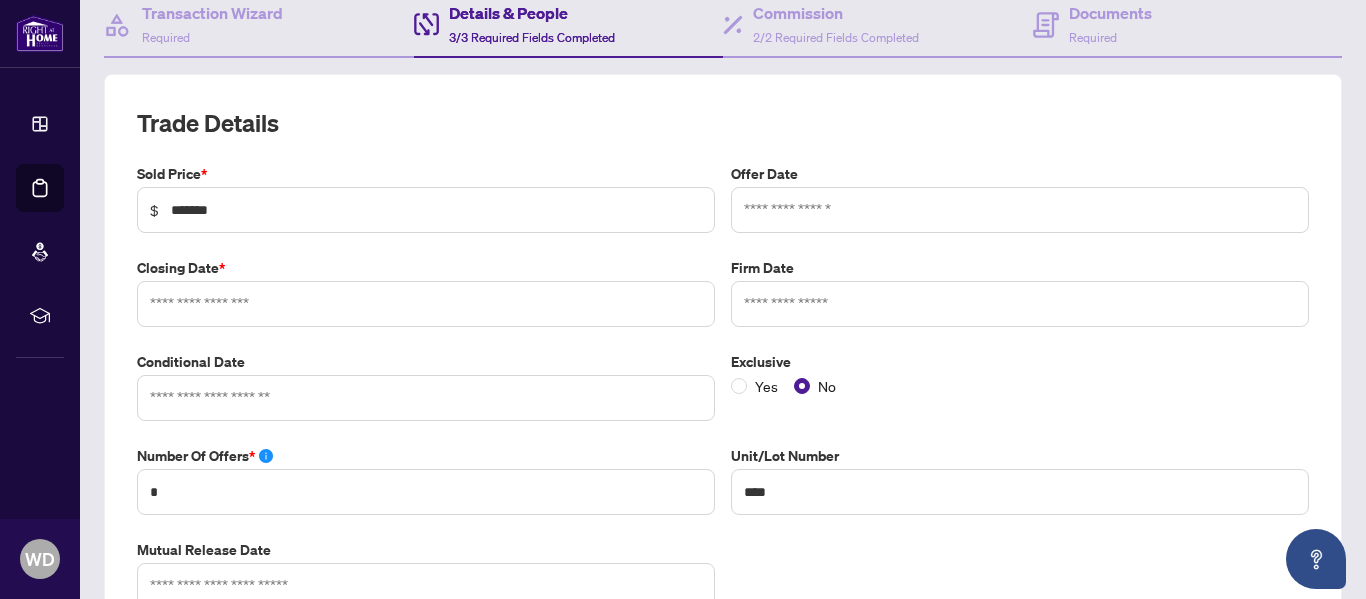 type on "**********" 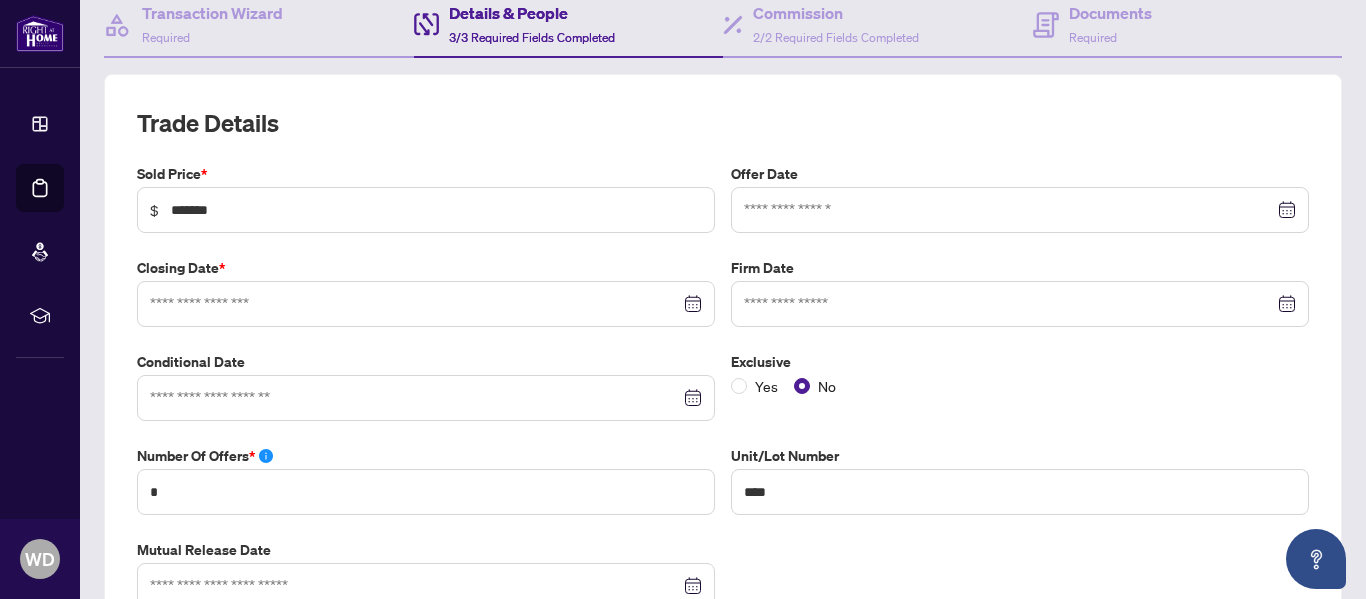 type on "**********" 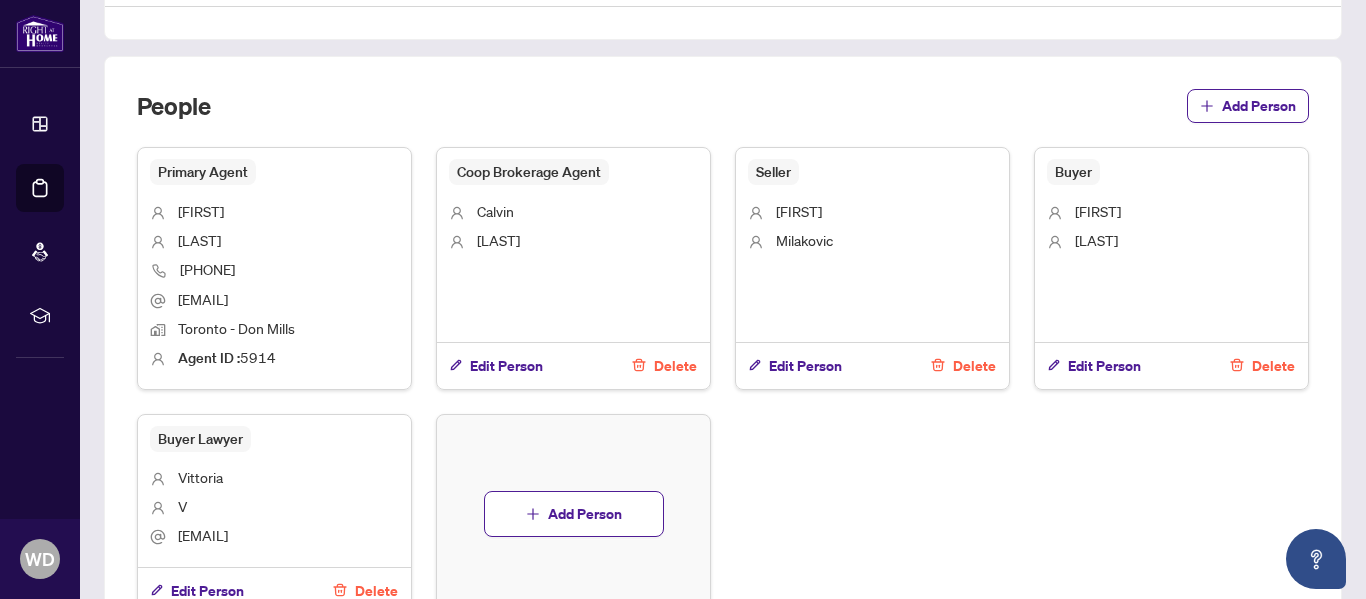 scroll, scrollTop: 1300, scrollLeft: 0, axis: vertical 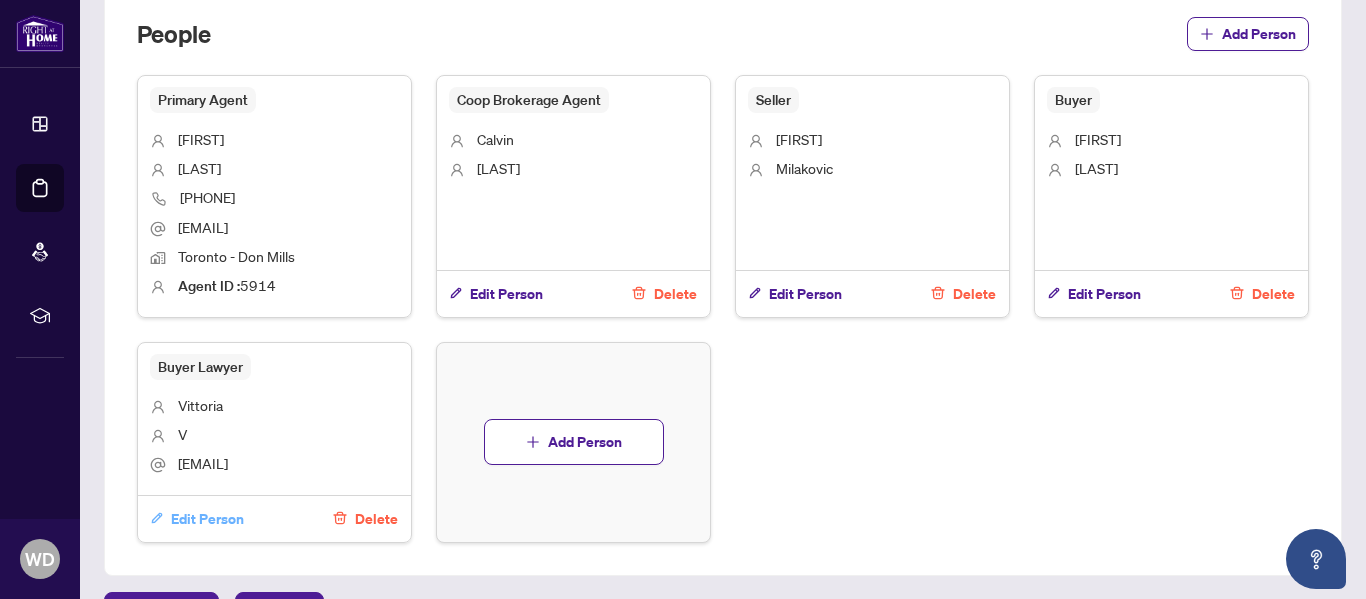 click on "Edit Person" at bounding box center [207, 519] 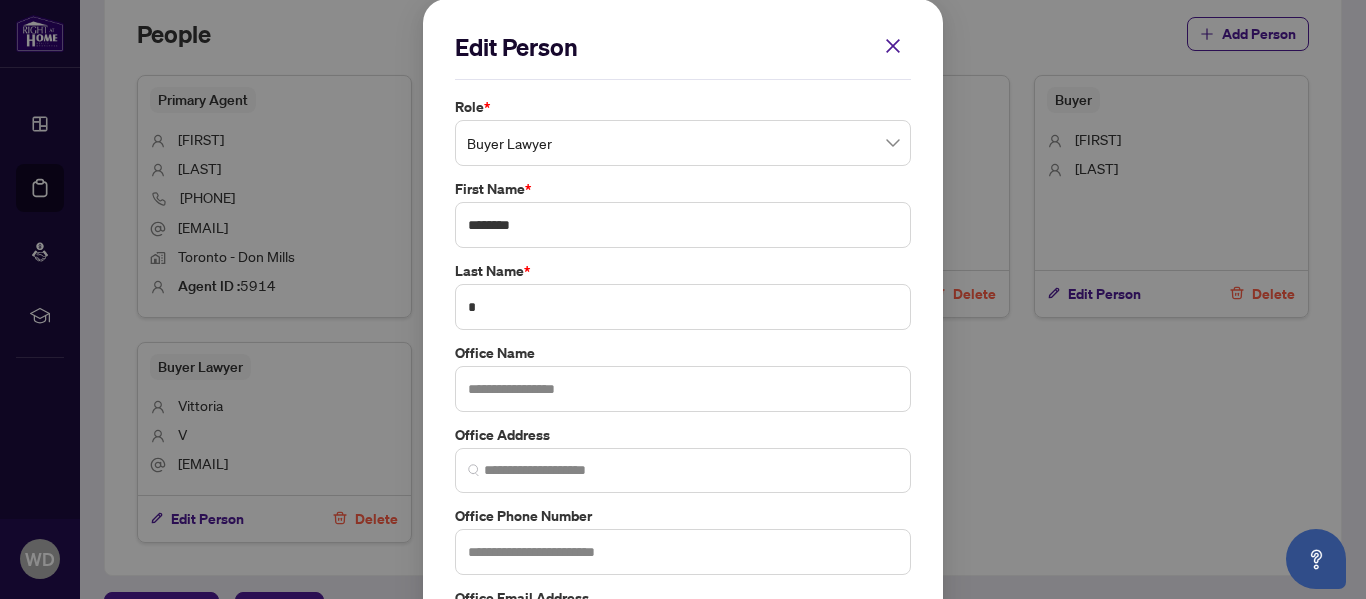 scroll, scrollTop: 0, scrollLeft: 0, axis: both 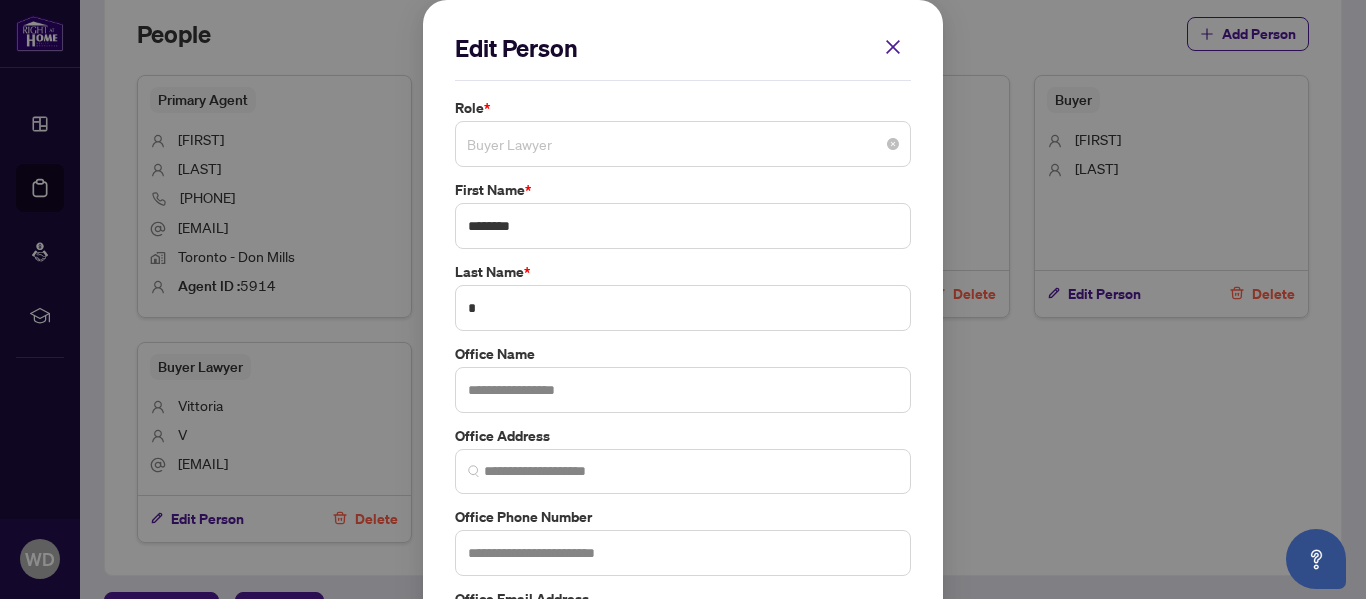 click on "Buyer Lawyer" at bounding box center (683, 144) 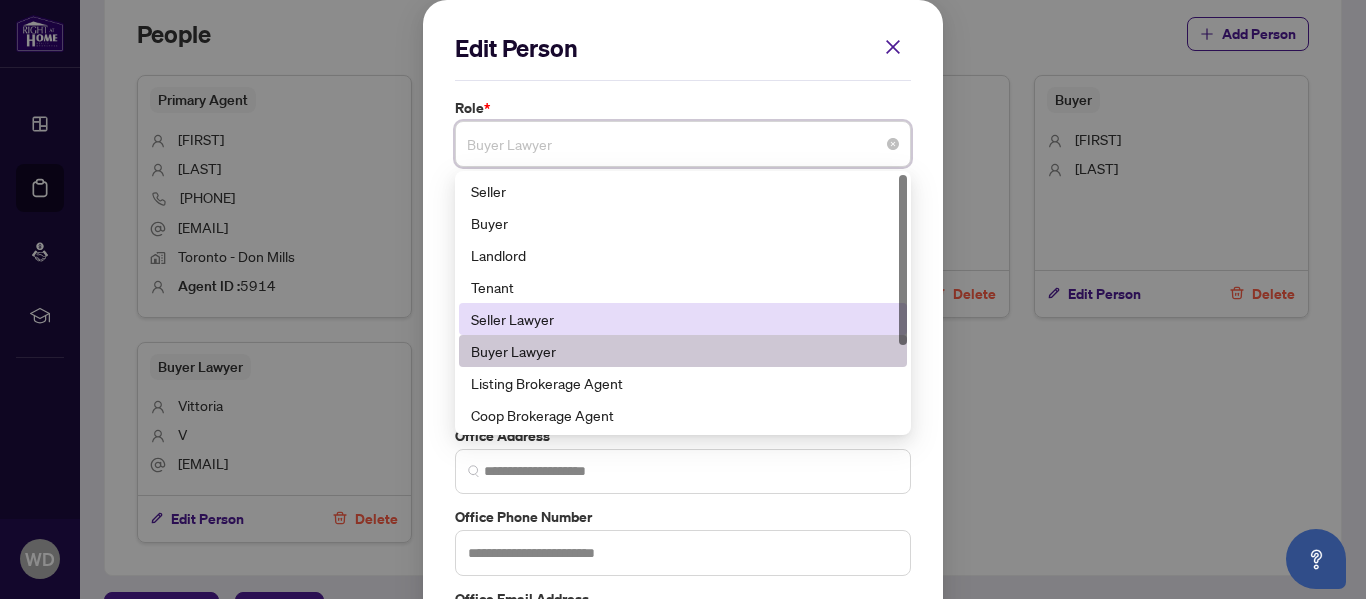 click on "Seller Lawyer" at bounding box center (683, 319) 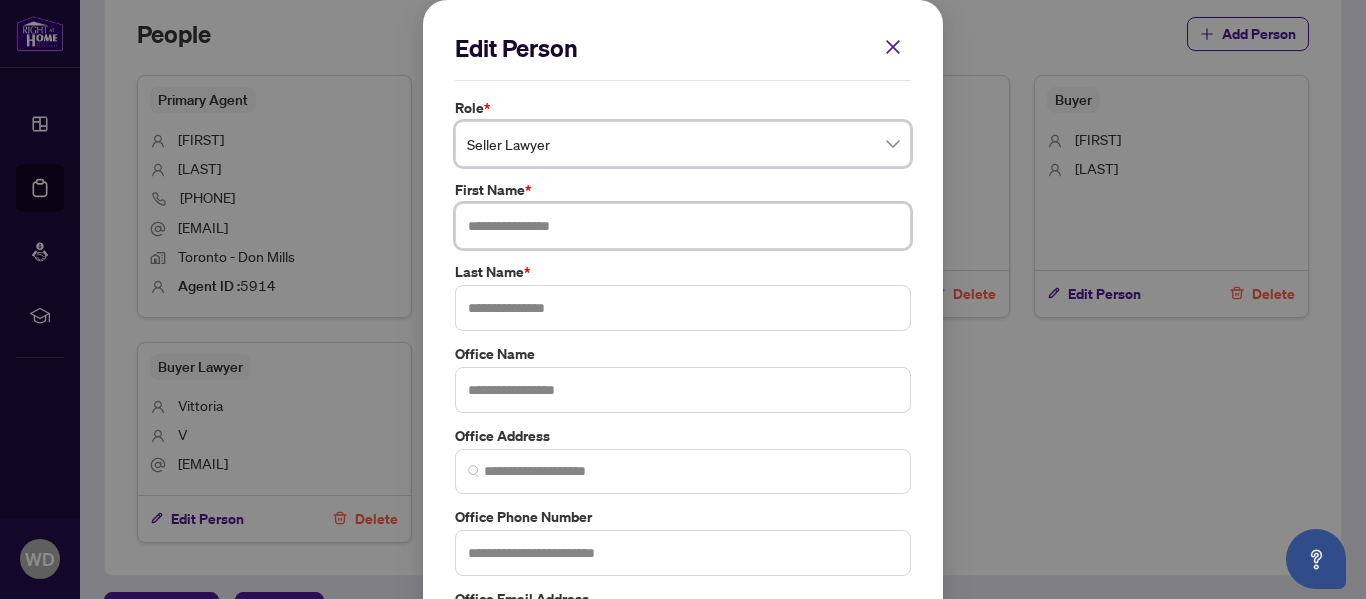click at bounding box center [683, 226] 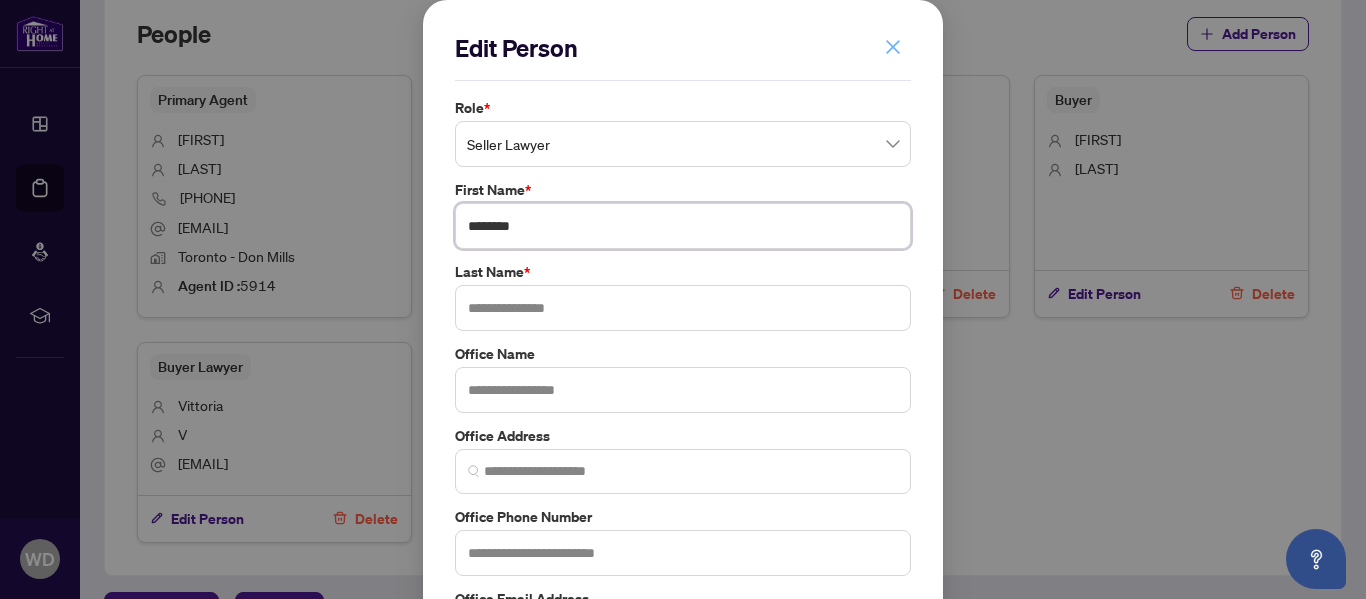 type on "********" 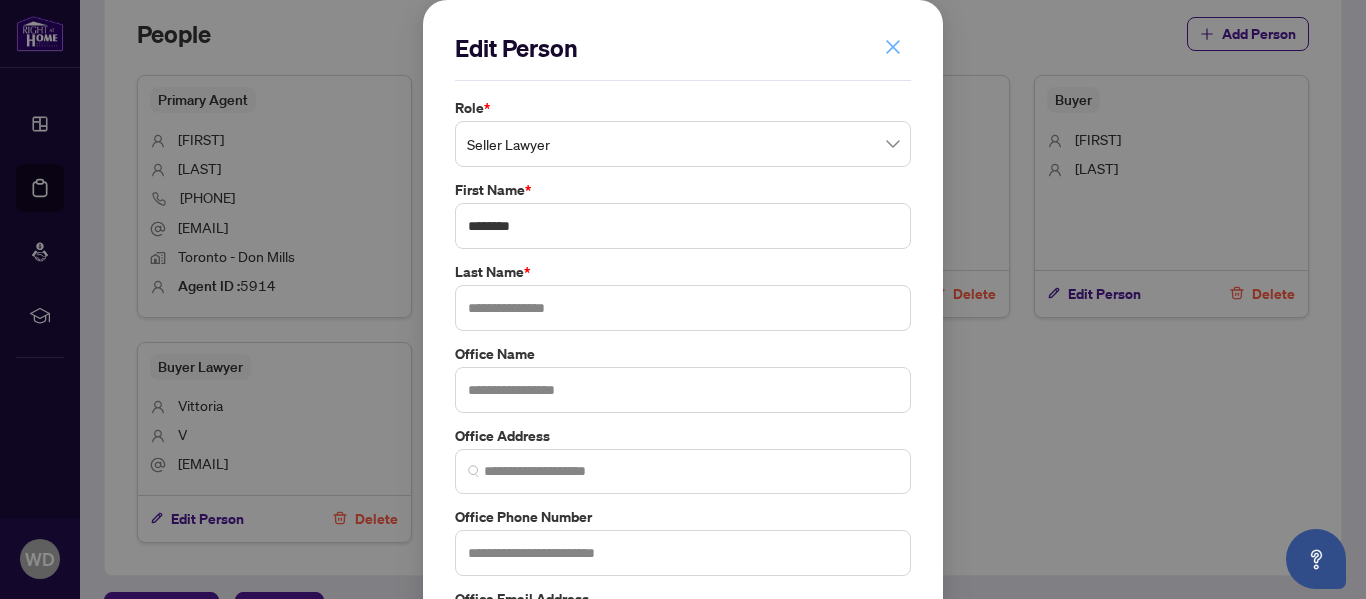 click 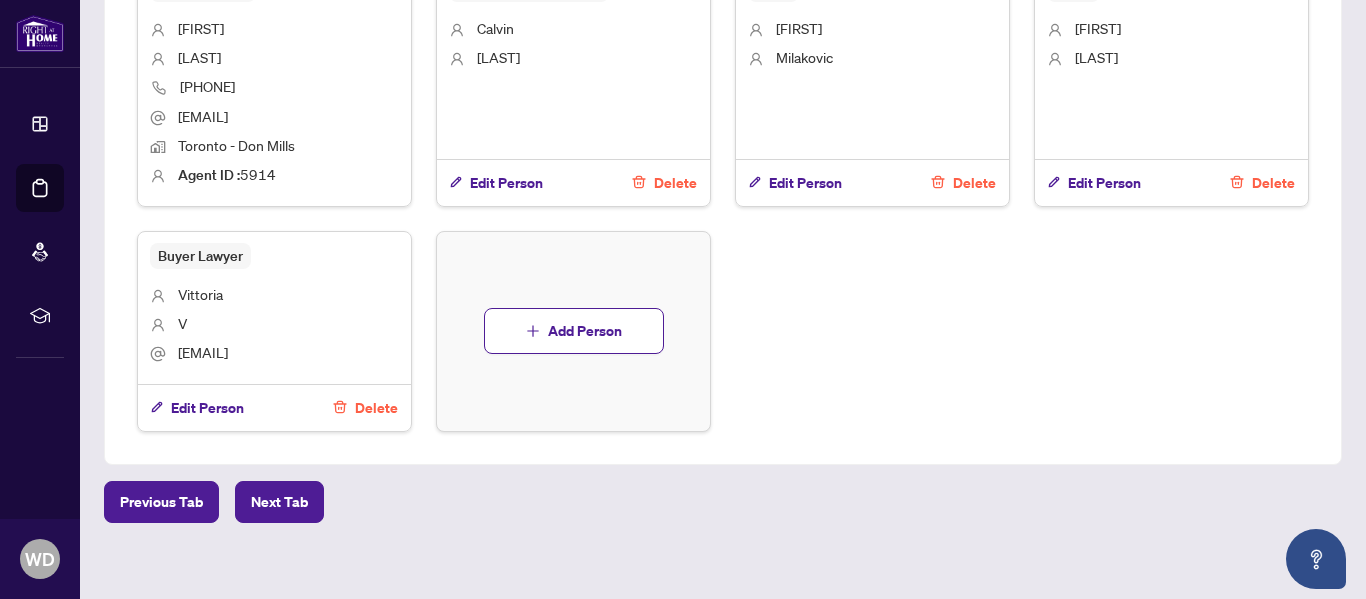 scroll, scrollTop: 1426, scrollLeft: 0, axis: vertical 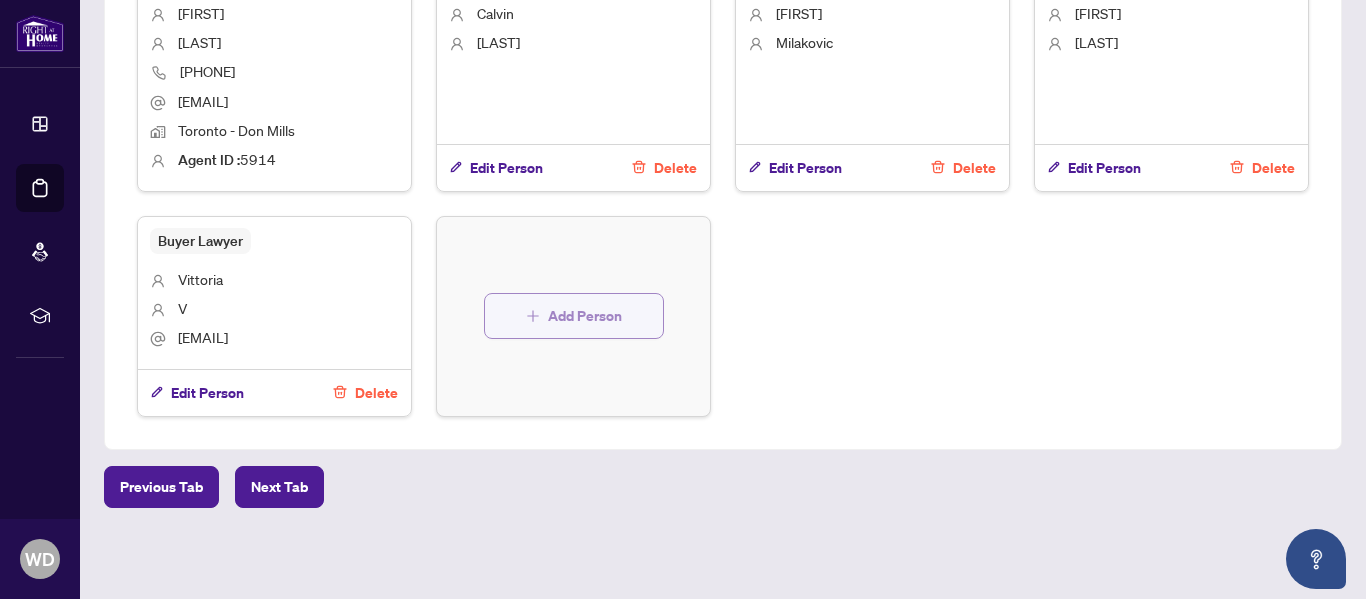 click on "Add Person" at bounding box center (585, 316) 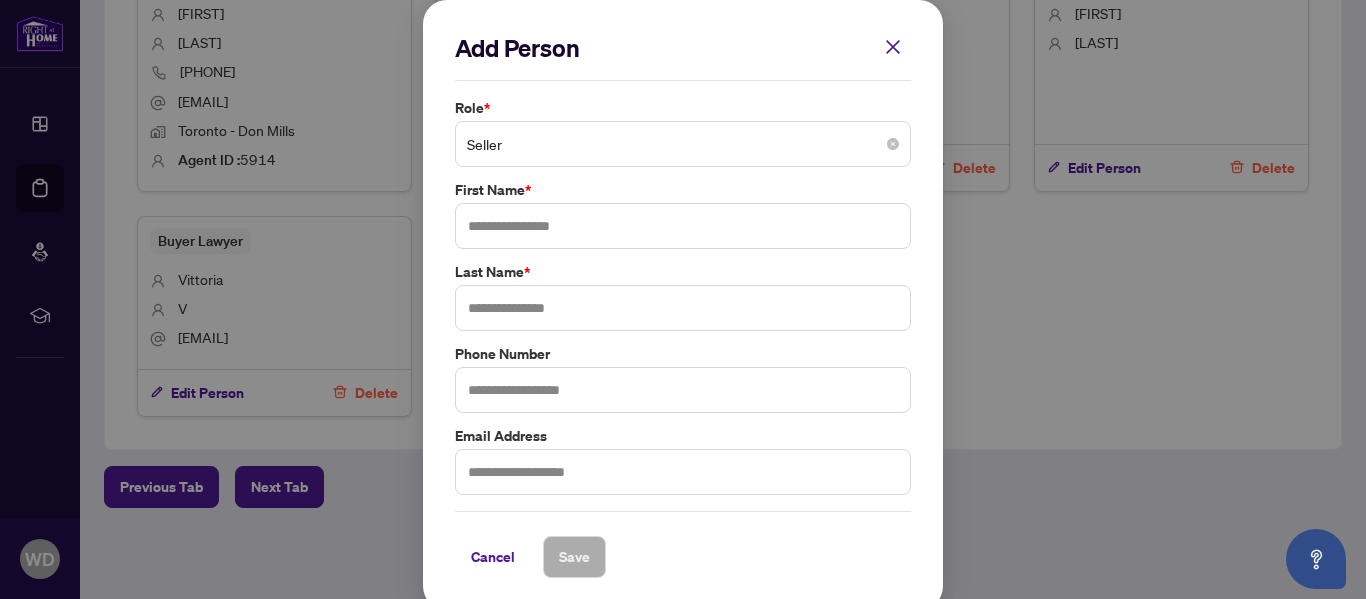 click on "Seller" at bounding box center (683, 144) 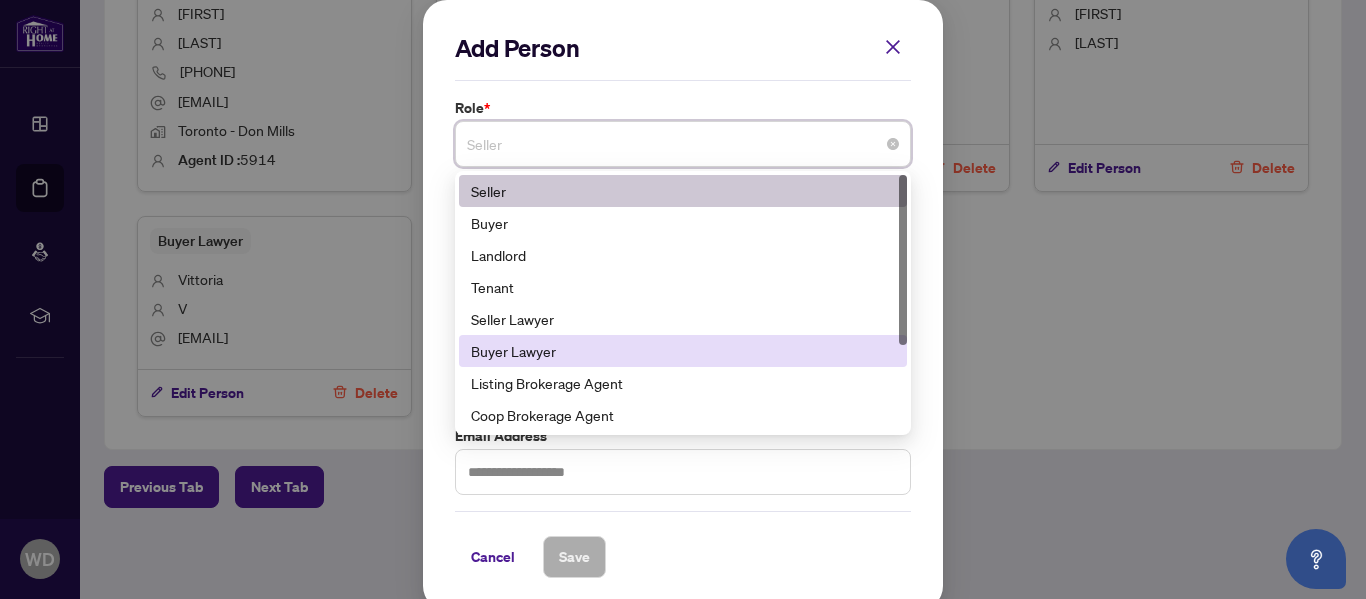 click on "Buyer Lawyer" at bounding box center (683, 351) 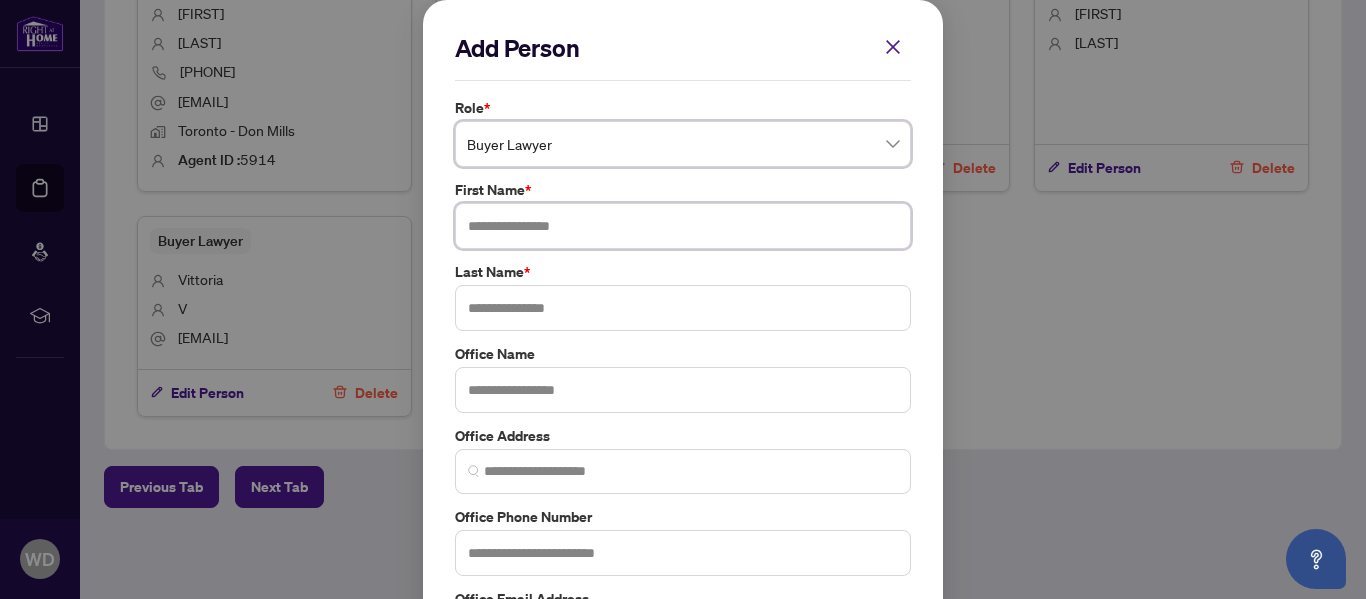 click at bounding box center (683, 226) 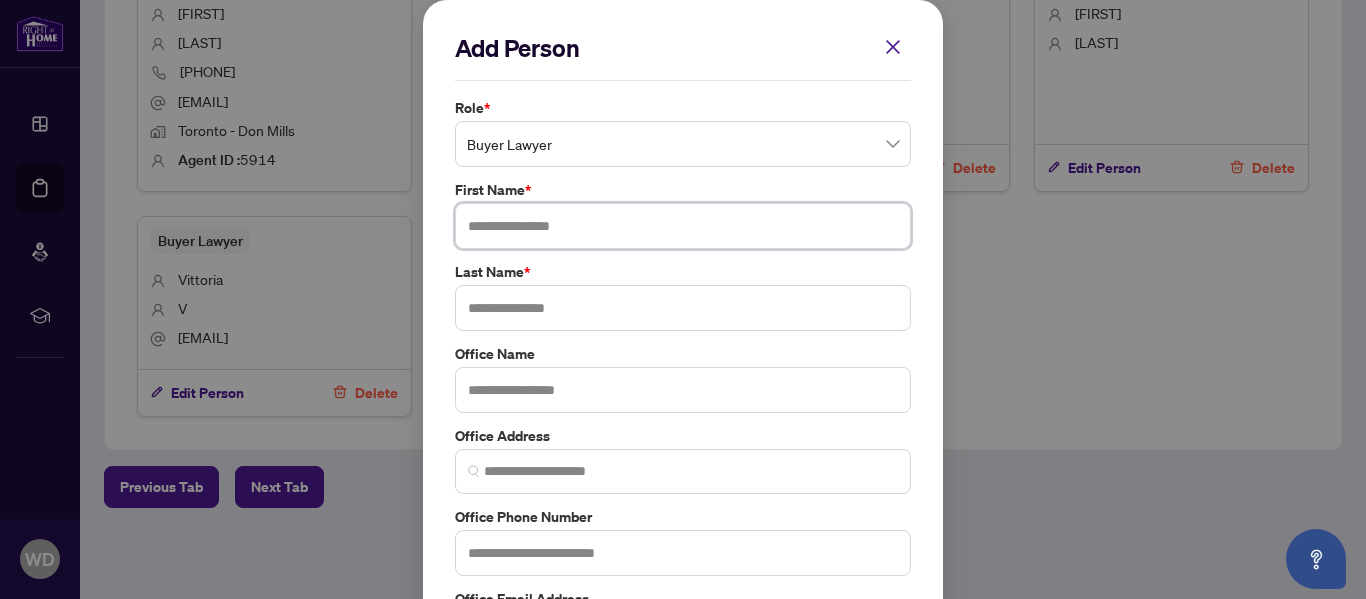 paste on "**********" 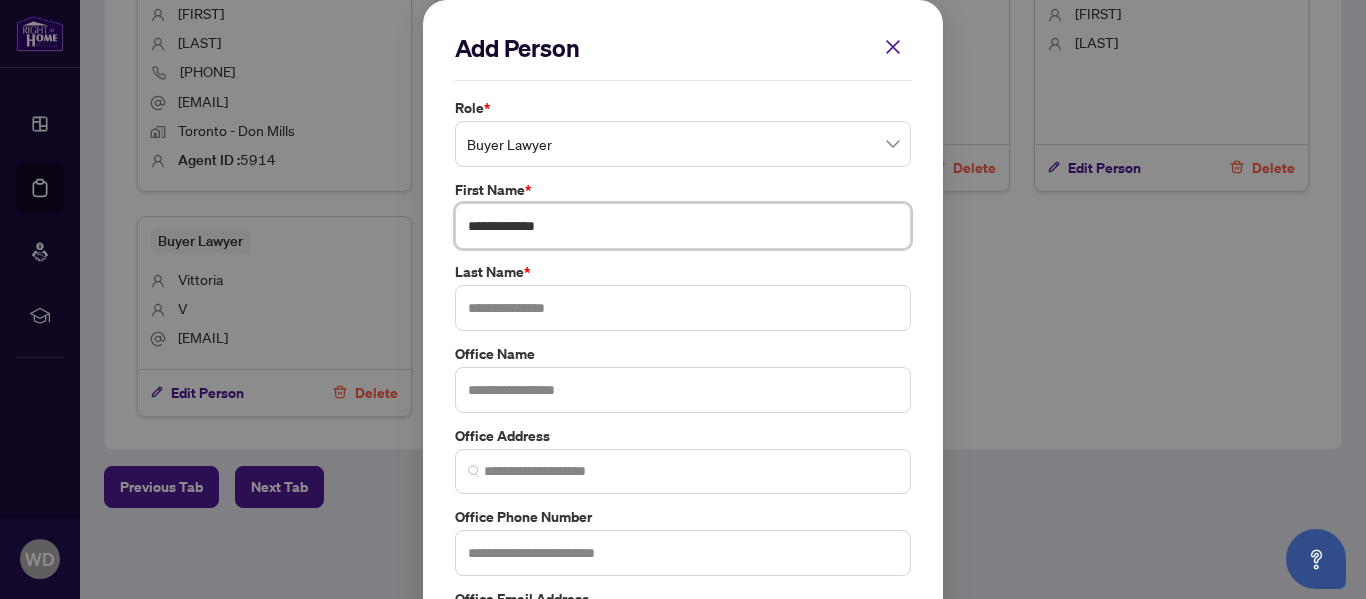 type on "**********" 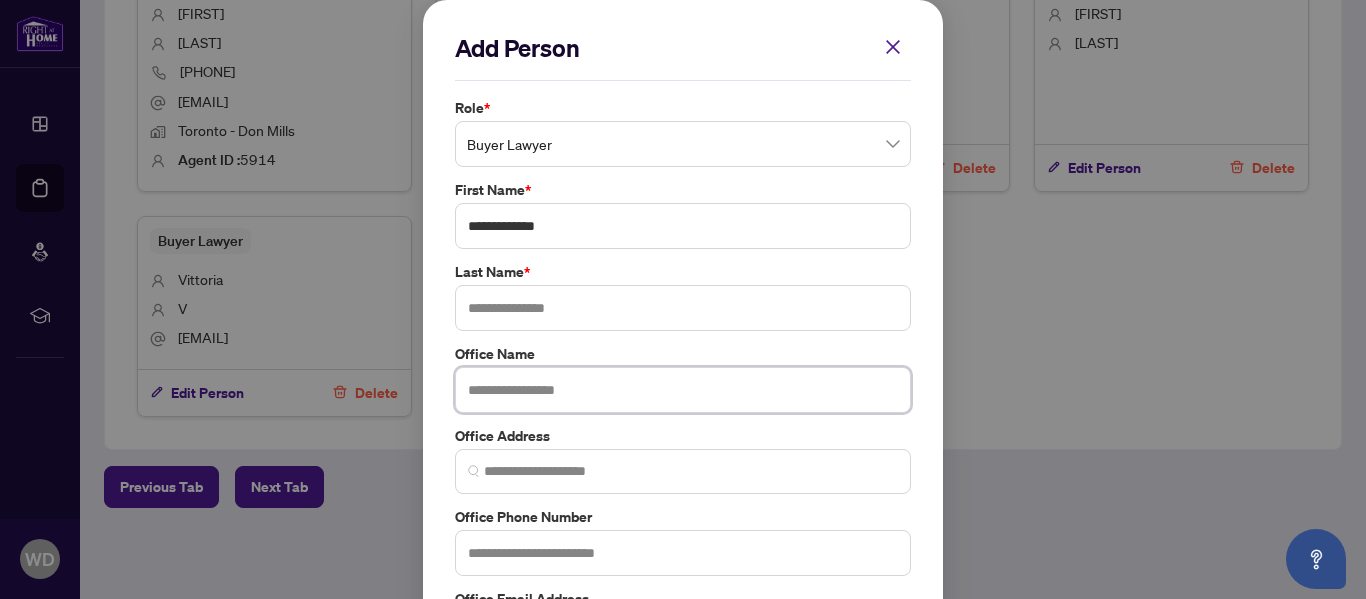 click at bounding box center [683, 390] 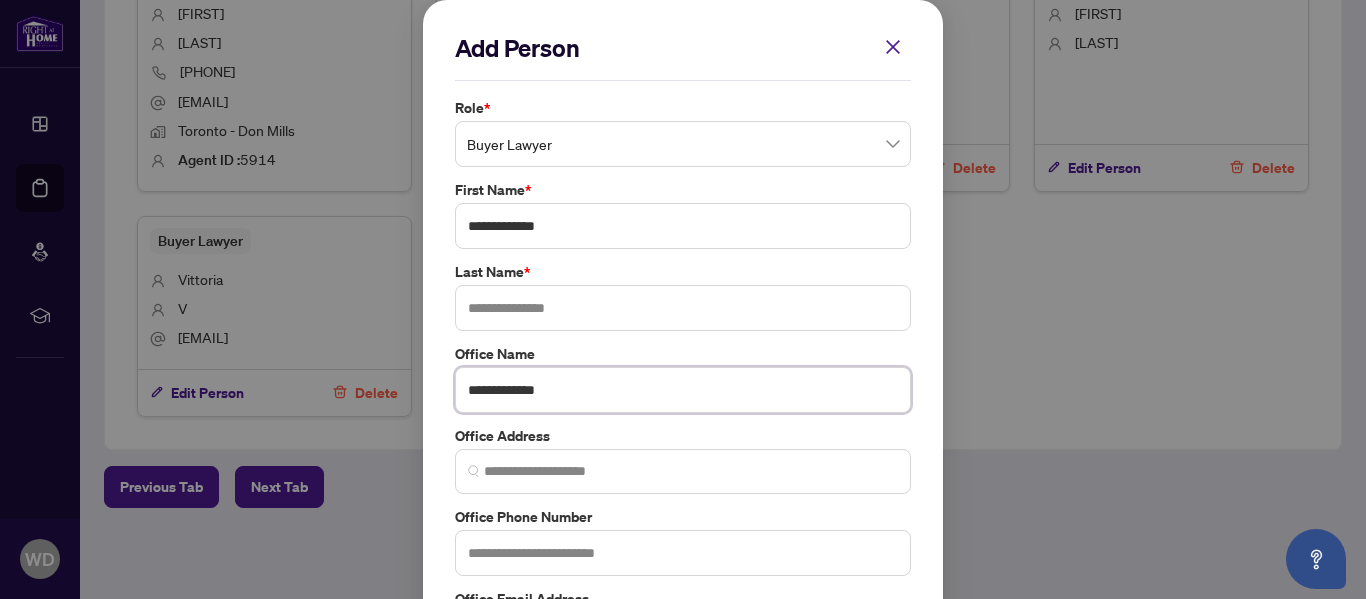 type on "**********" 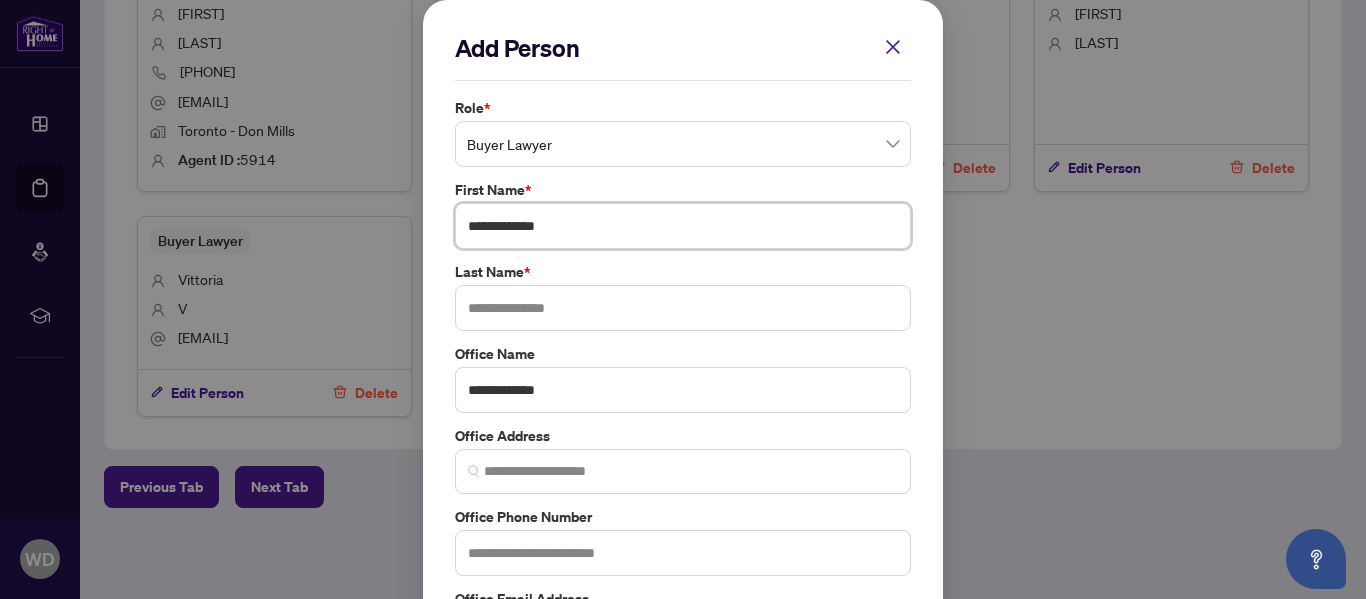 drag, startPoint x: 530, startPoint y: 226, endPoint x: 643, endPoint y: 217, distance: 113.35784 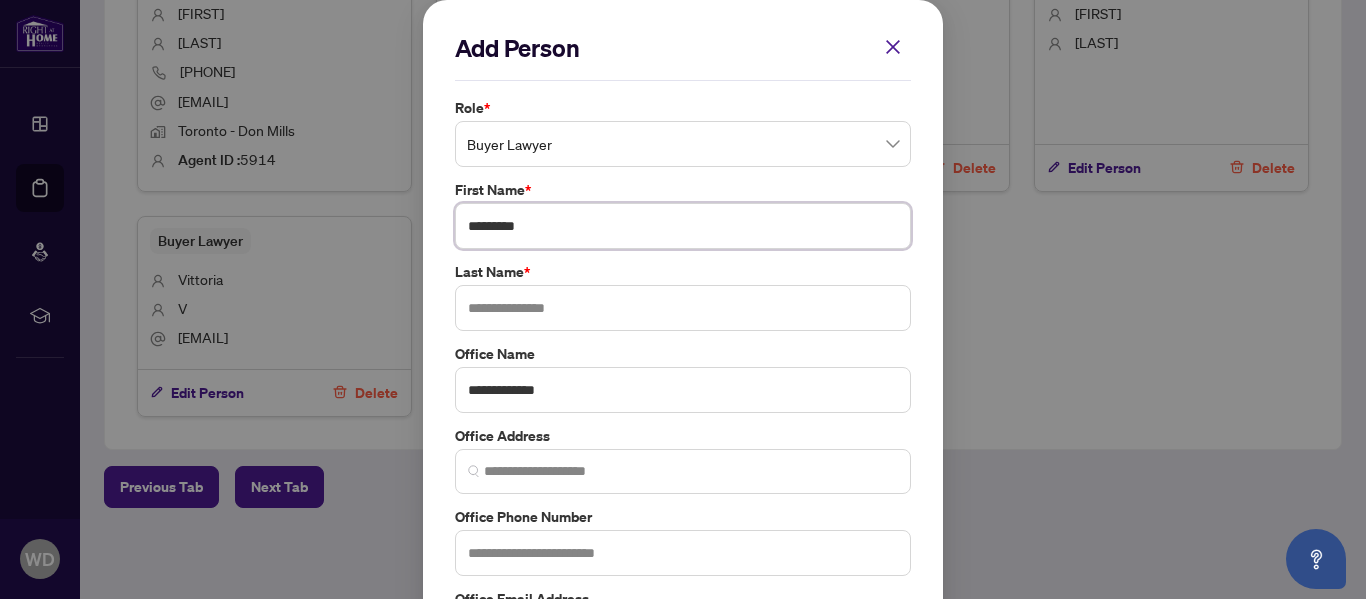 type on "*********" 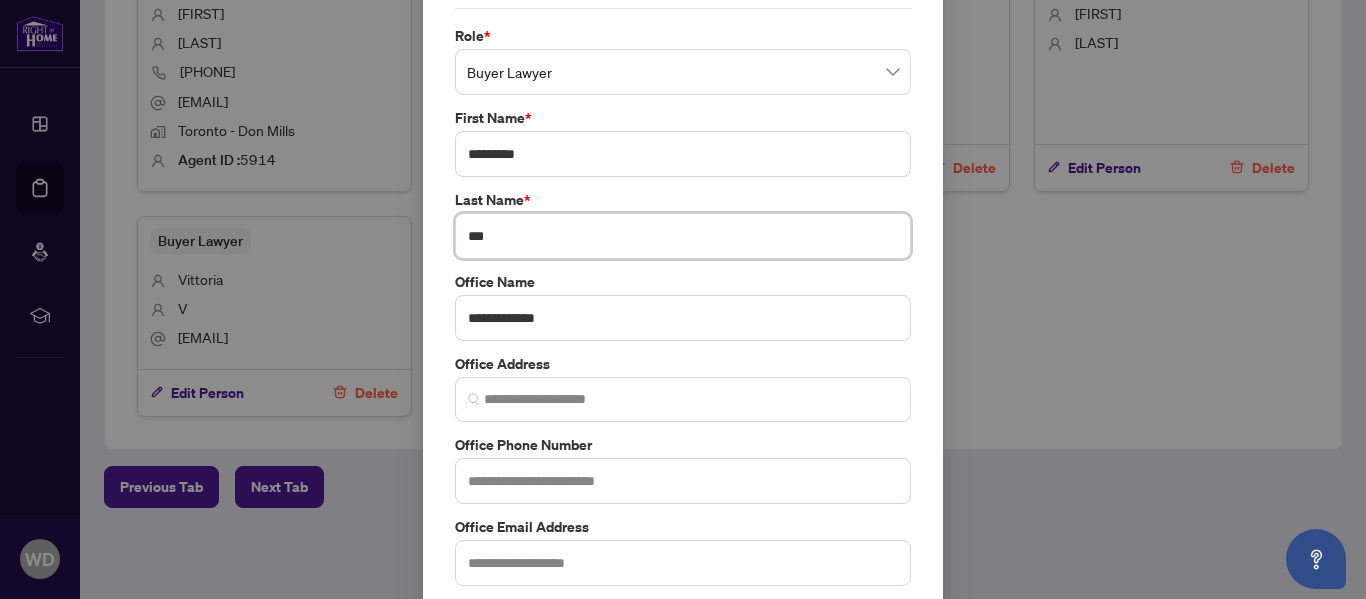 scroll, scrollTop: 100, scrollLeft: 0, axis: vertical 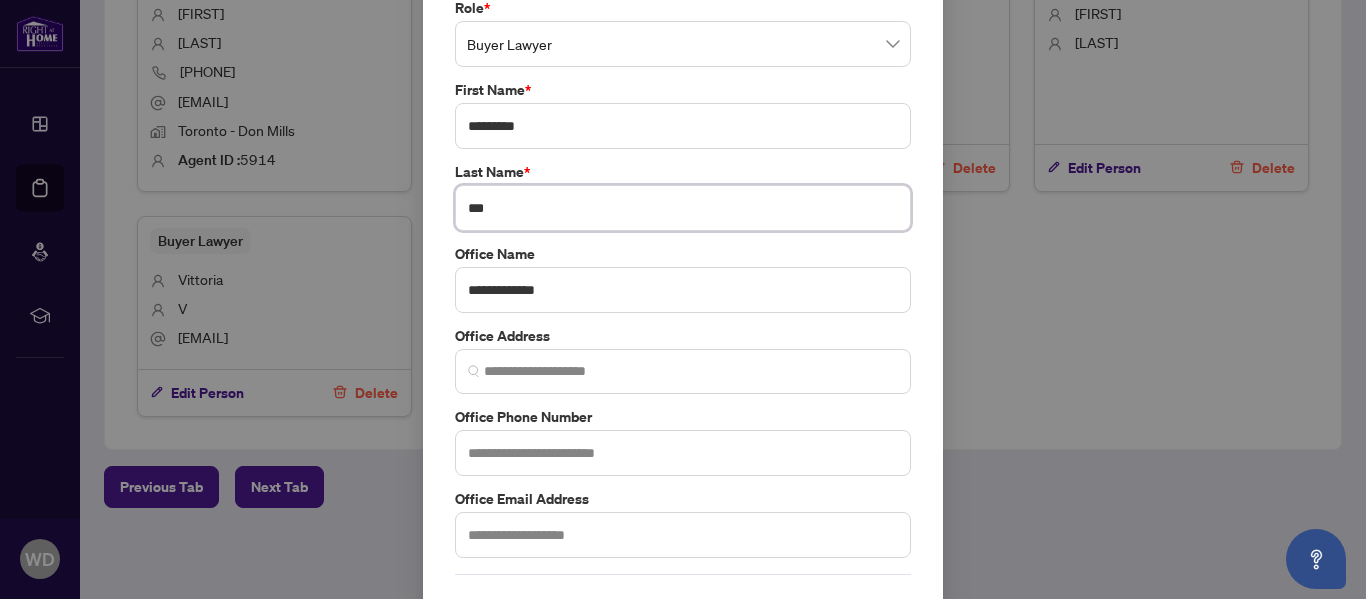 click at bounding box center (683, 371) 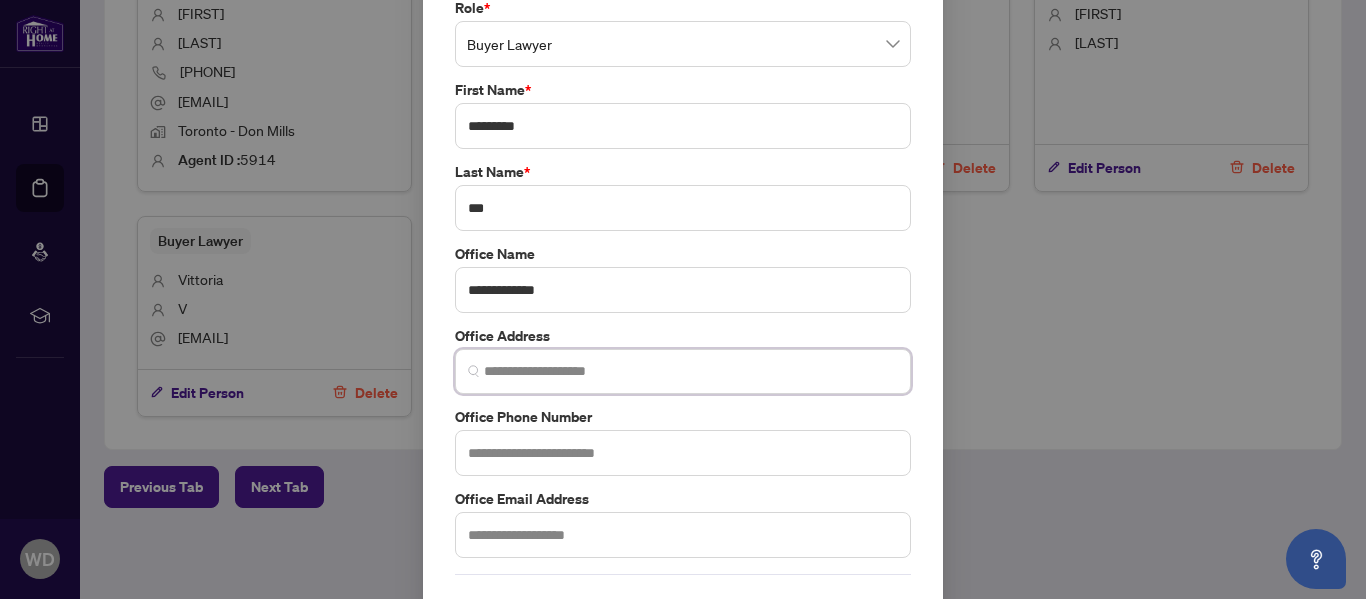 paste on "**********" 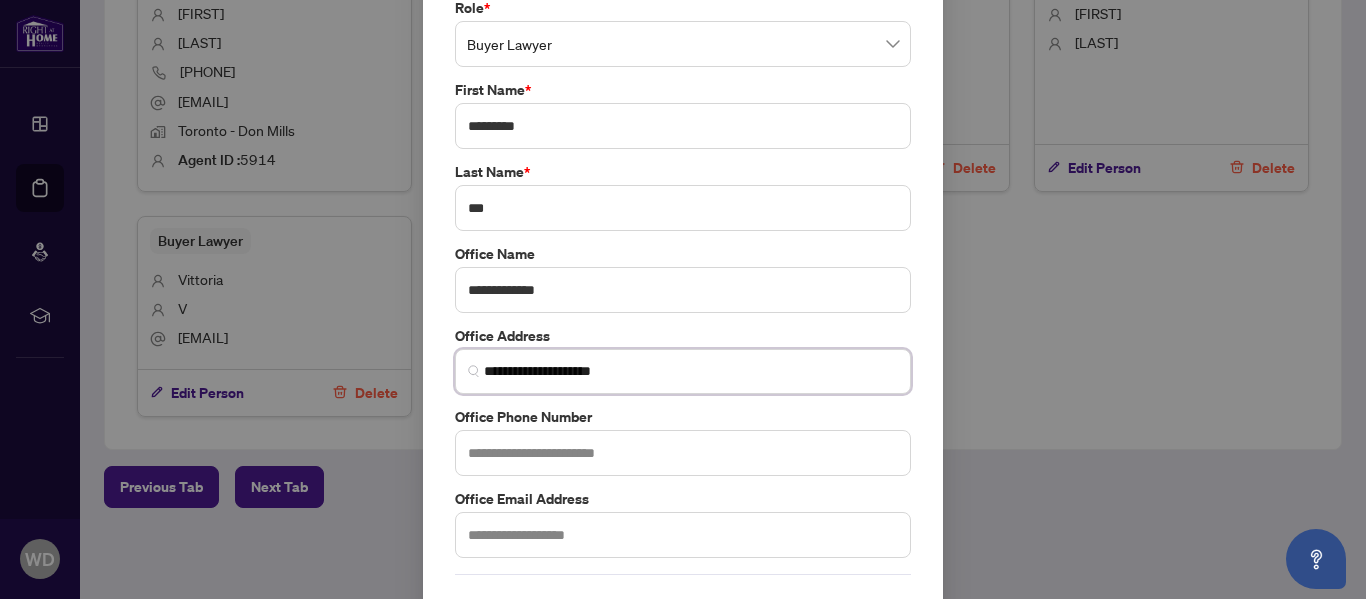 type on "**********" 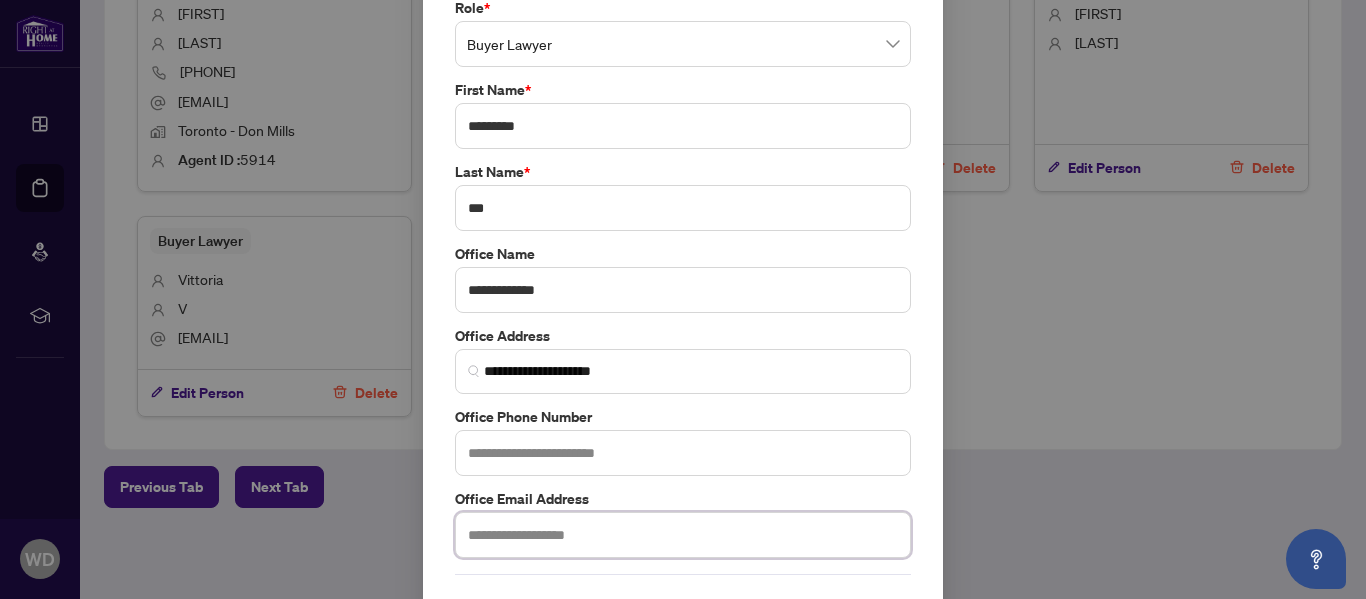 click at bounding box center [683, 535] 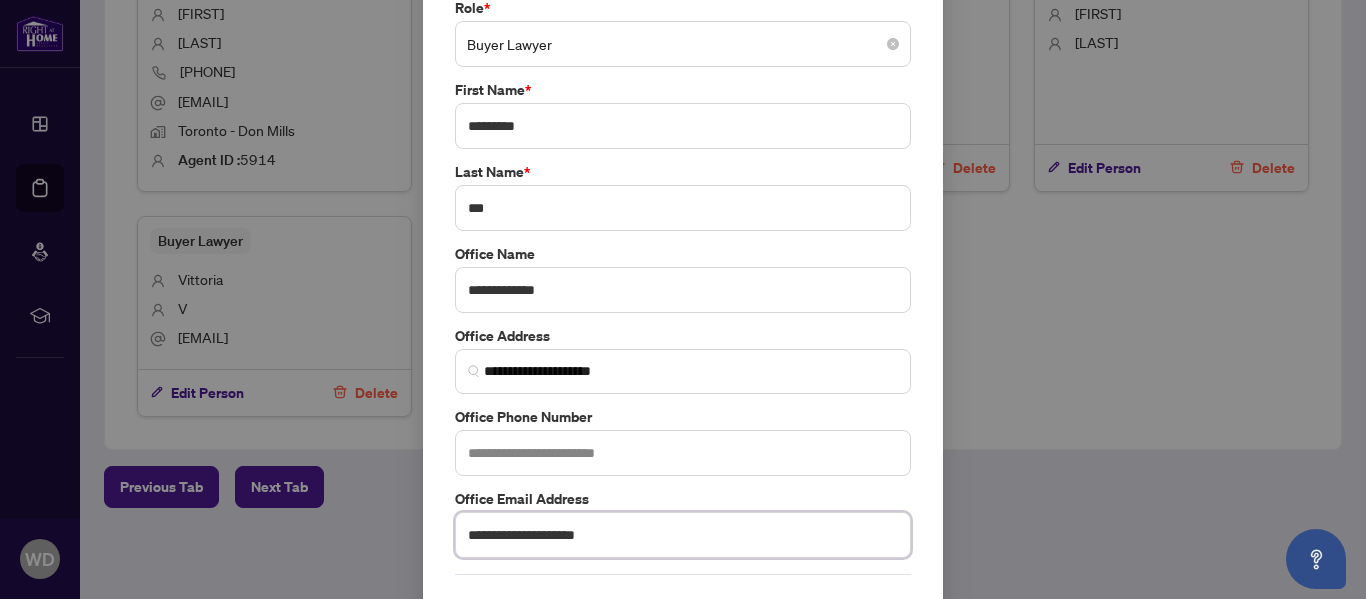 type on "**********" 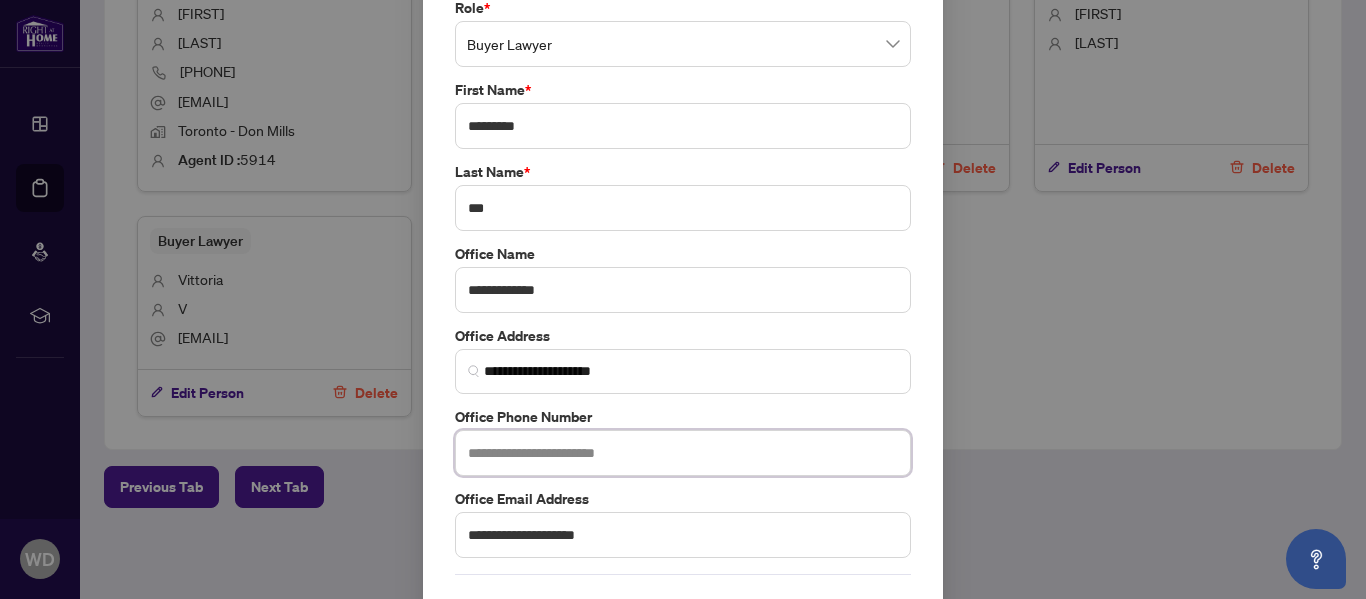 click at bounding box center (683, 453) 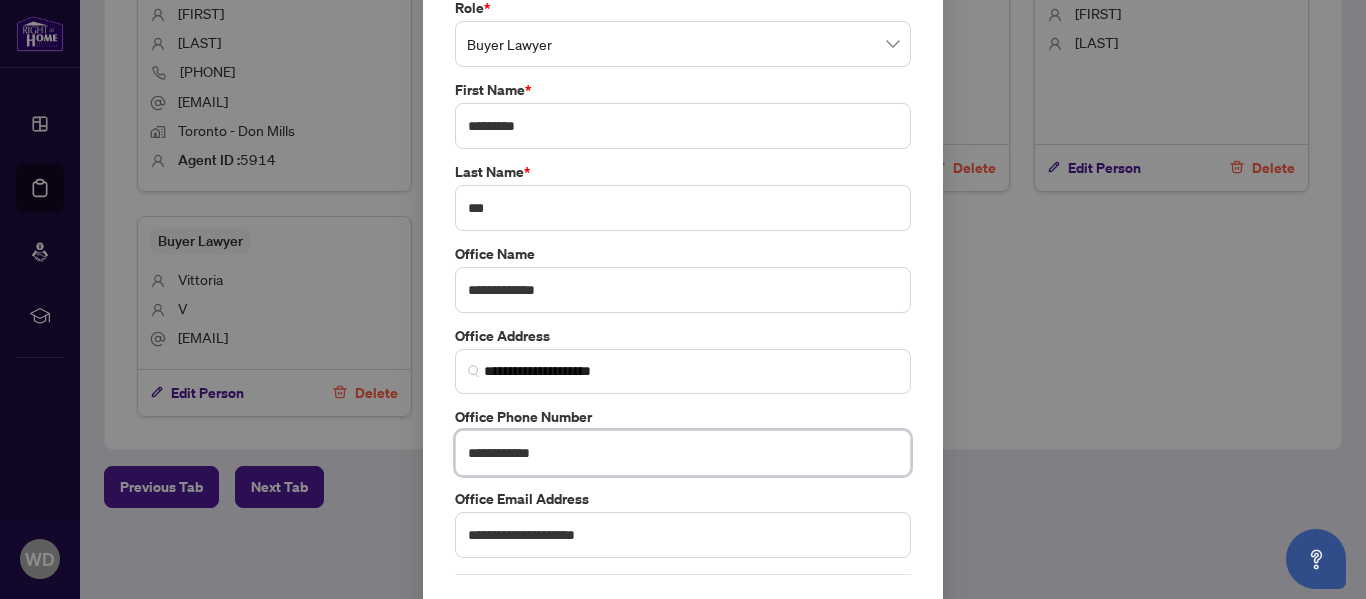 drag, startPoint x: 651, startPoint y: 359, endPoint x: 509, endPoint y: 375, distance: 142.89856 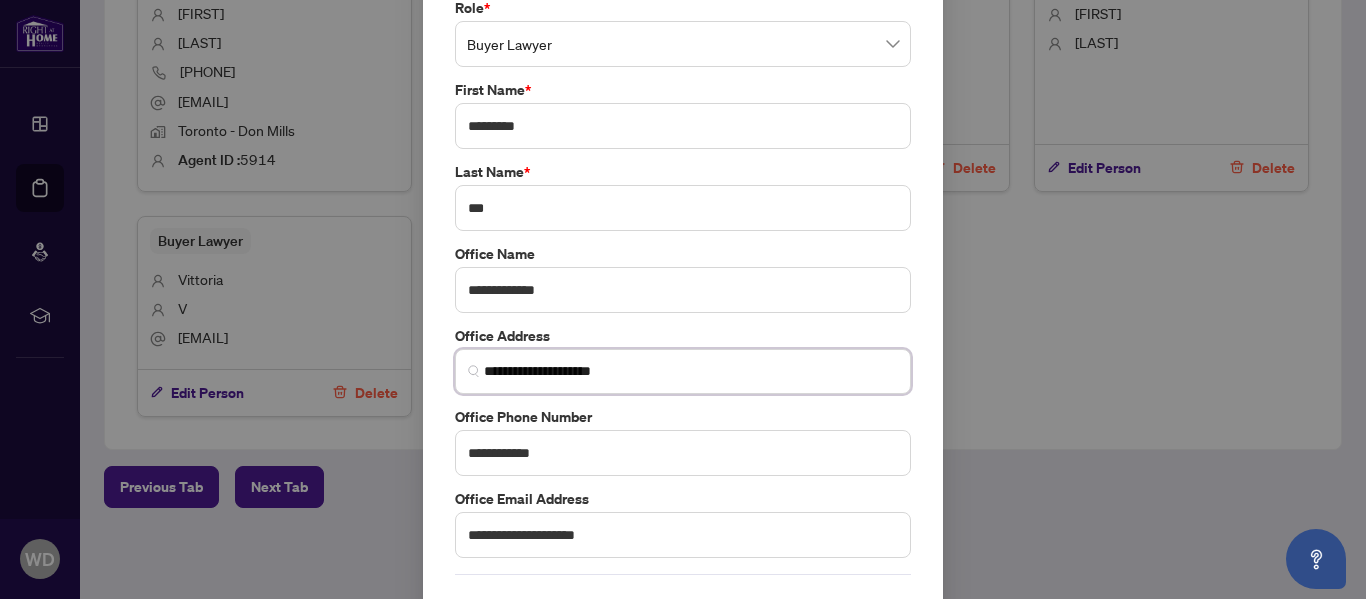paste on "**********" 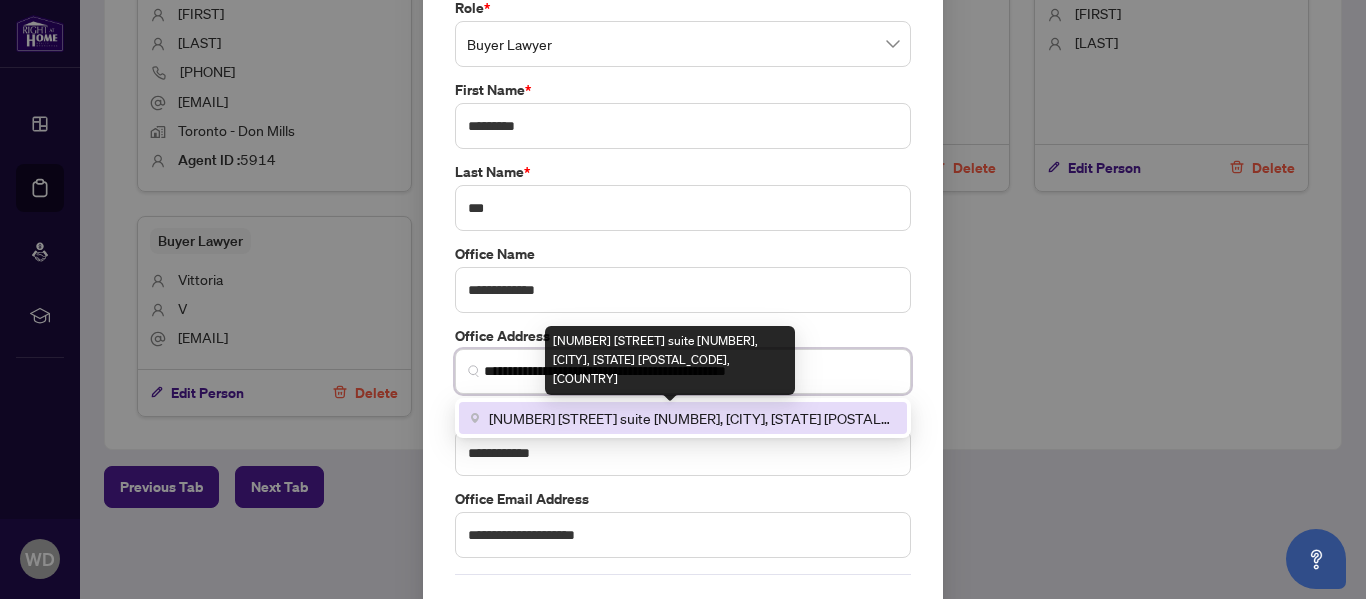click on "[NUMBER] [STREET] suite [NUMBER], [CITY], [STATE] [POSTAL_CODE], [COUNTRY]" at bounding box center (692, 418) 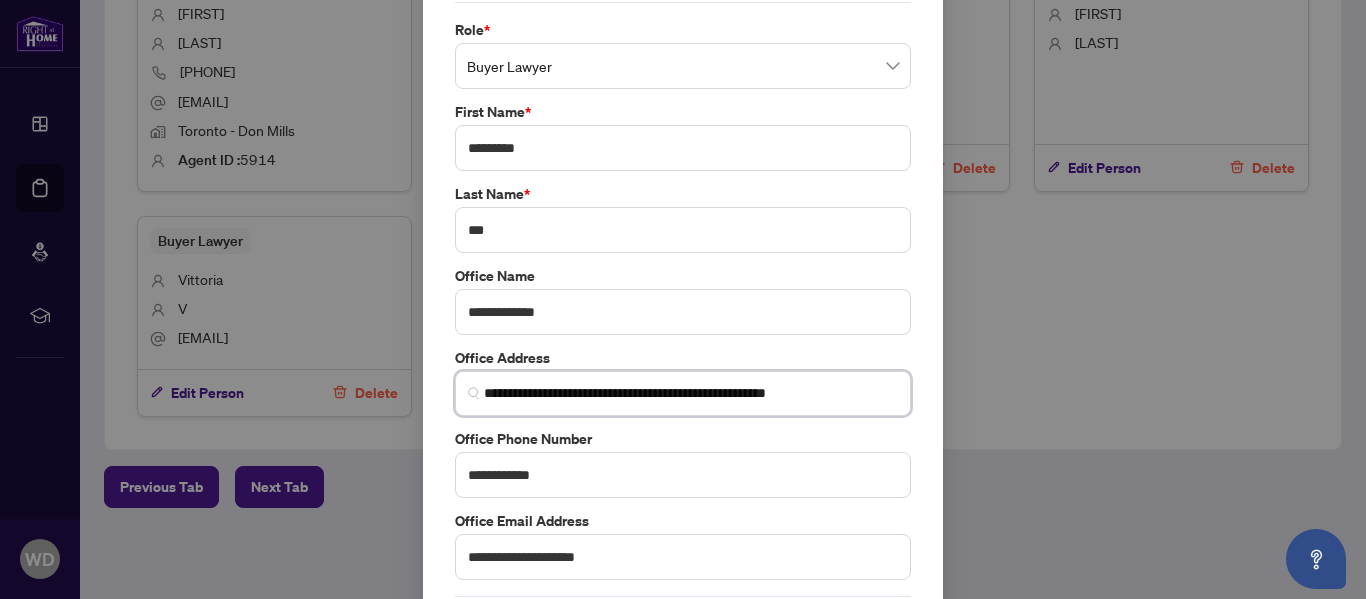 scroll, scrollTop: 174, scrollLeft: 0, axis: vertical 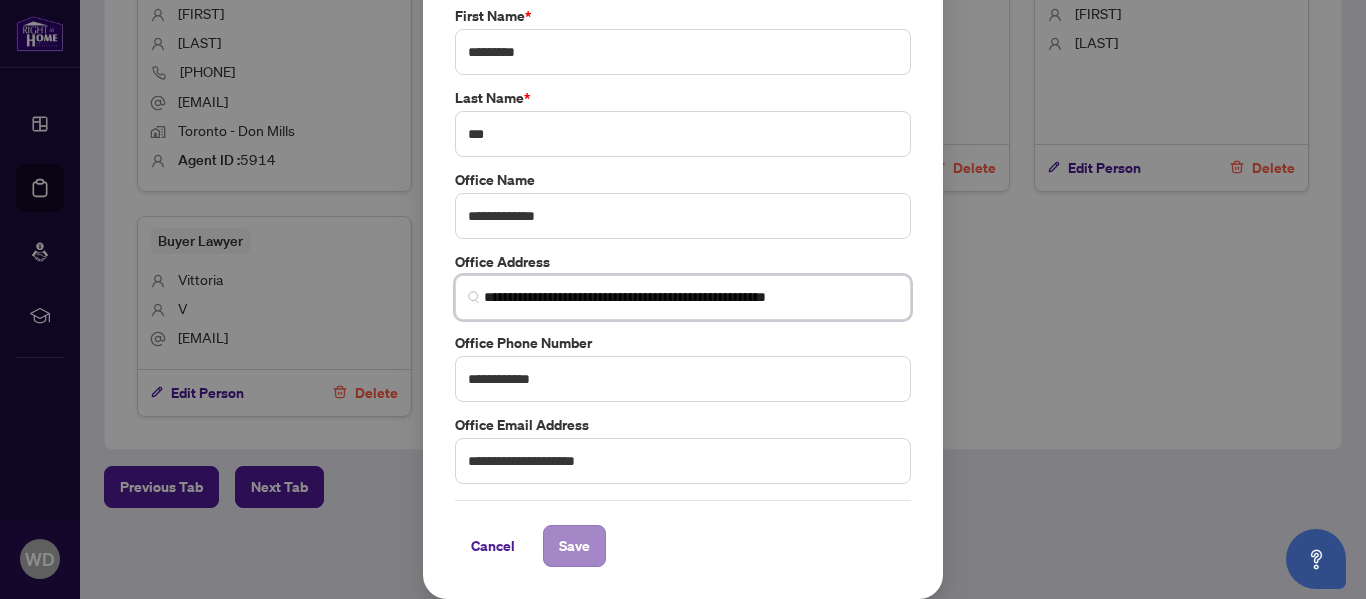 type on "**********" 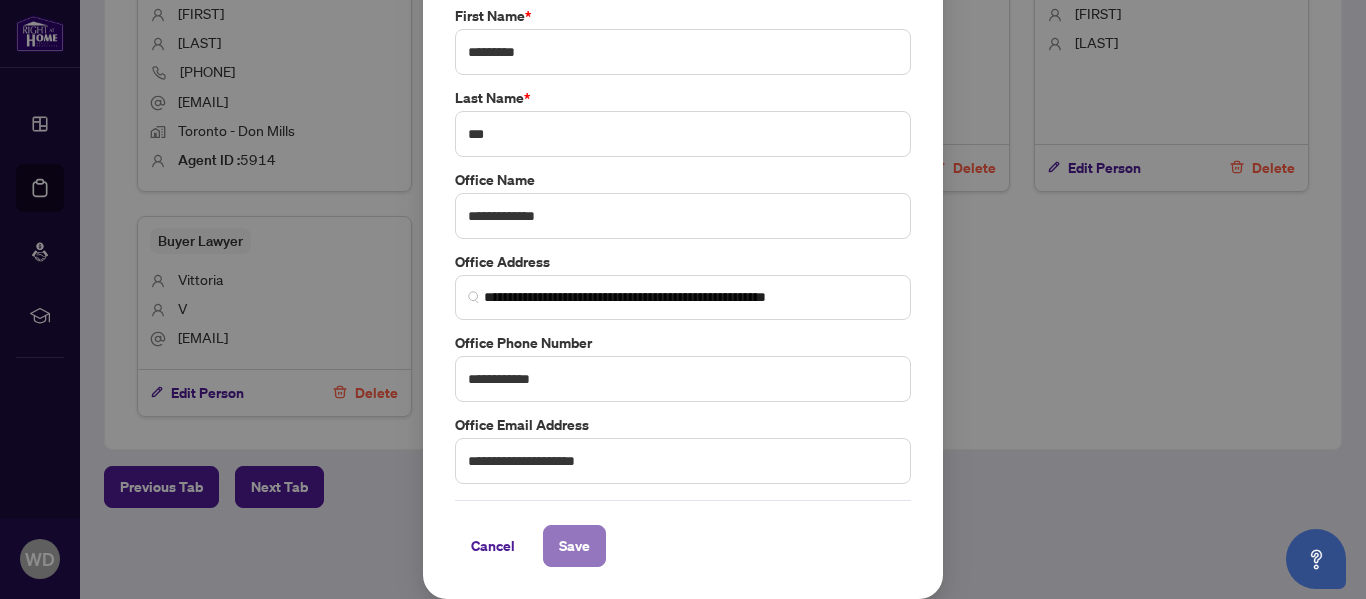 click on "Save" at bounding box center [574, 546] 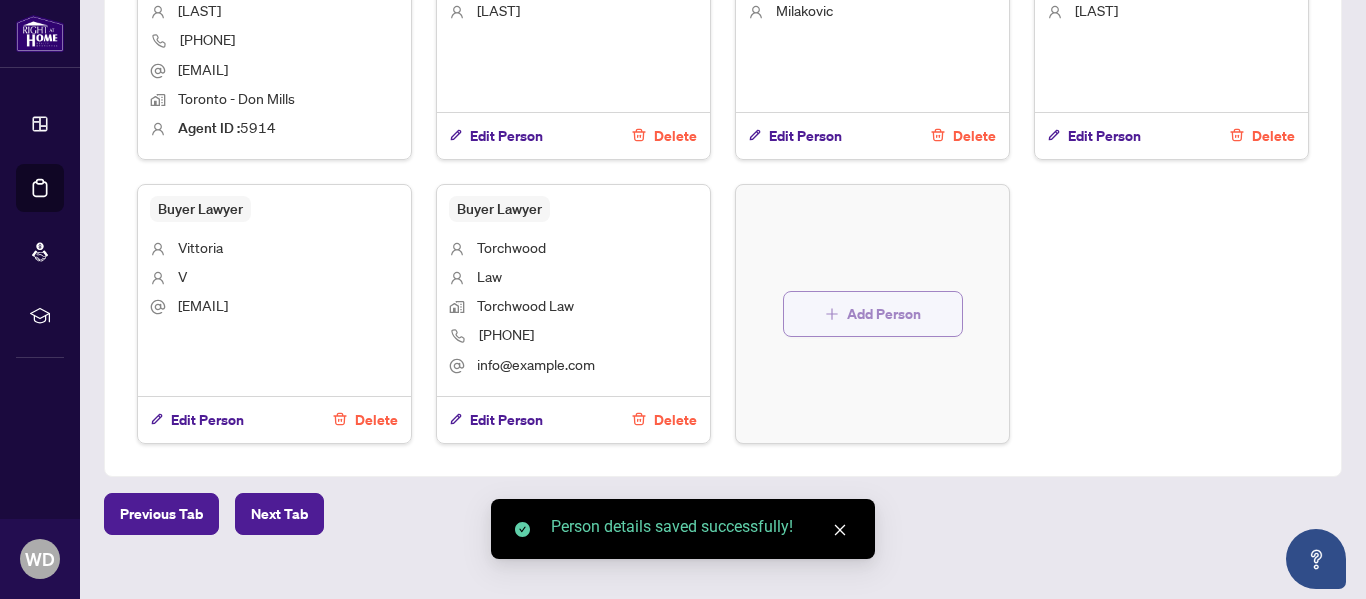 scroll, scrollTop: 1426, scrollLeft: 0, axis: vertical 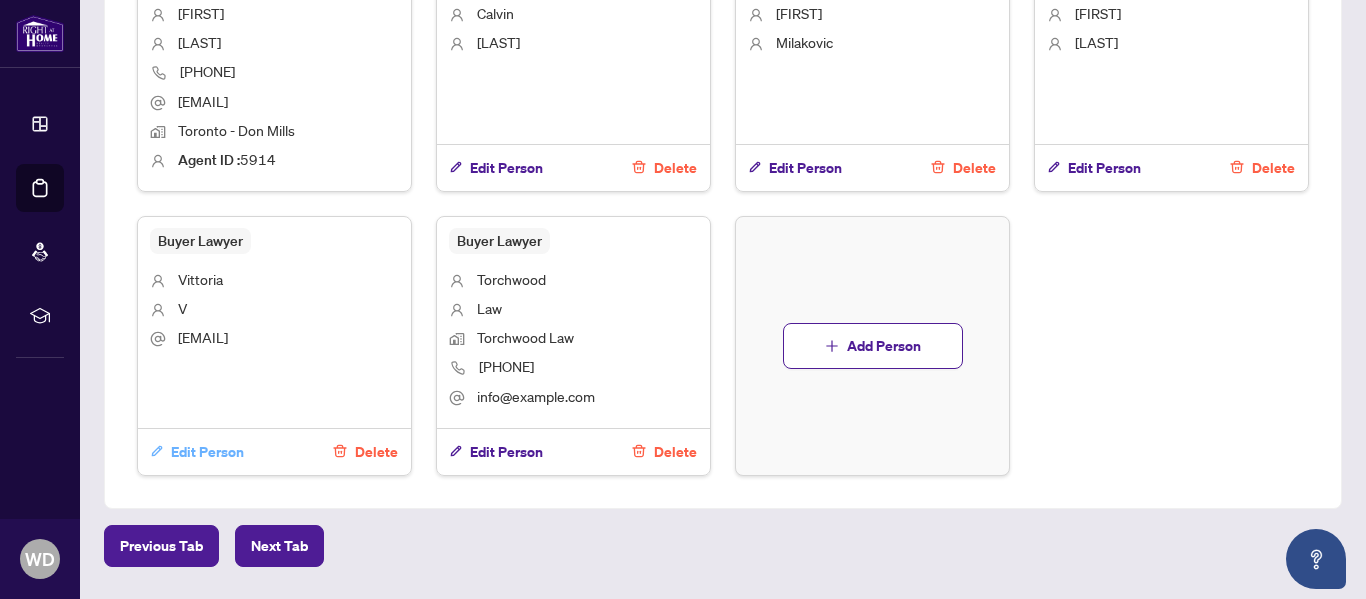 click on "Edit Person" at bounding box center [207, 452] 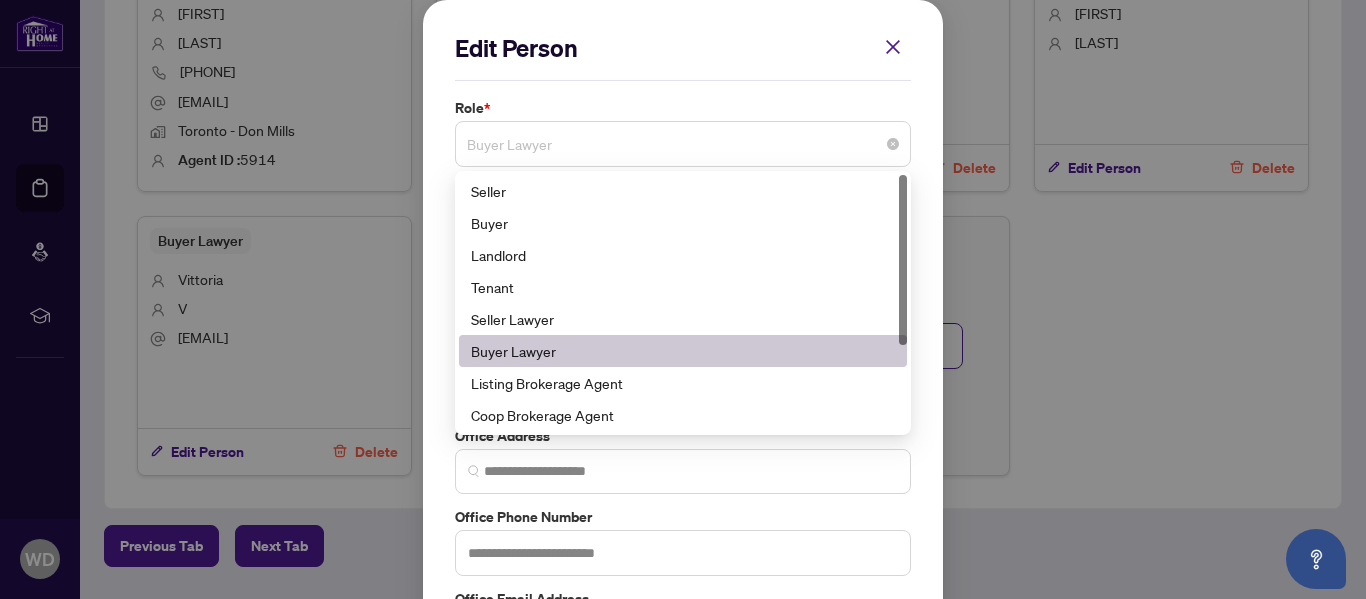 click on "Buyer Lawyer" at bounding box center [683, 144] 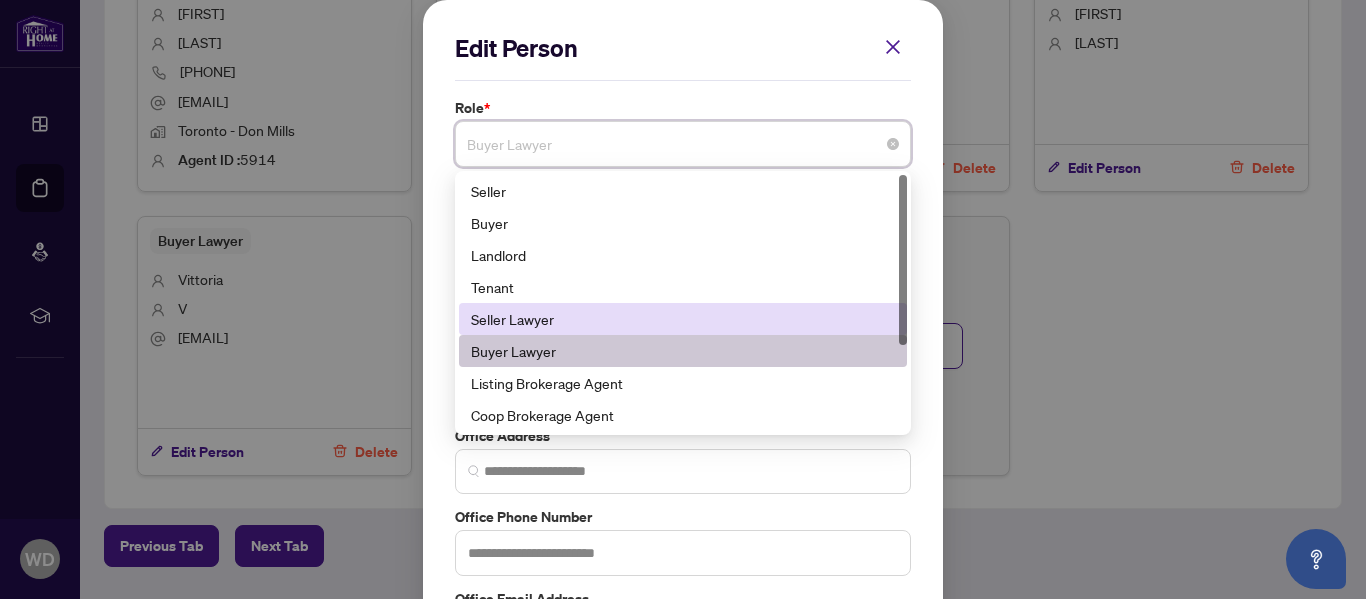 click on "Seller Lawyer" at bounding box center (683, 319) 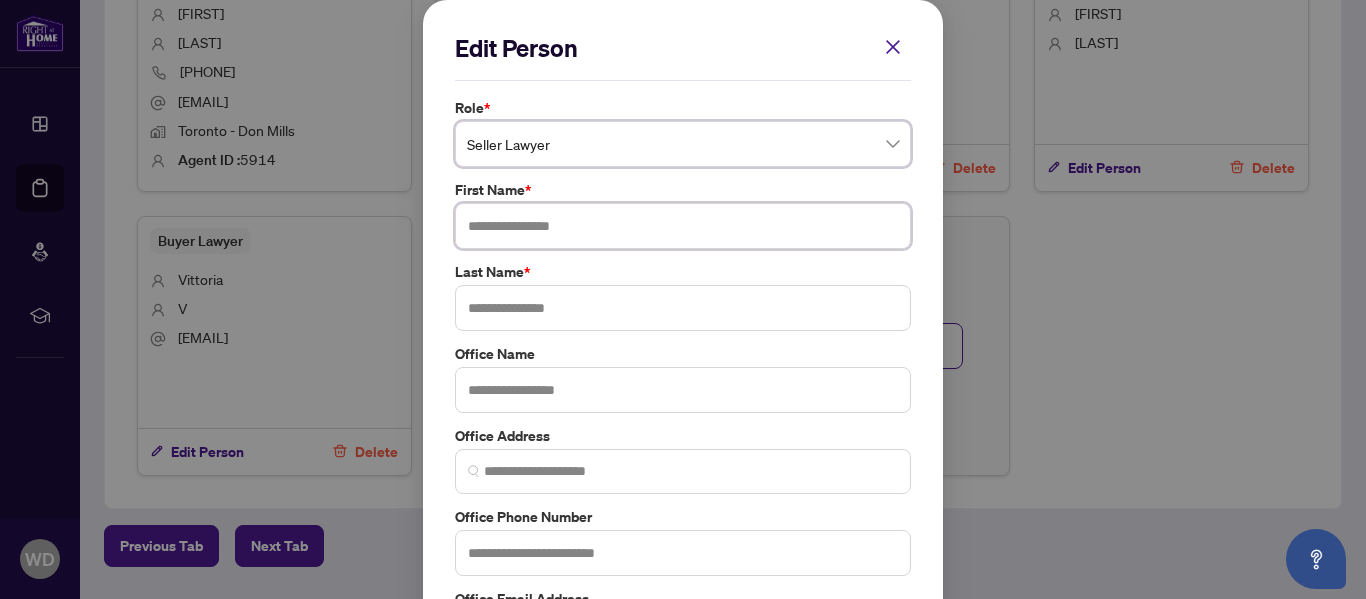 click at bounding box center (683, 226) 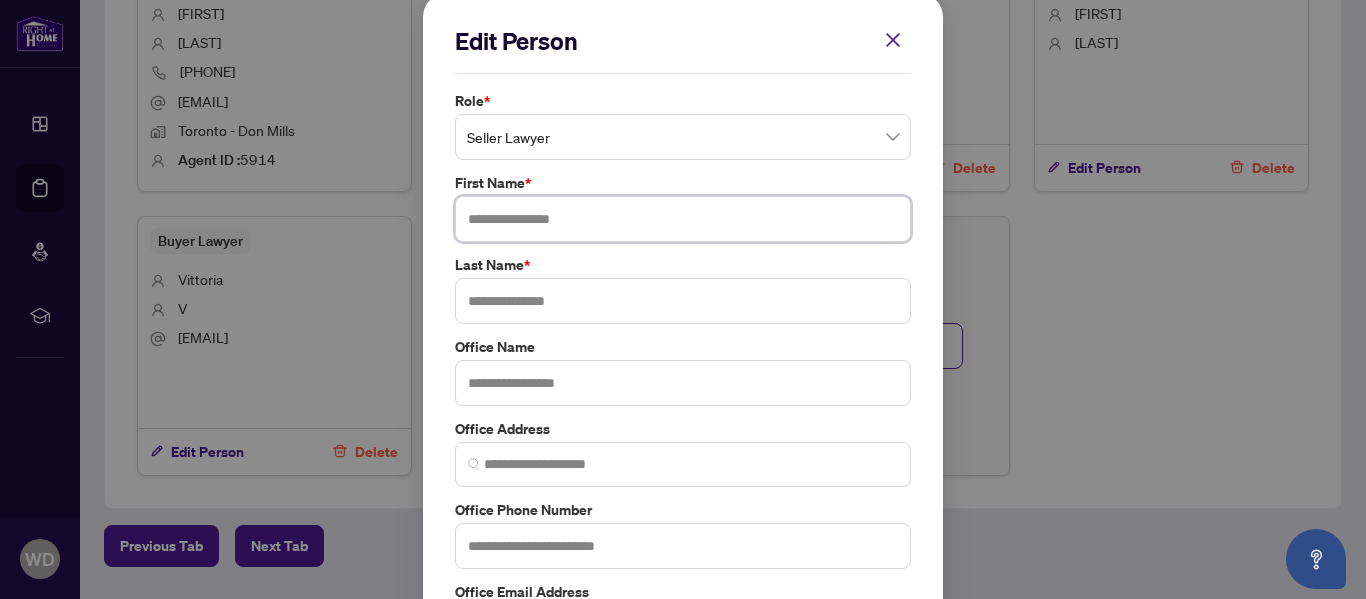 scroll, scrollTop: 0, scrollLeft: 0, axis: both 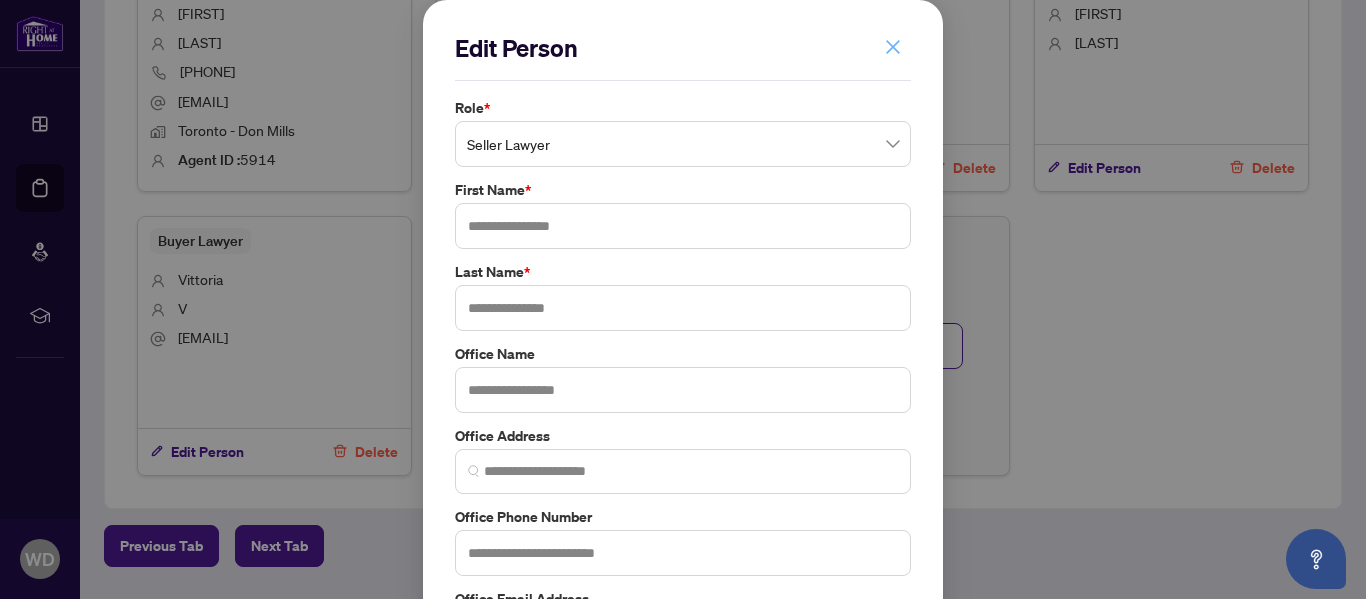 click 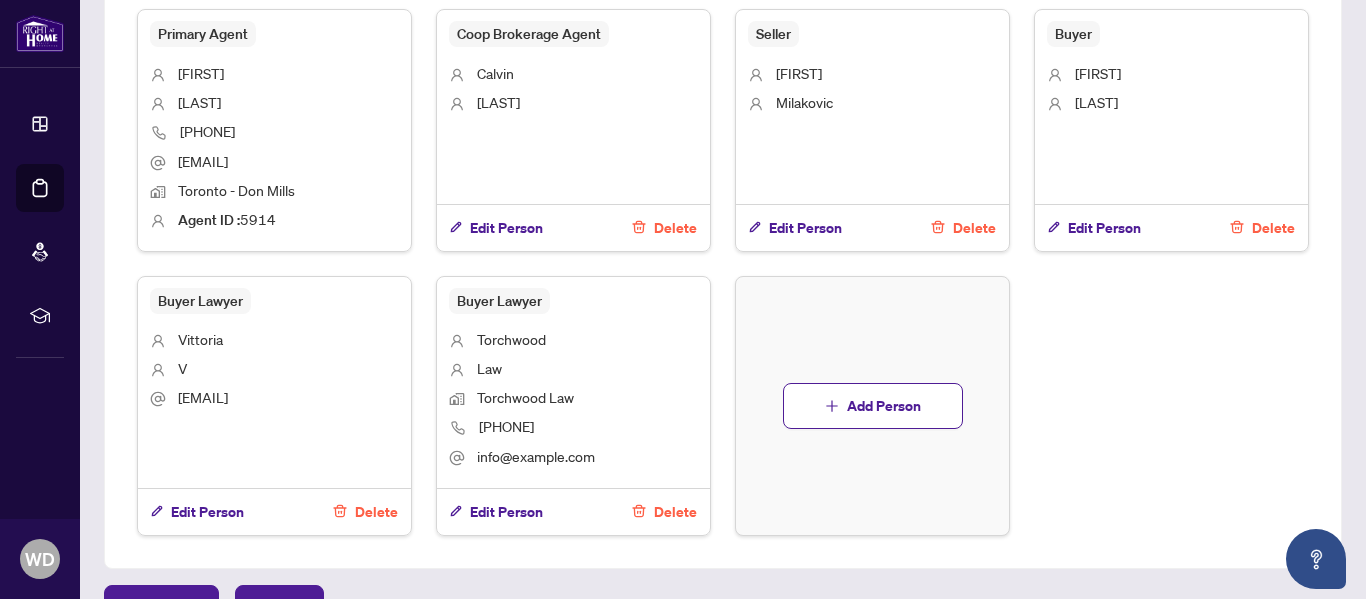 scroll, scrollTop: 1400, scrollLeft: 0, axis: vertical 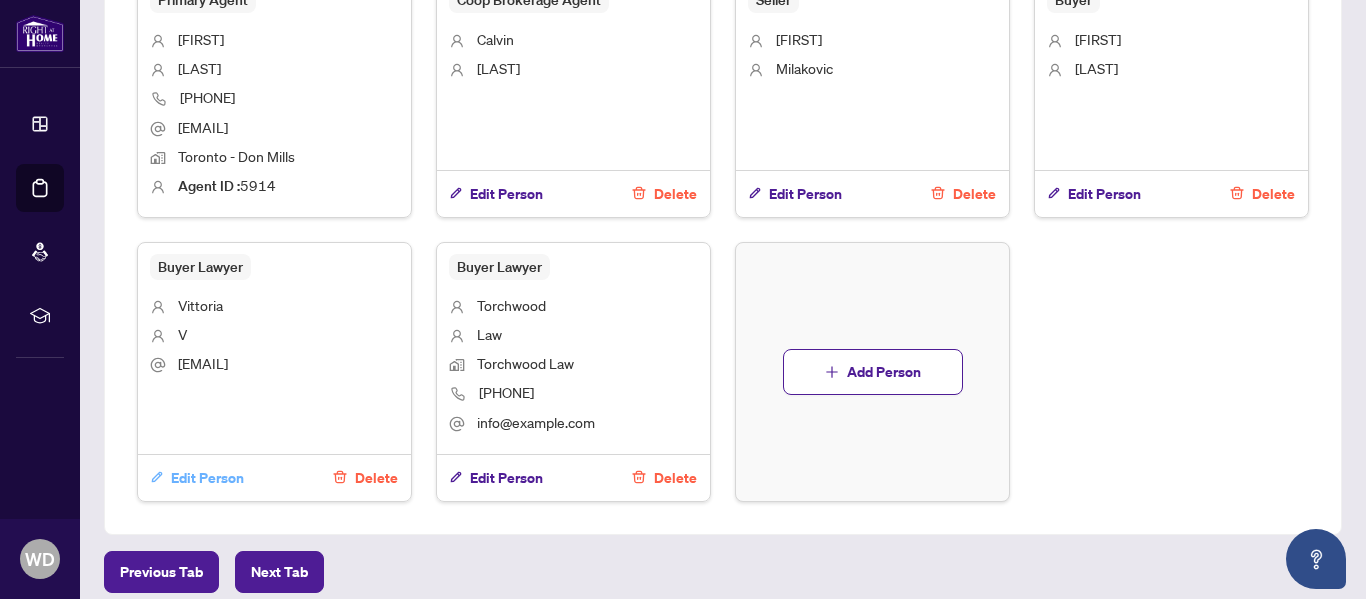 click on "Edit Person" at bounding box center (207, 478) 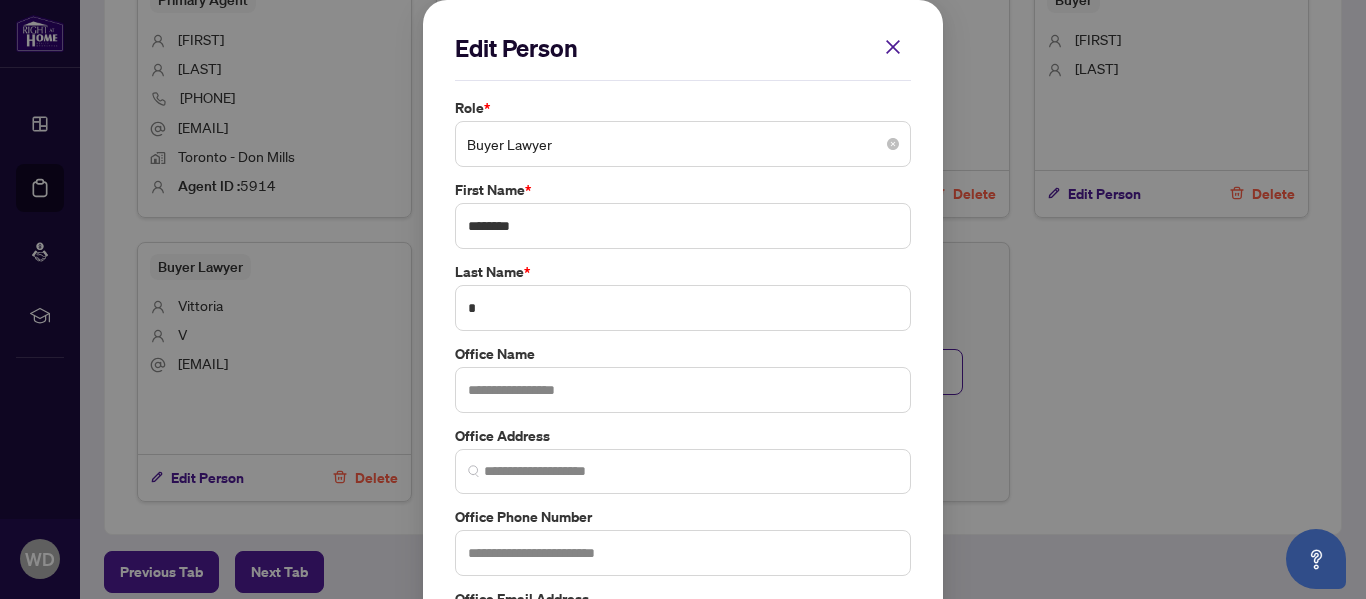 click on "Buyer Lawyer" at bounding box center [683, 144] 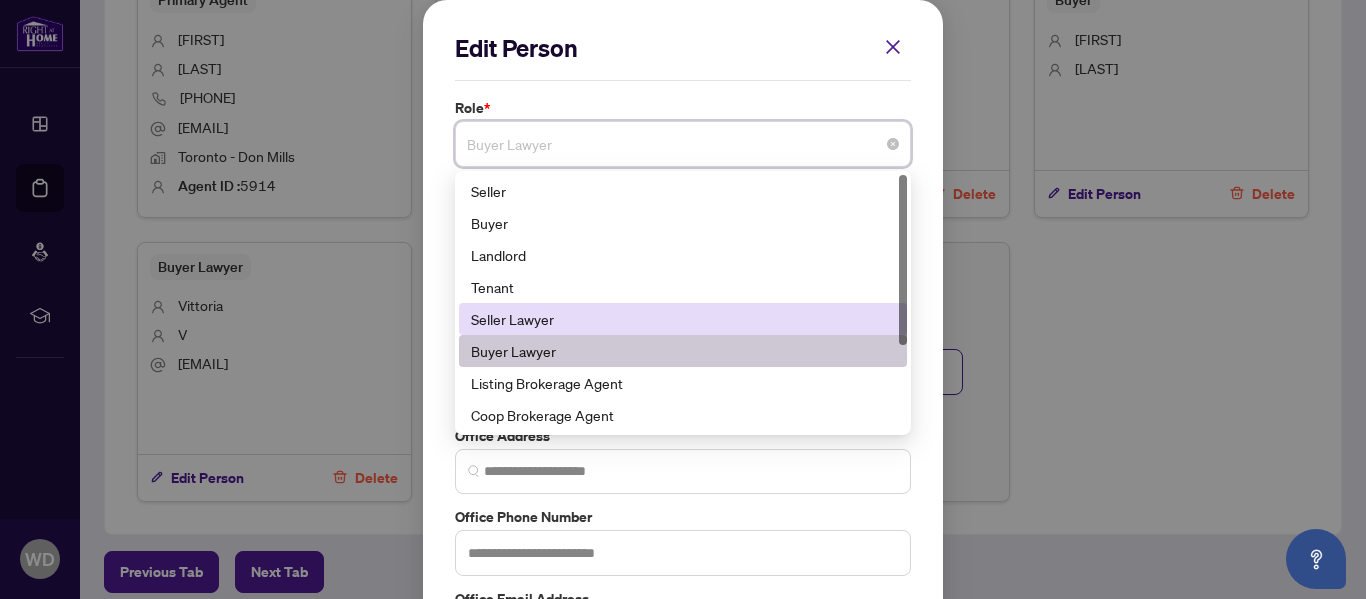 click on "Seller Lawyer" at bounding box center (683, 319) 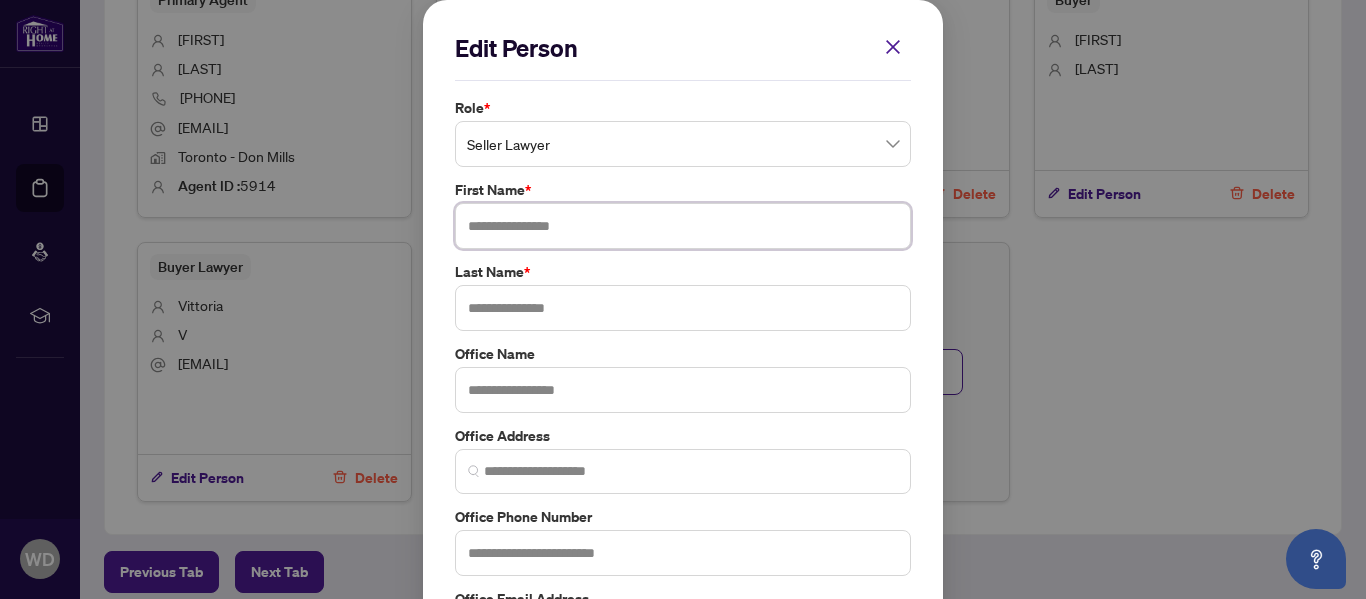 click at bounding box center (683, 226) 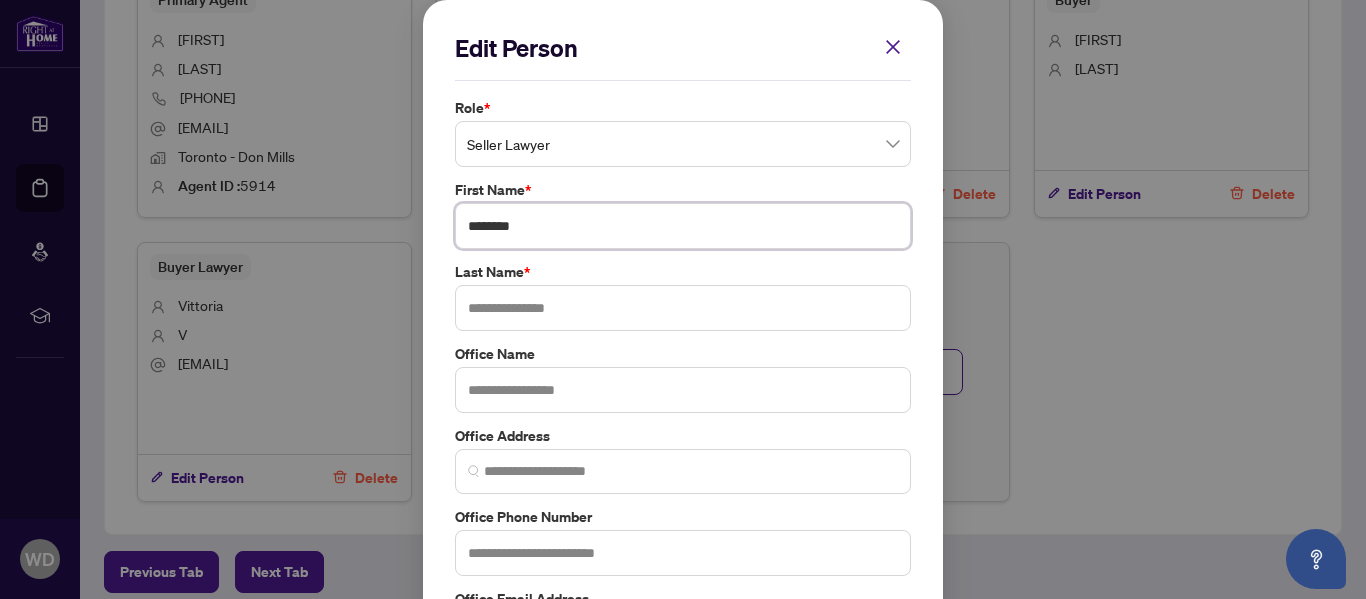 type on "********" 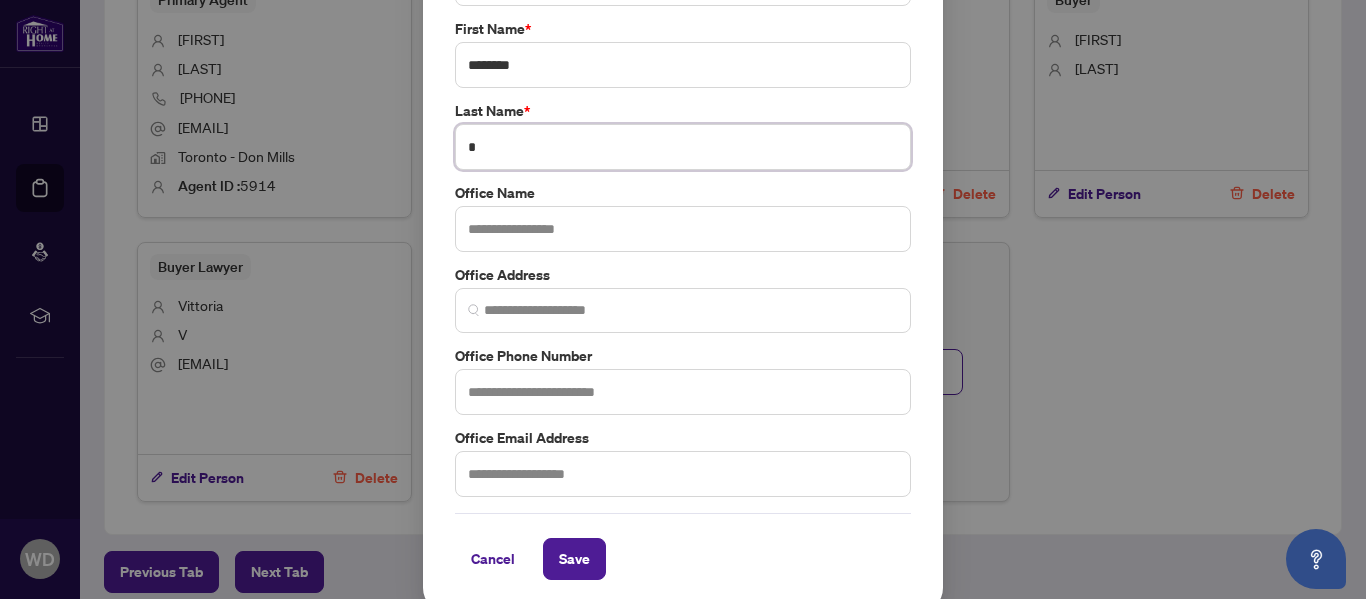 scroll, scrollTop: 174, scrollLeft: 0, axis: vertical 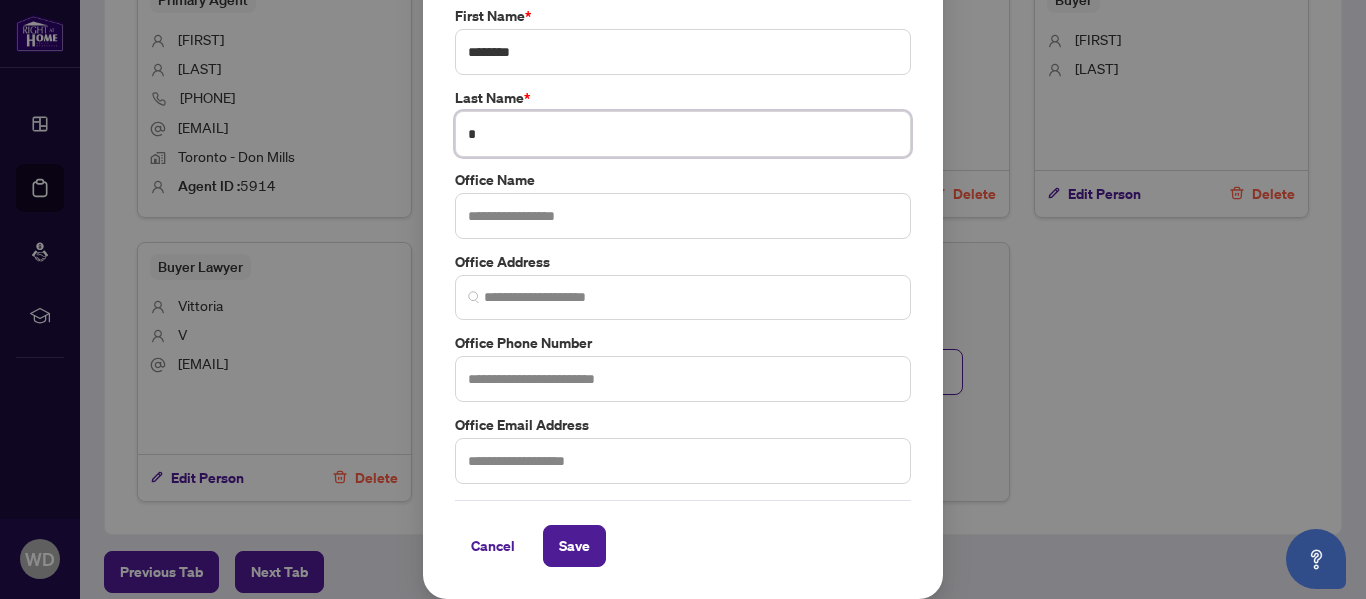 type on "*" 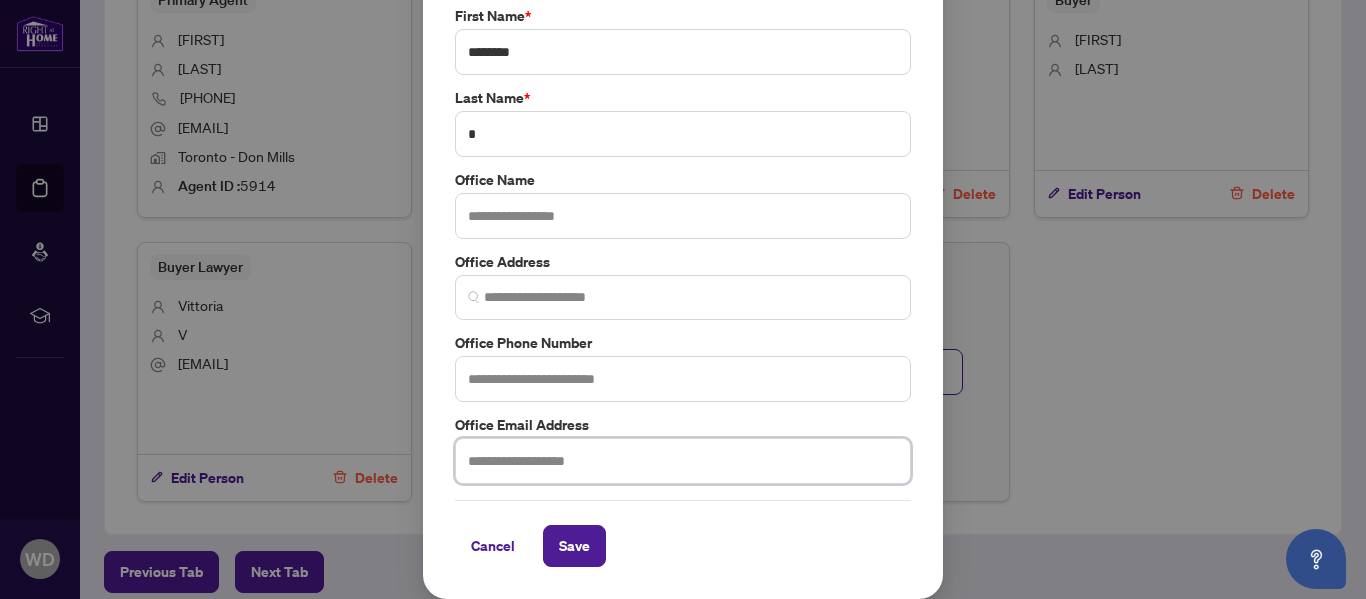 click at bounding box center (683, 461) 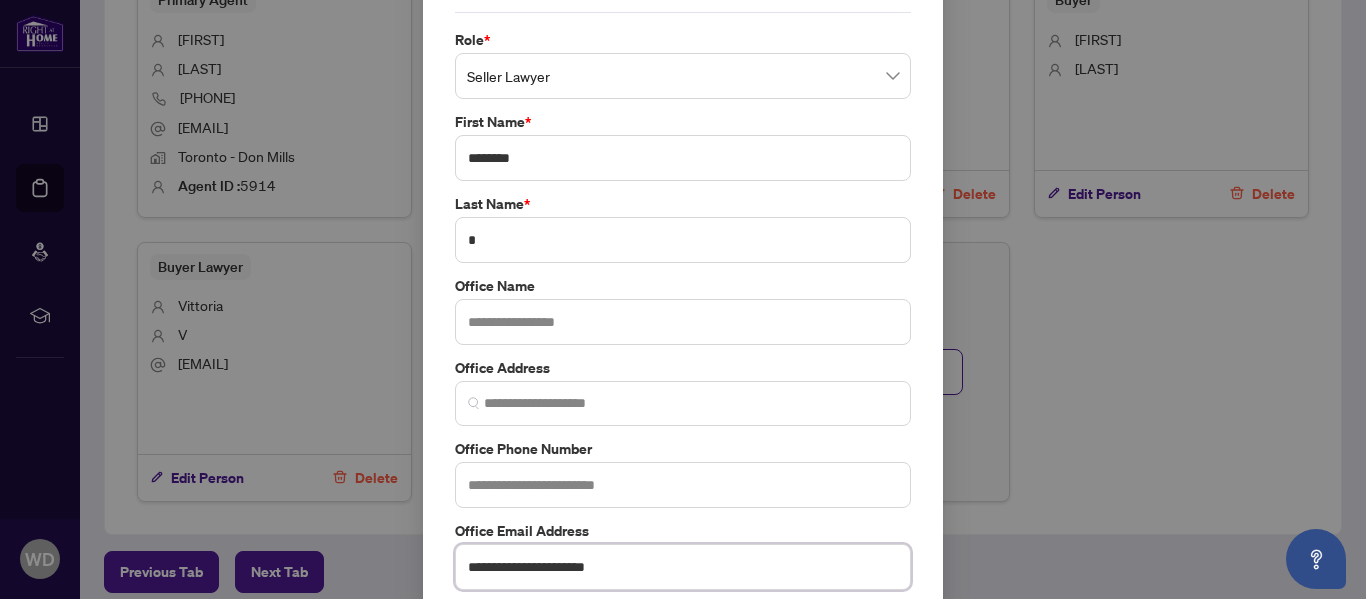 scroll, scrollTop: 174, scrollLeft: 0, axis: vertical 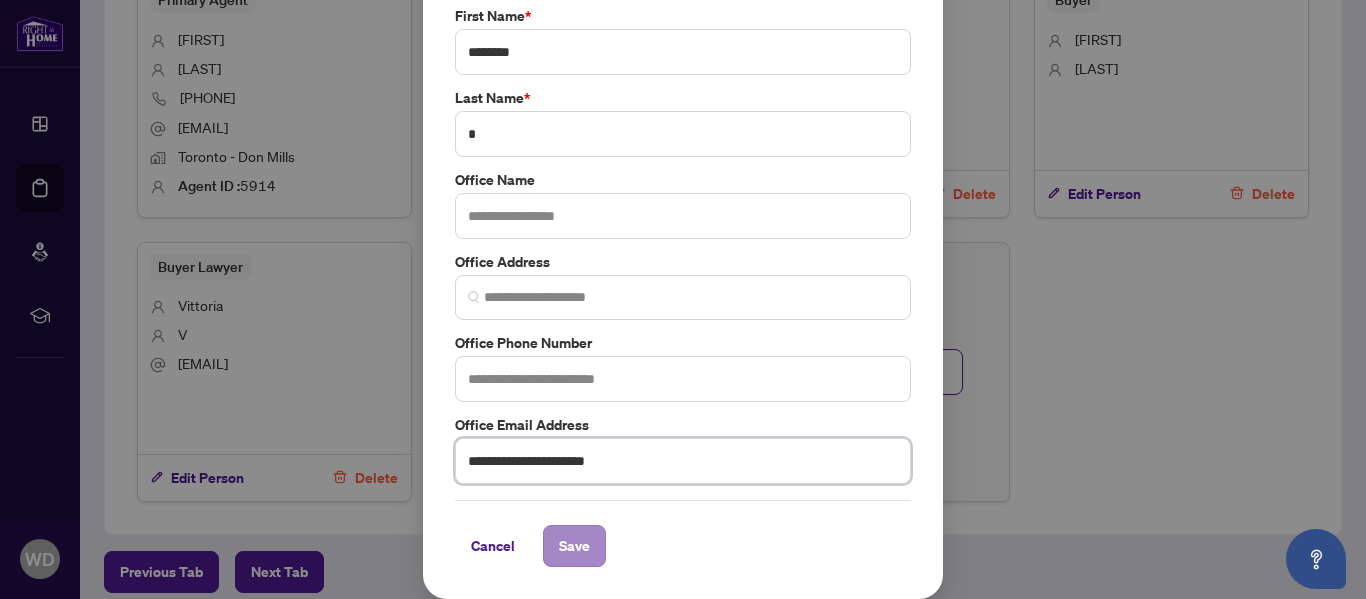 type on "**********" 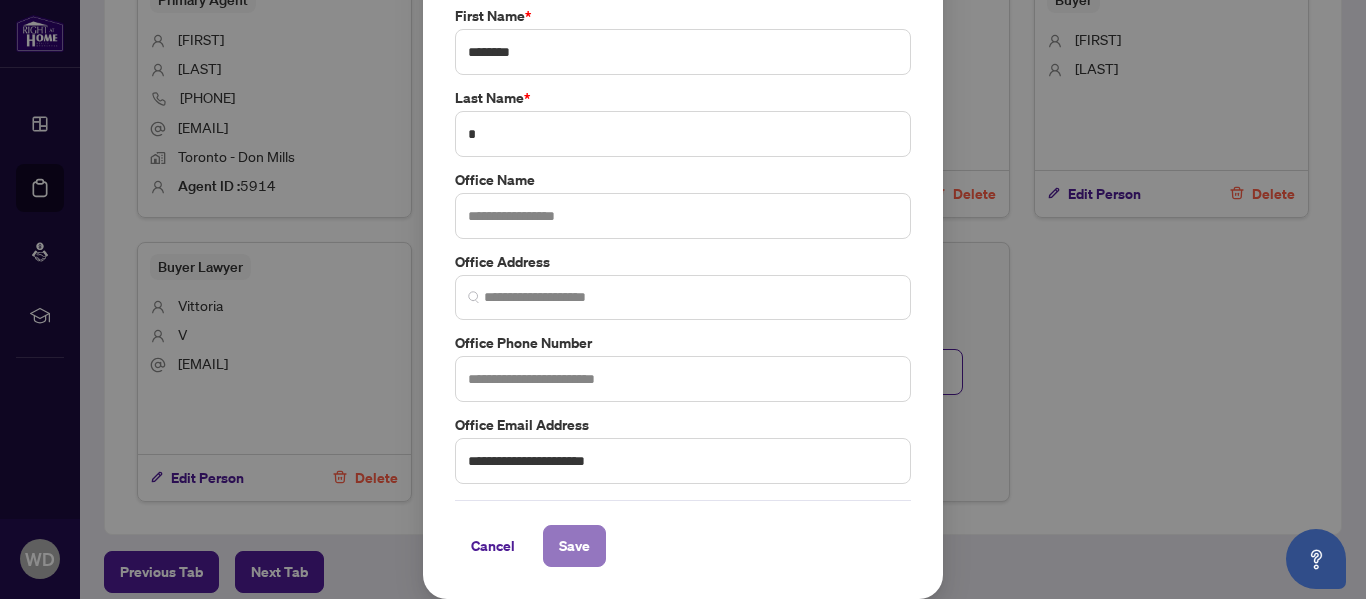 click on "Save" at bounding box center [574, 546] 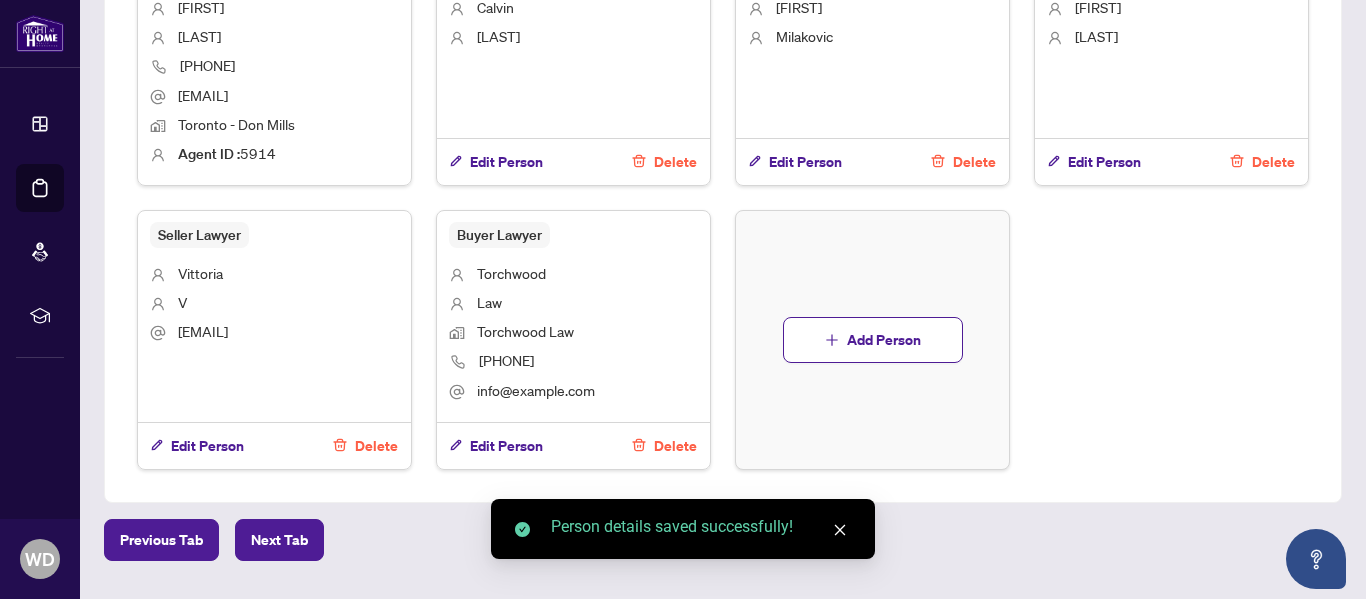 scroll, scrollTop: 1400, scrollLeft: 0, axis: vertical 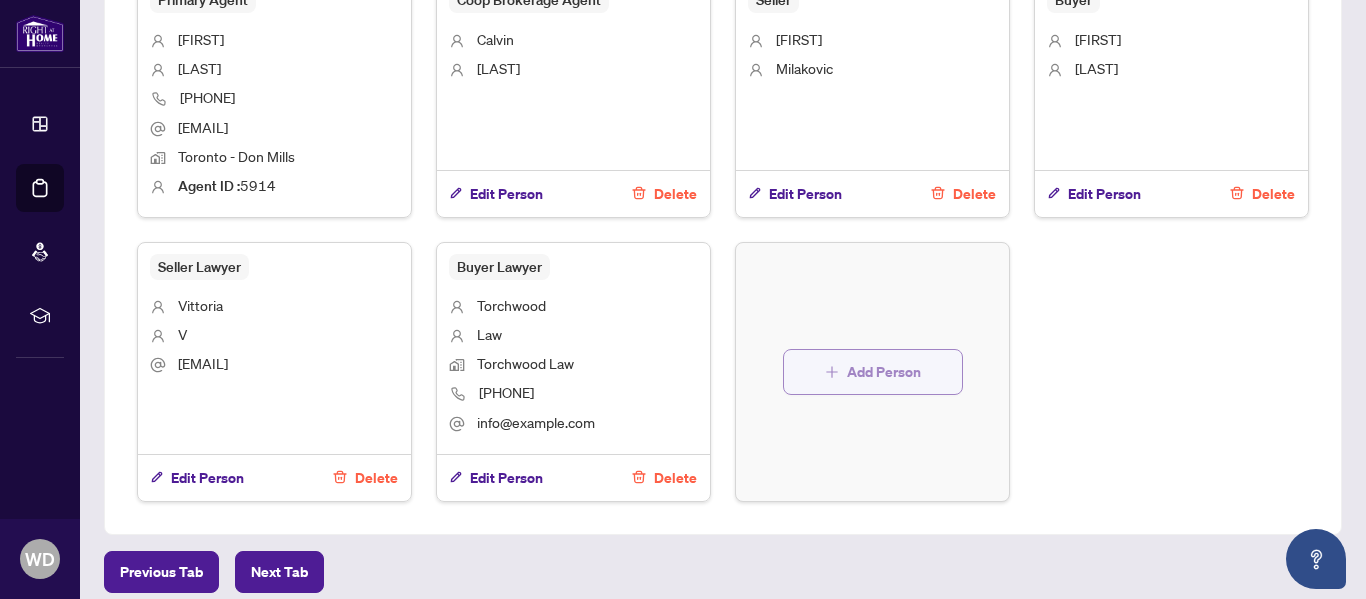click on "Add Person" at bounding box center (884, 372) 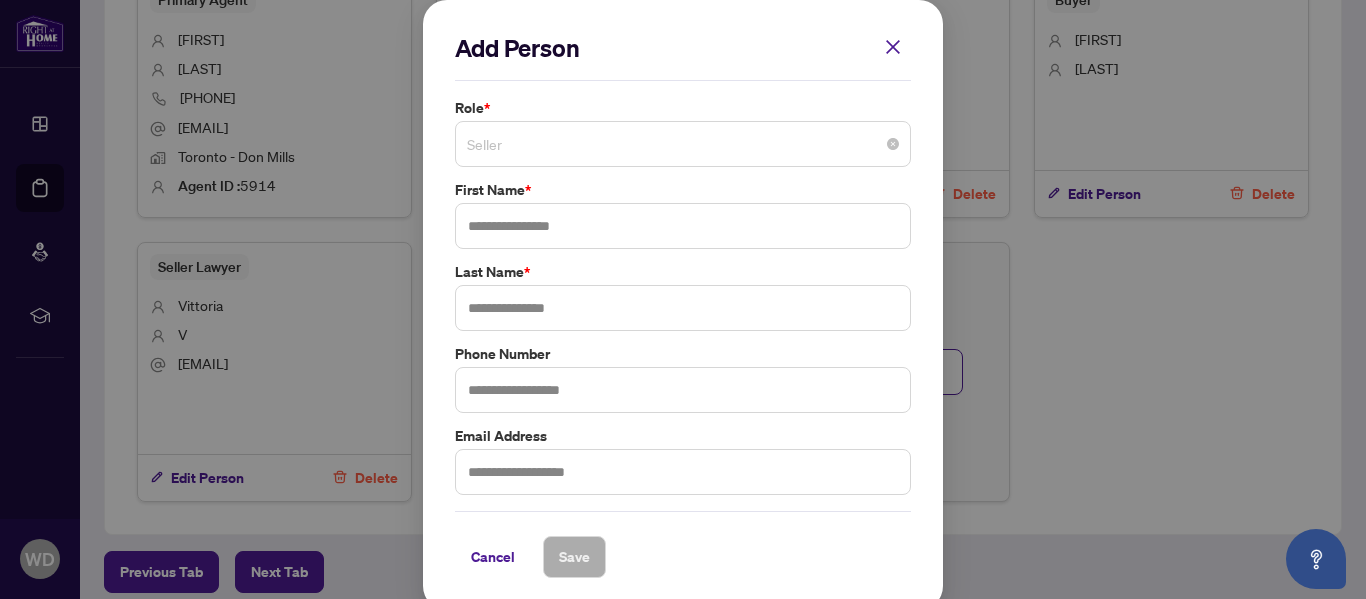 click on "Seller" at bounding box center (683, 144) 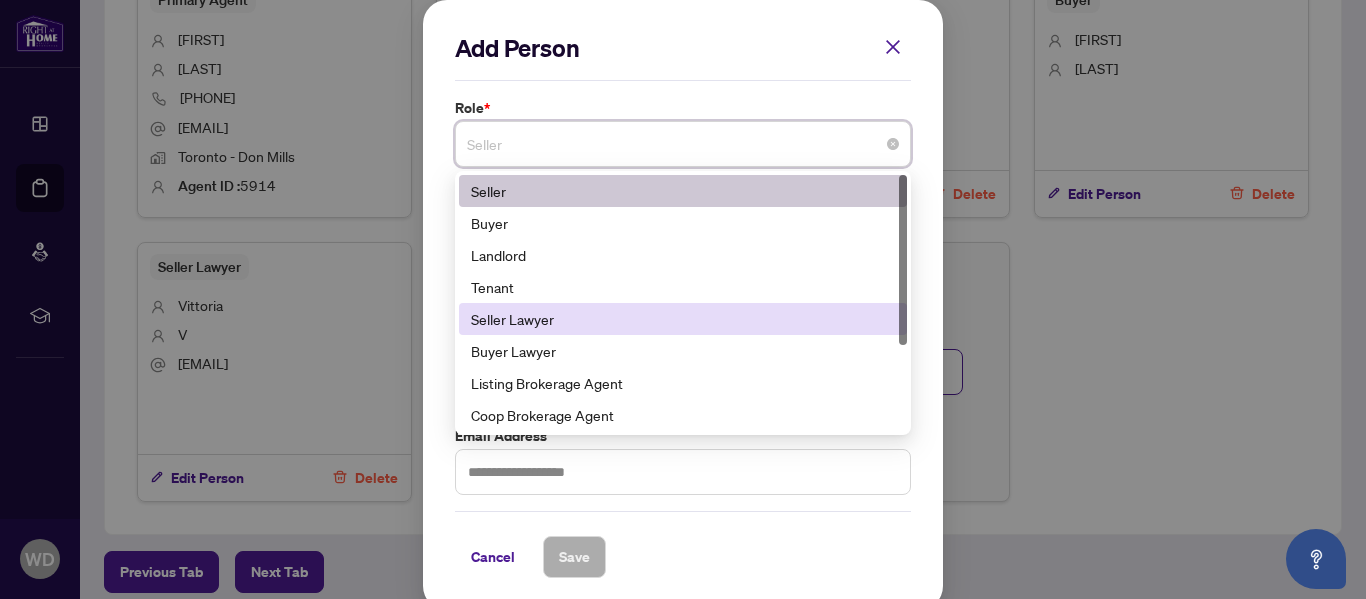 click on "Seller Lawyer" at bounding box center (683, 319) 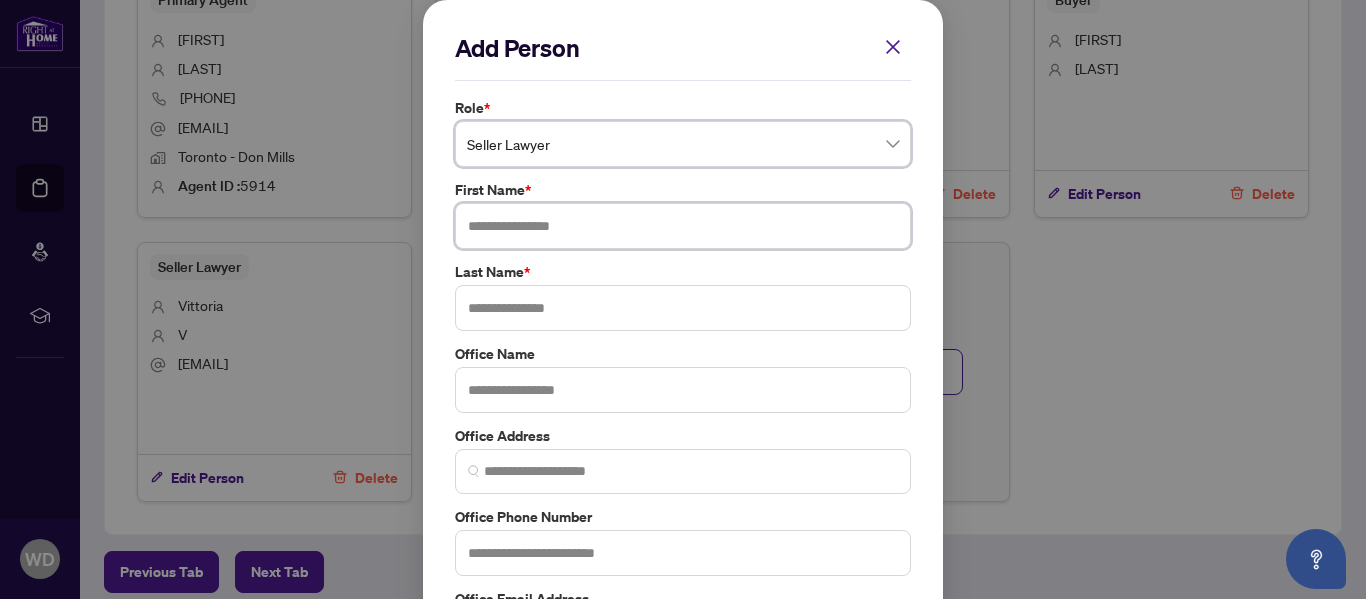 click at bounding box center [683, 226] 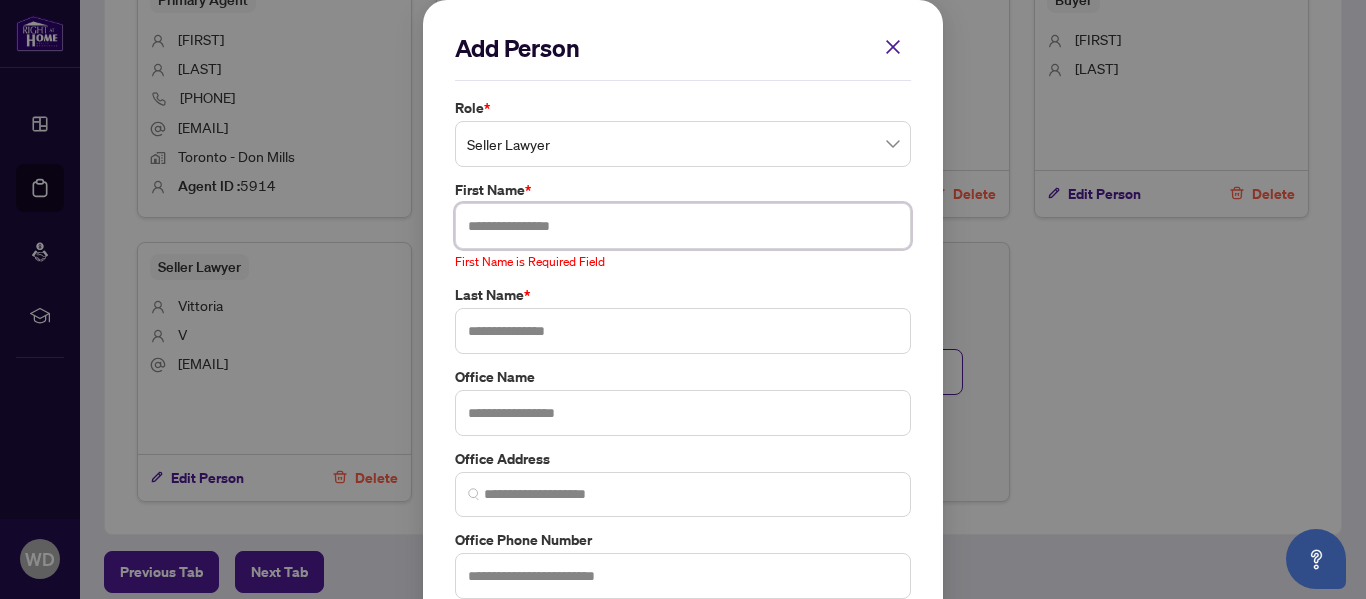 paste on "**********" 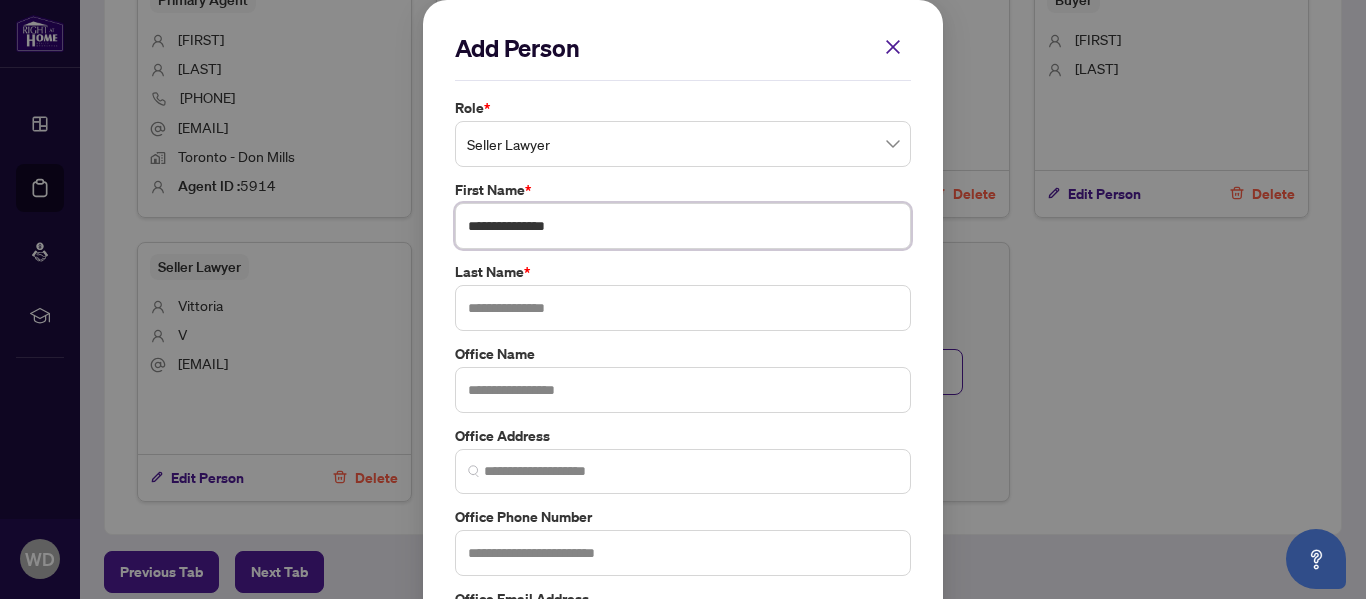 click on "**********" at bounding box center [683, 226] 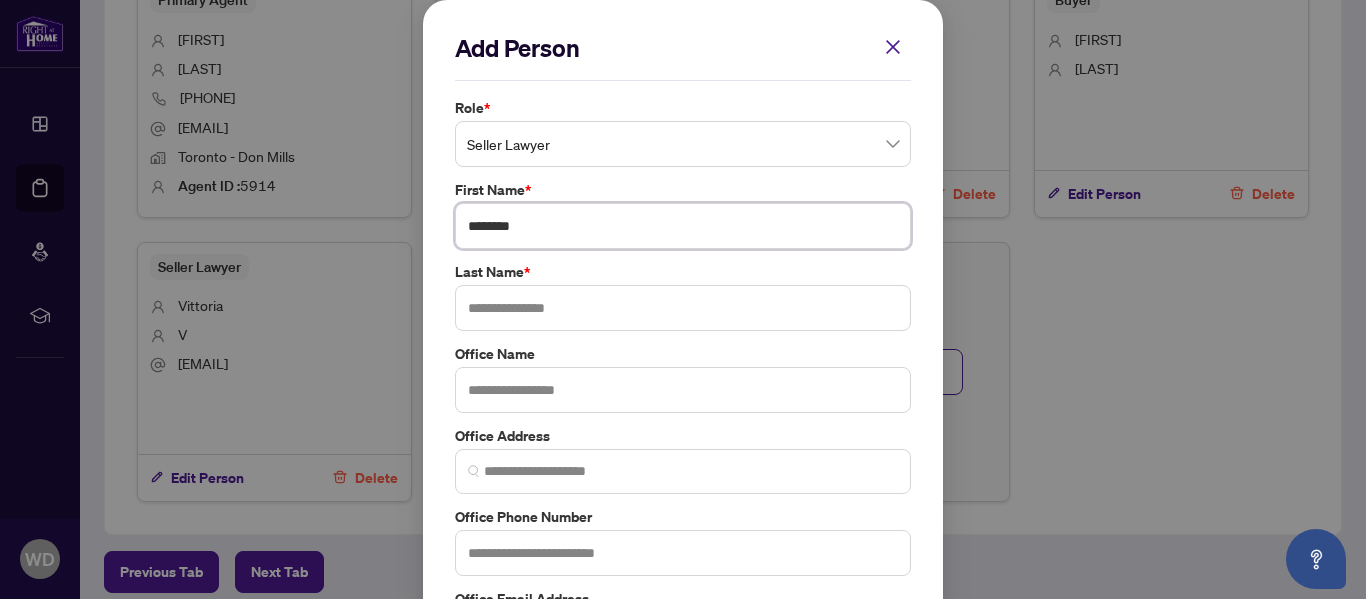 type on "*******" 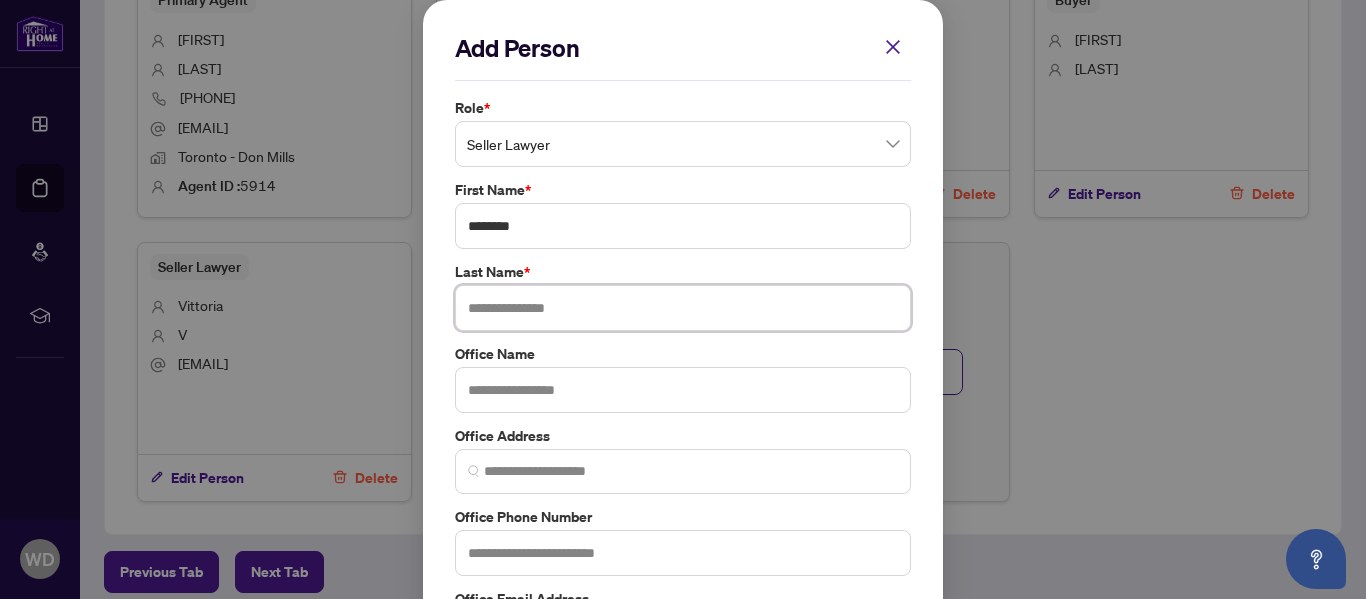 click at bounding box center [683, 308] 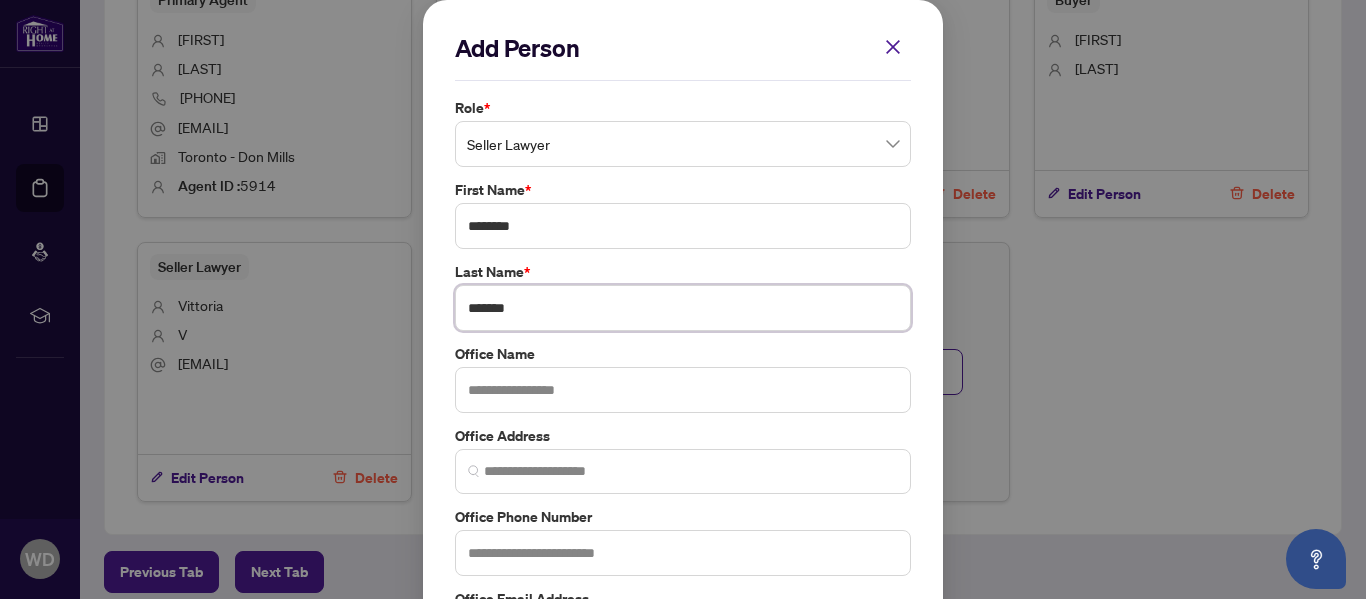type on "*******" 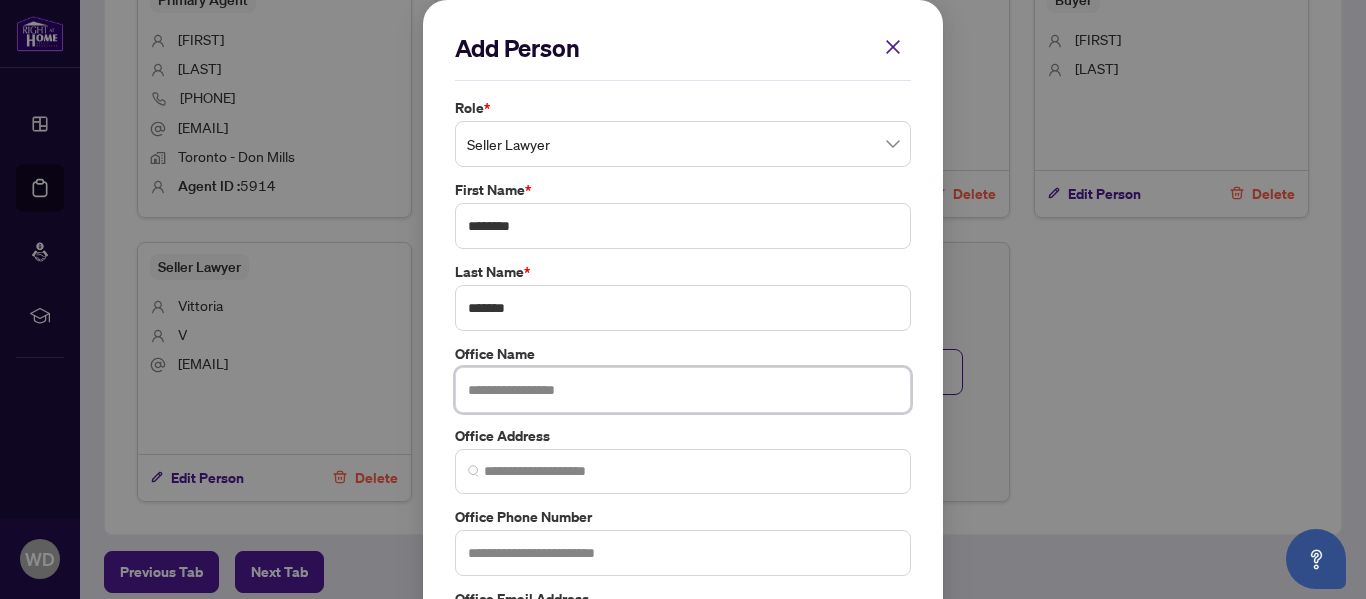 click at bounding box center (683, 390) 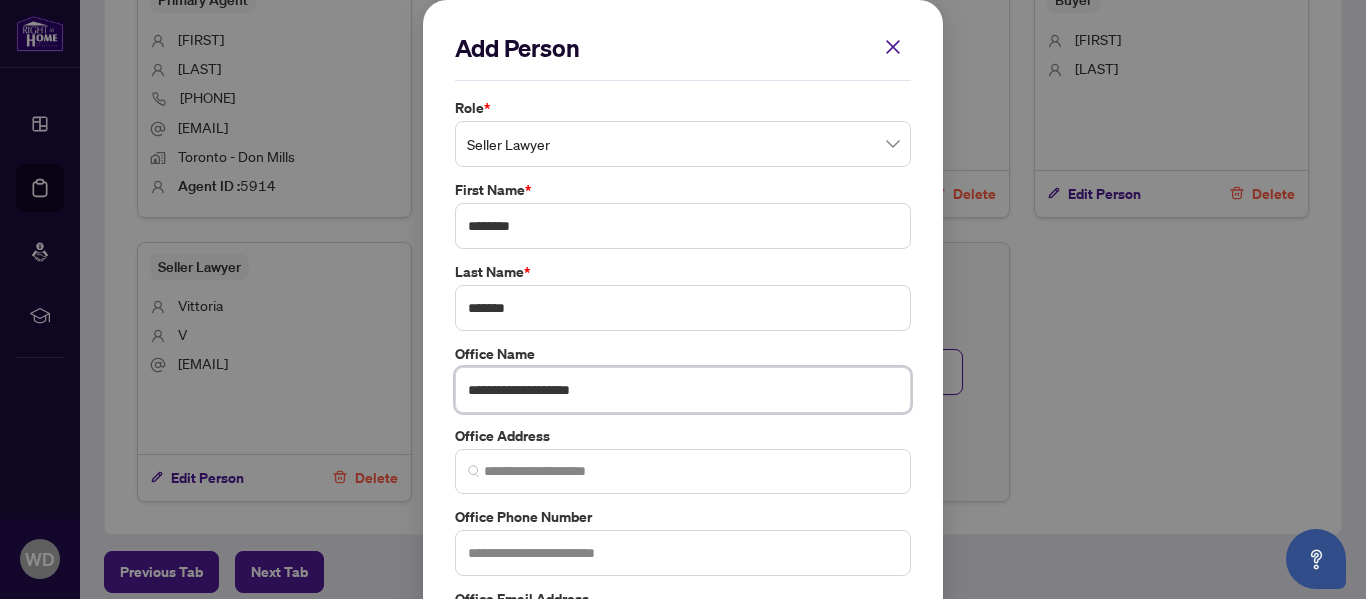 click on "**********" at bounding box center [683, 390] 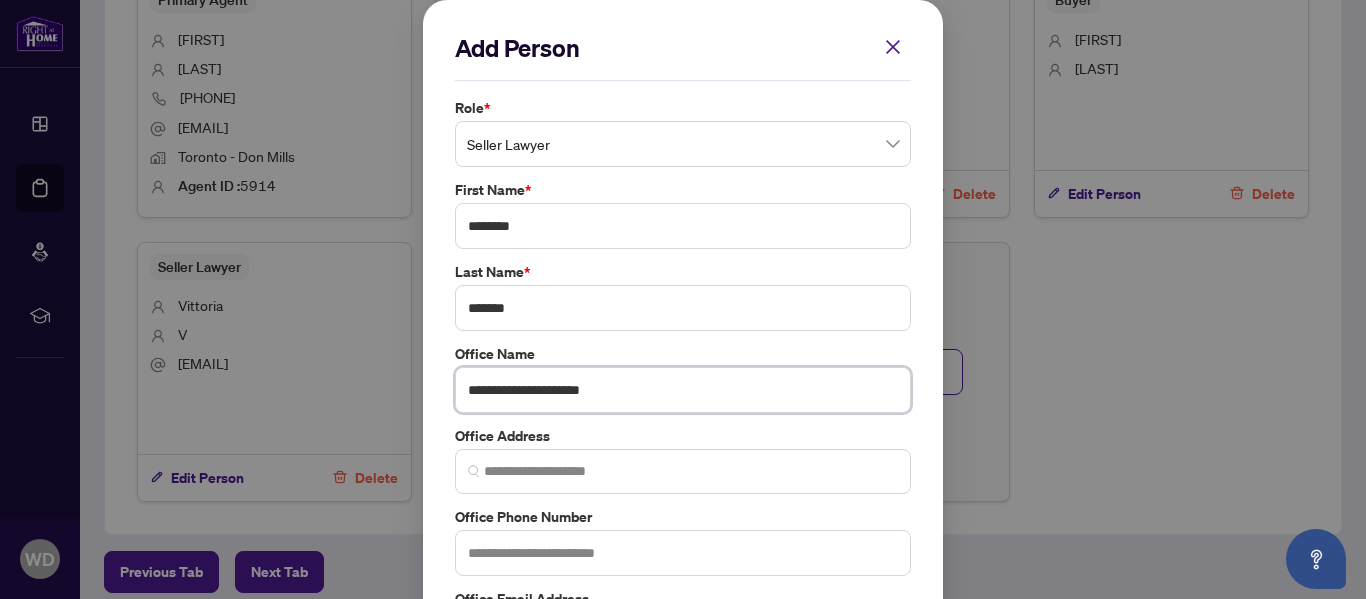 type on "**********" 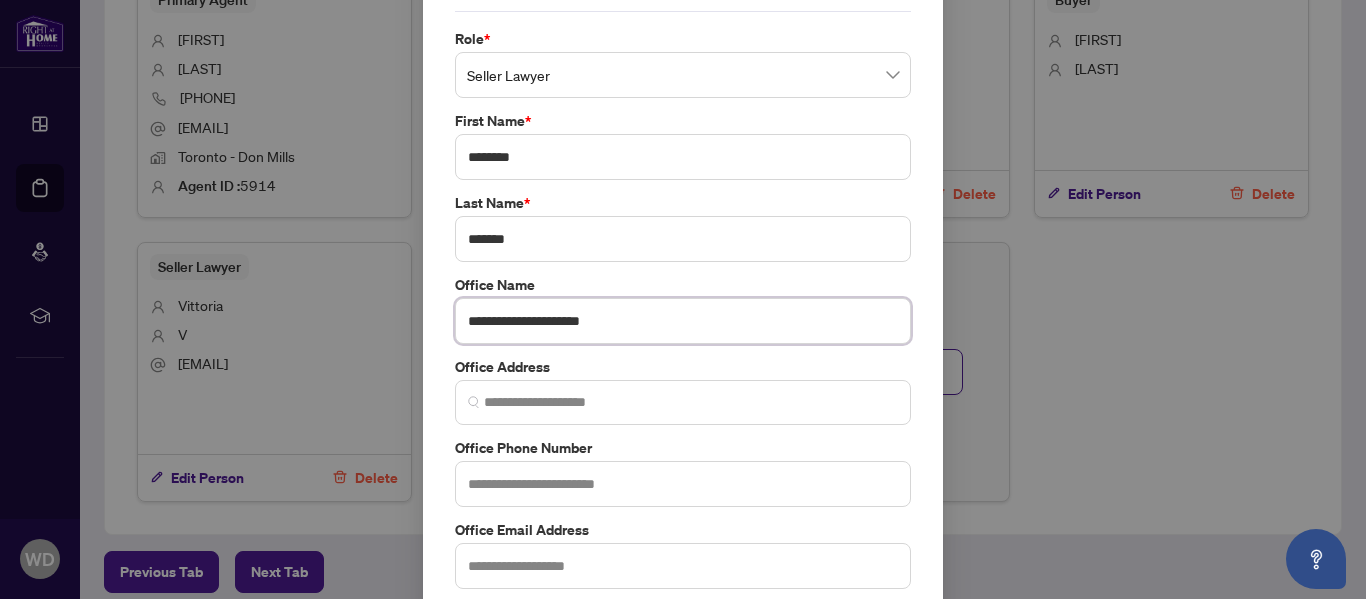 scroll, scrollTop: 100, scrollLeft: 0, axis: vertical 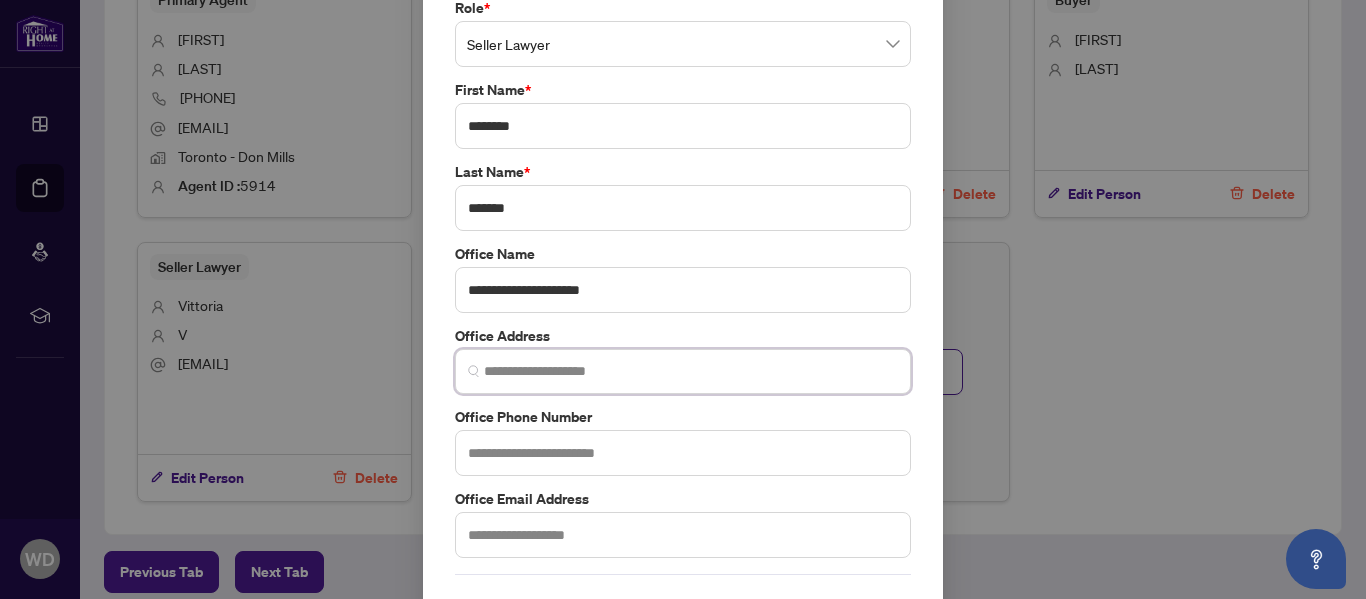 click at bounding box center (691, 371) 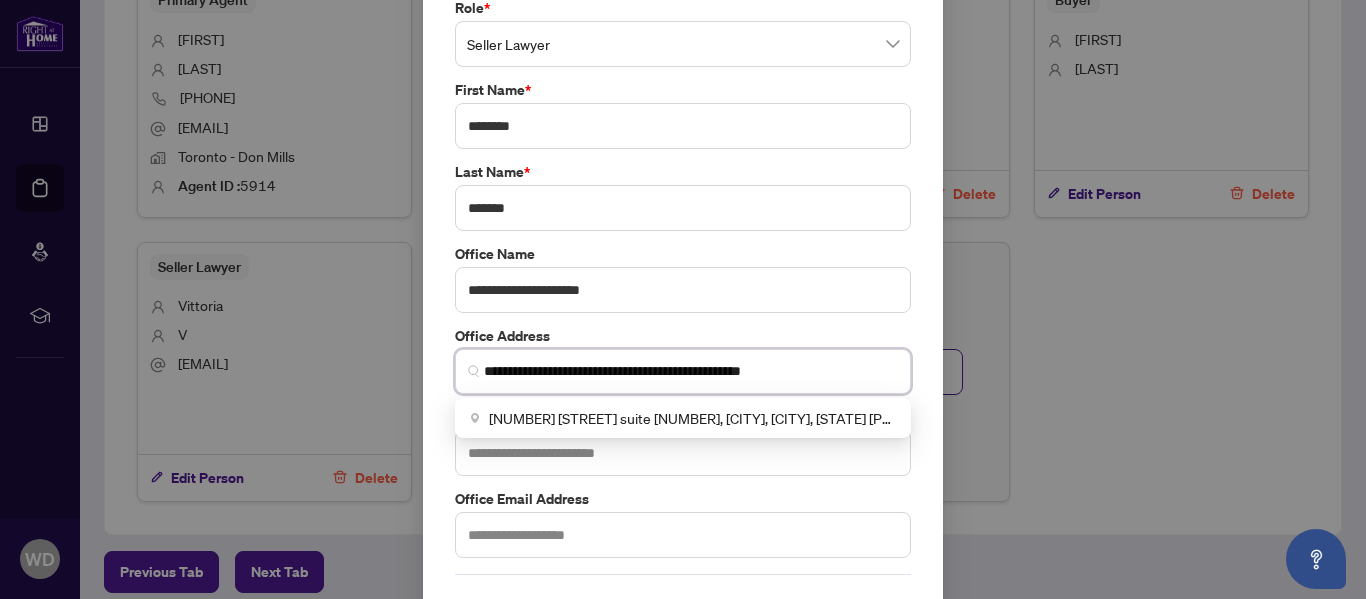 click on "**********" at bounding box center (691, 371) 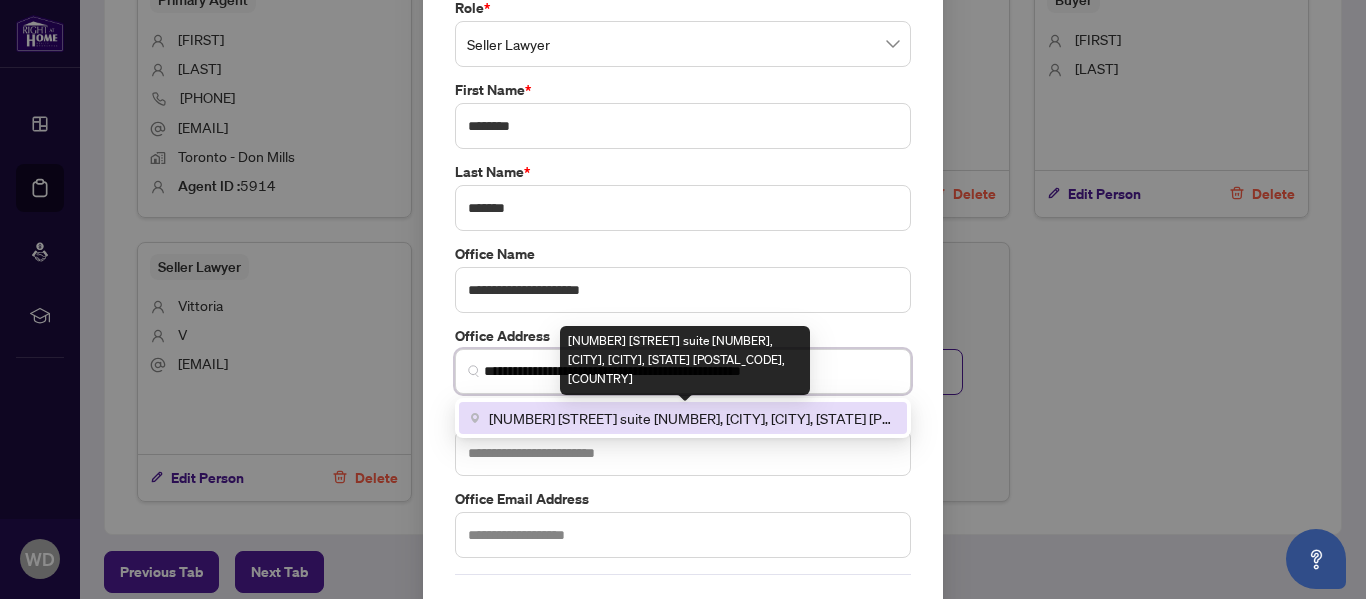 click on "[NUMBER] [STREET] suite [NUMBER], [CITY], [CITY], [STATE] [POSTAL_CODE], [COUNTRY]" at bounding box center (692, 418) 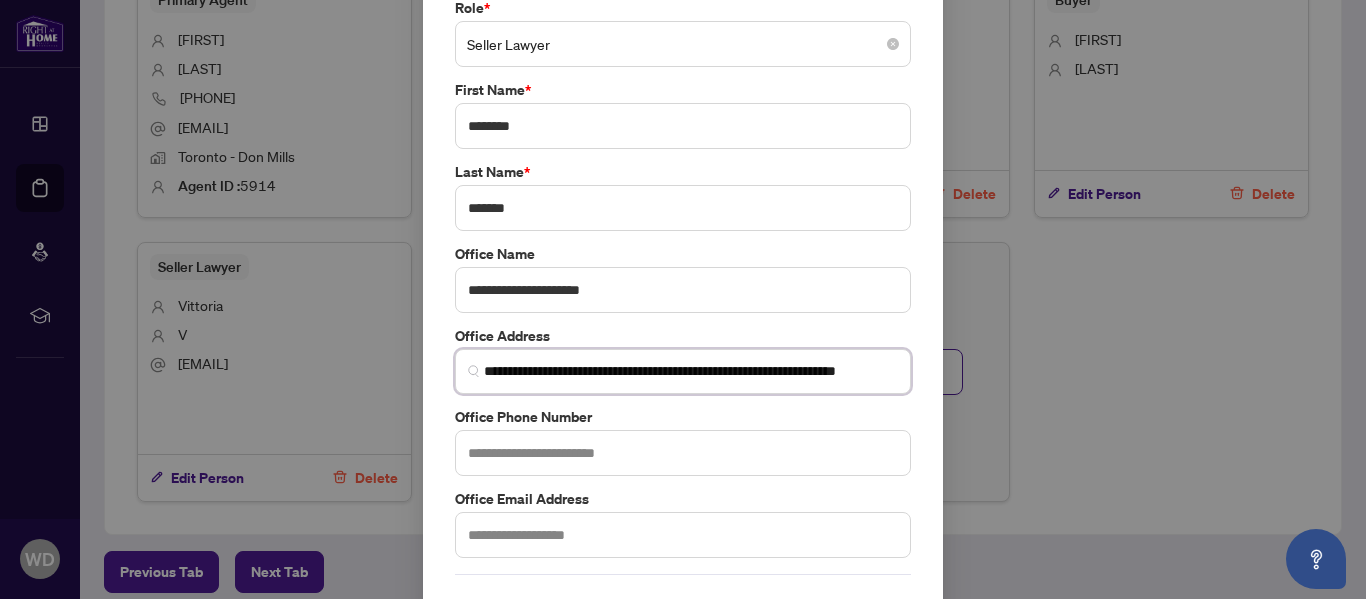 type on "**********" 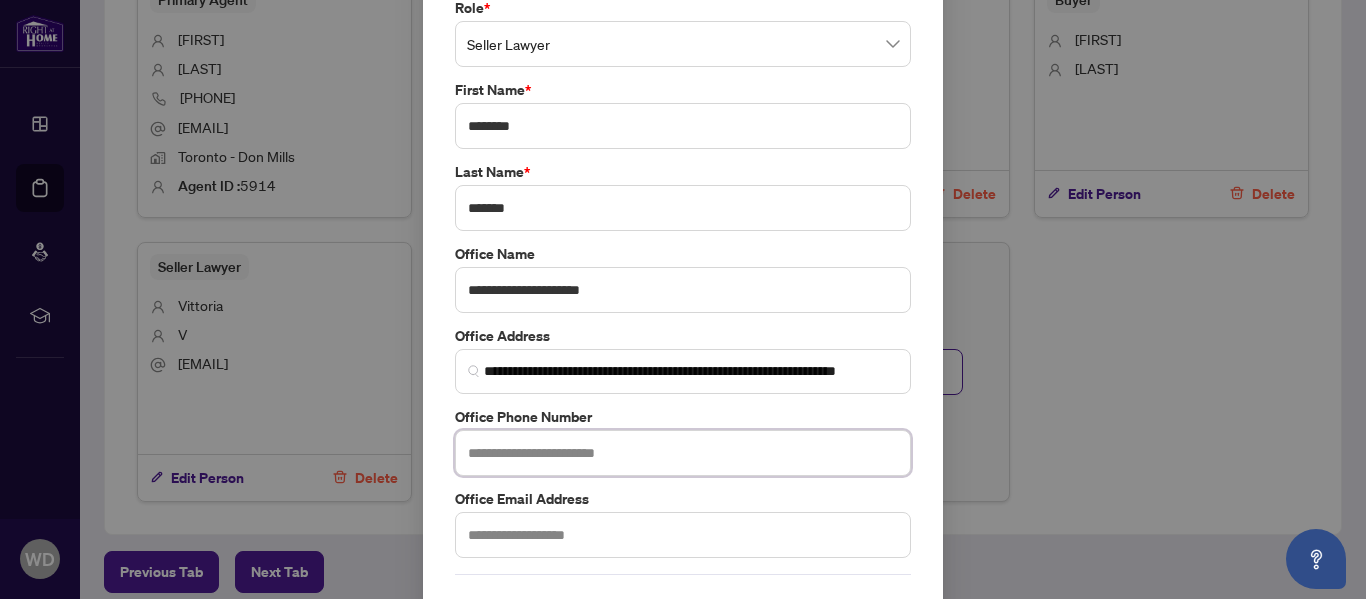 click at bounding box center [683, 453] 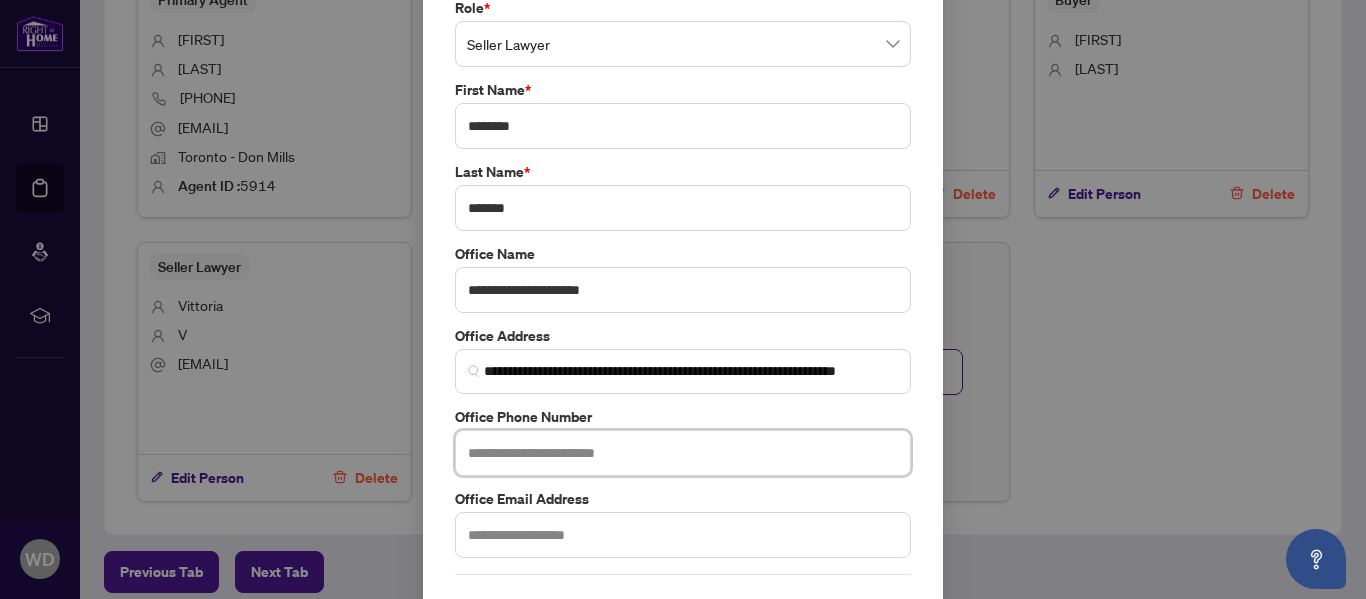 paste on "**********" 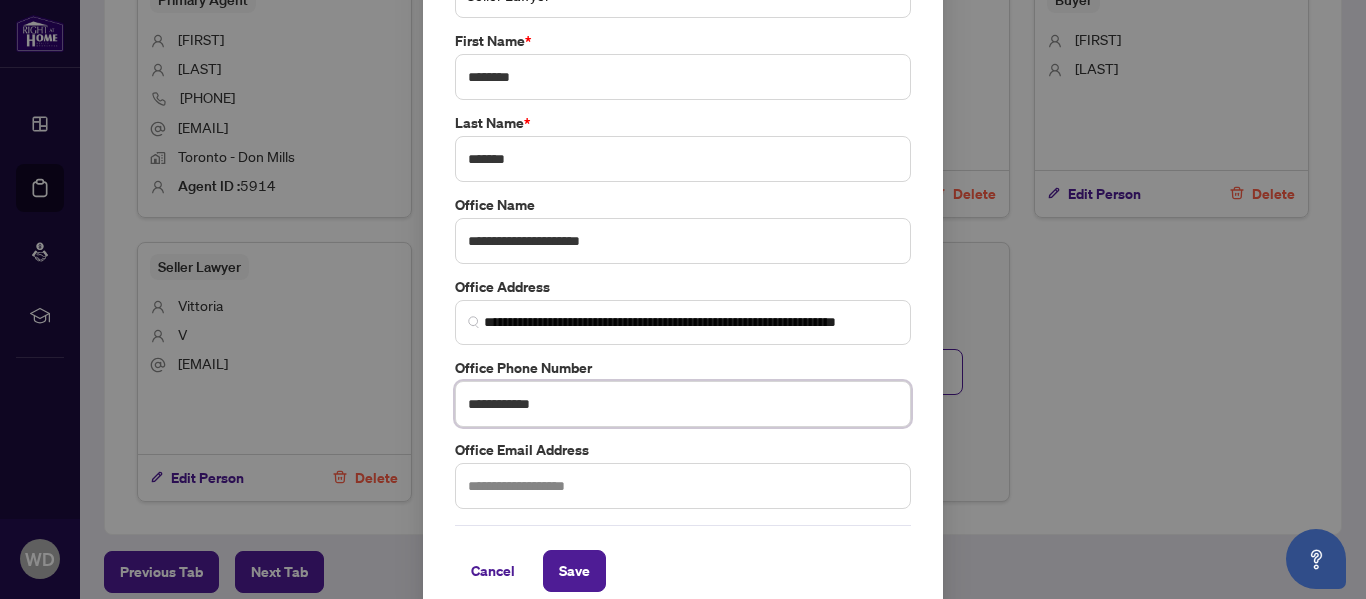 scroll, scrollTop: 174, scrollLeft: 0, axis: vertical 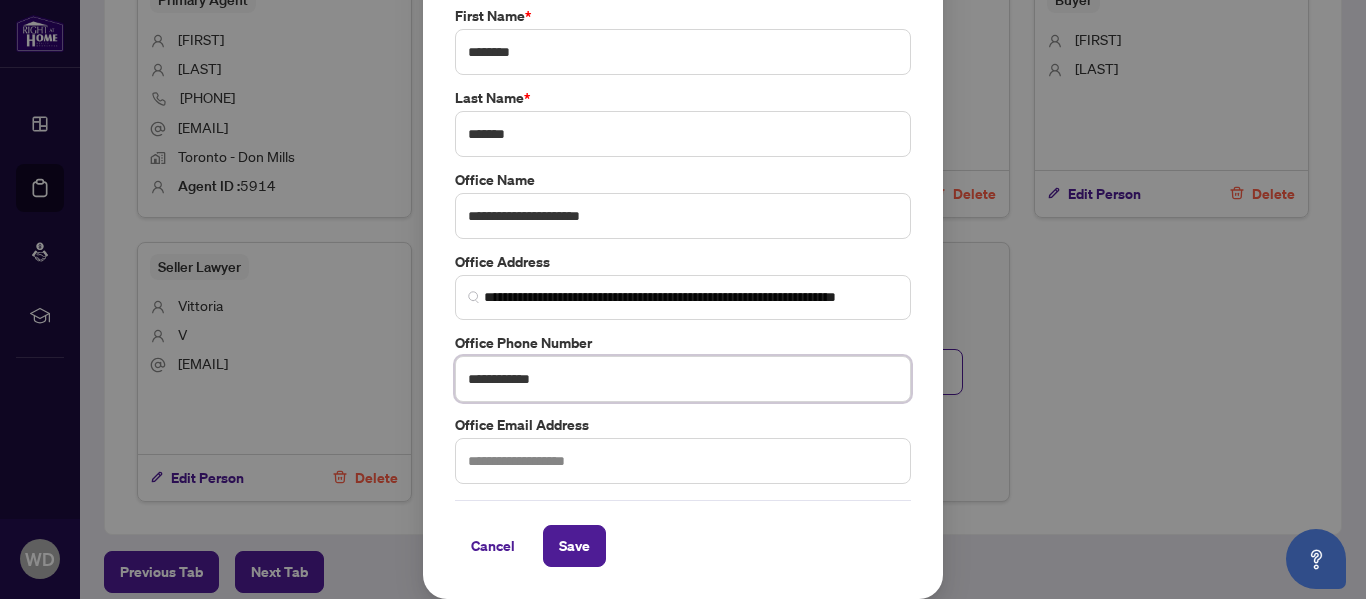 type on "**********" 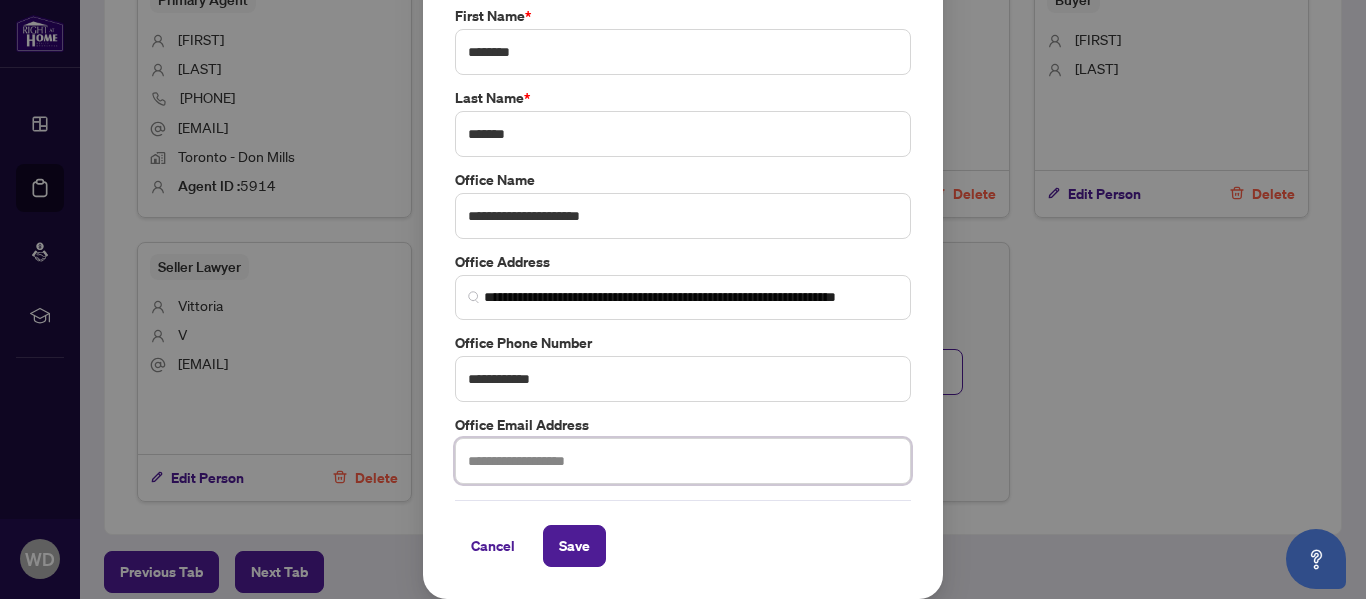 click at bounding box center [683, 461] 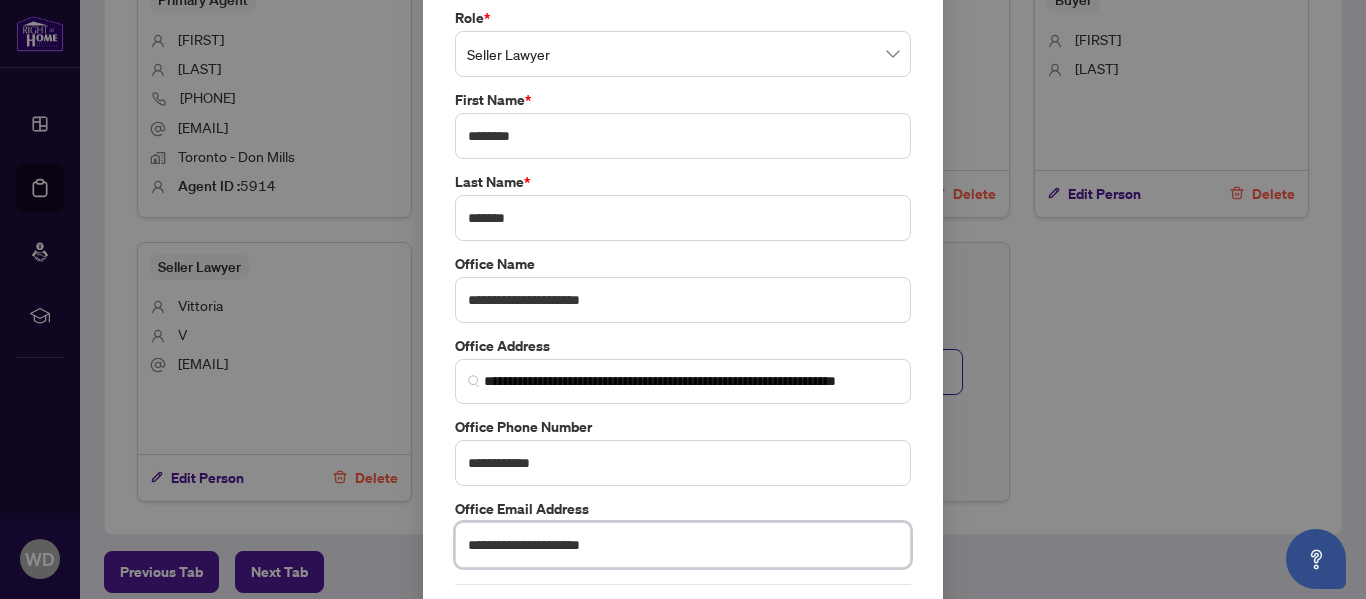 scroll, scrollTop: 174, scrollLeft: 0, axis: vertical 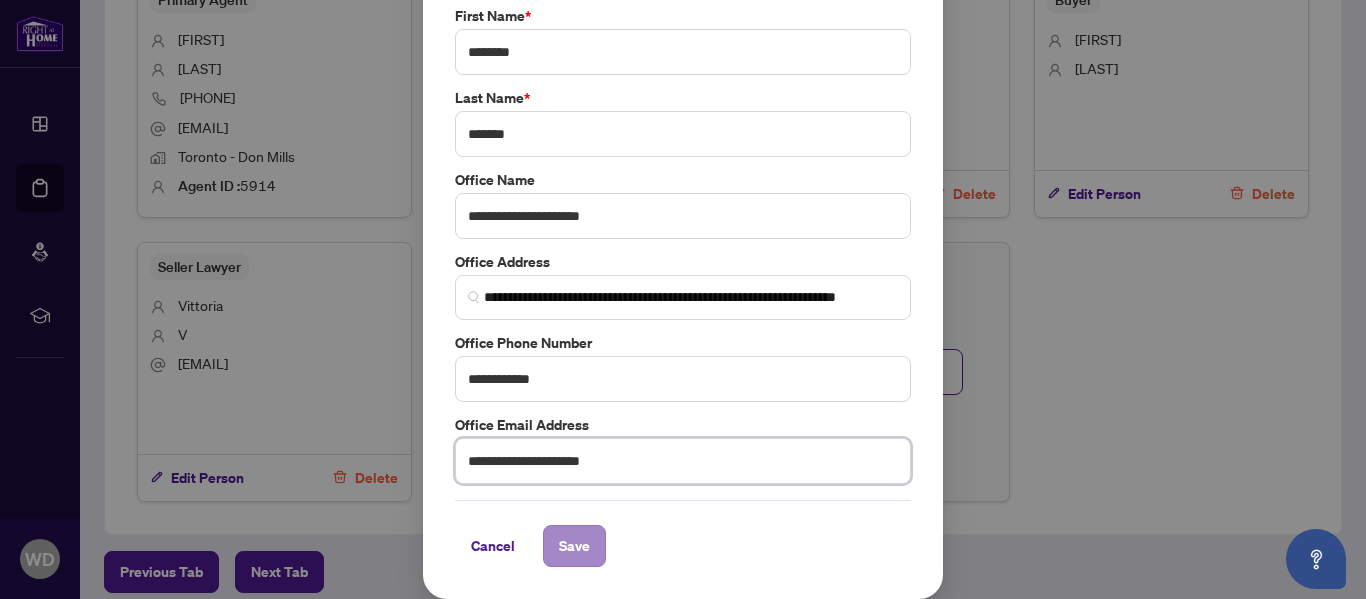 type on "**********" 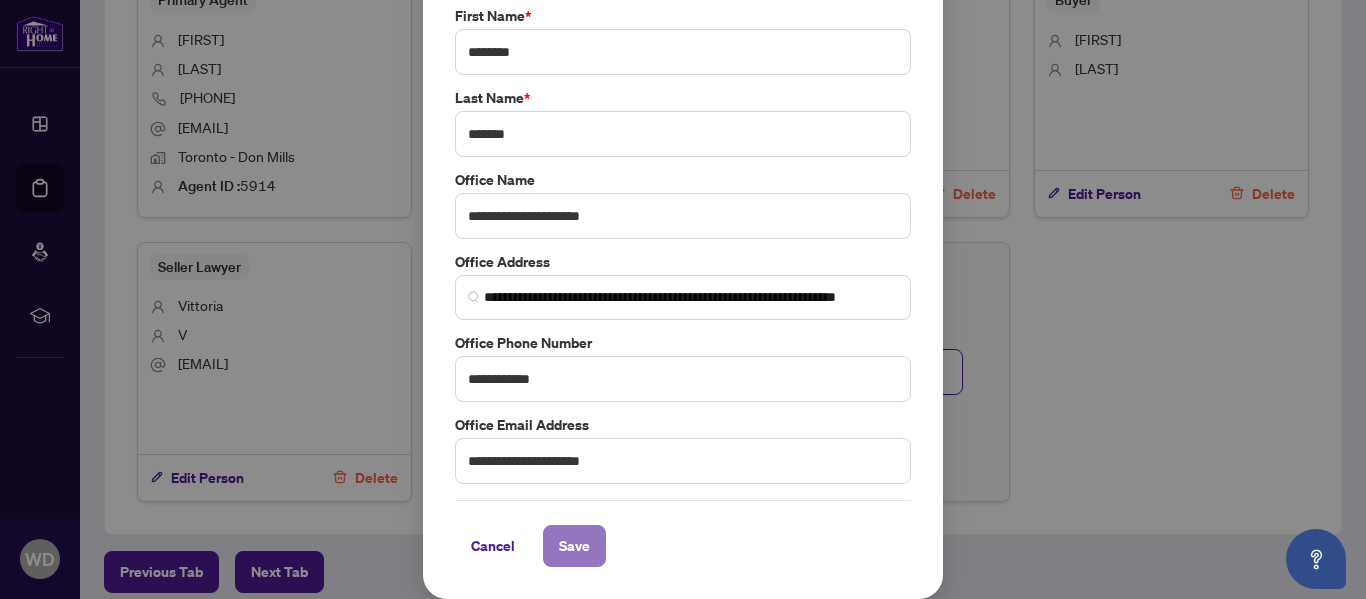 click on "Save" at bounding box center [574, 546] 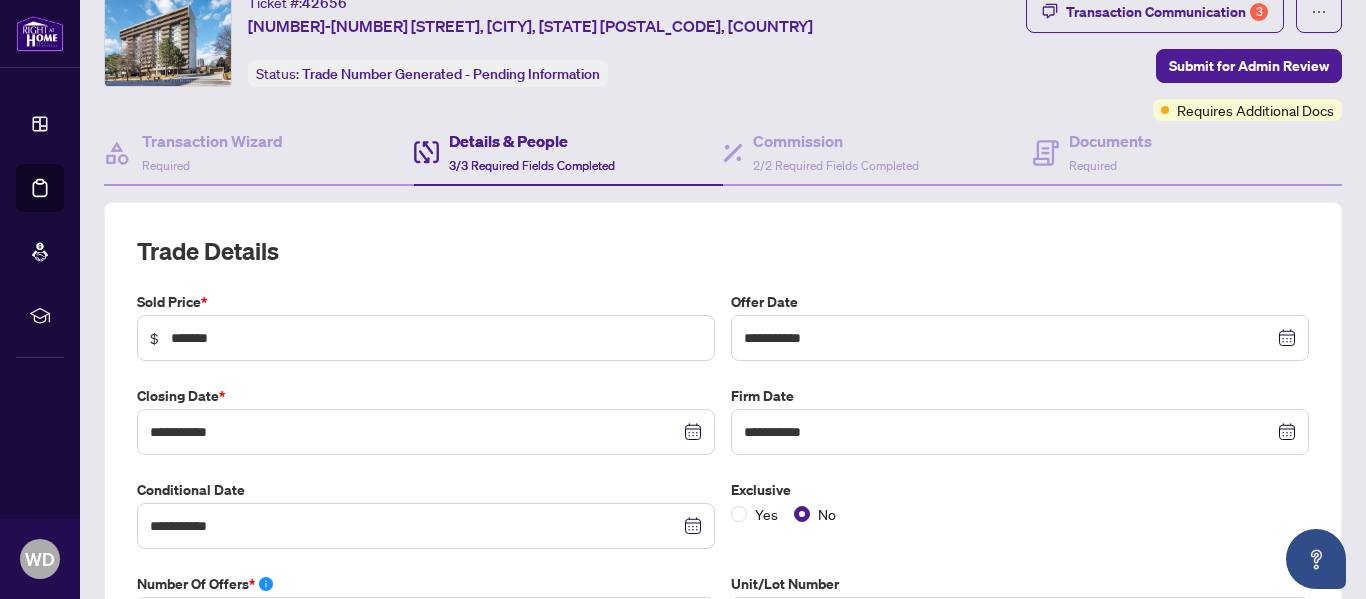 scroll, scrollTop: 0, scrollLeft: 0, axis: both 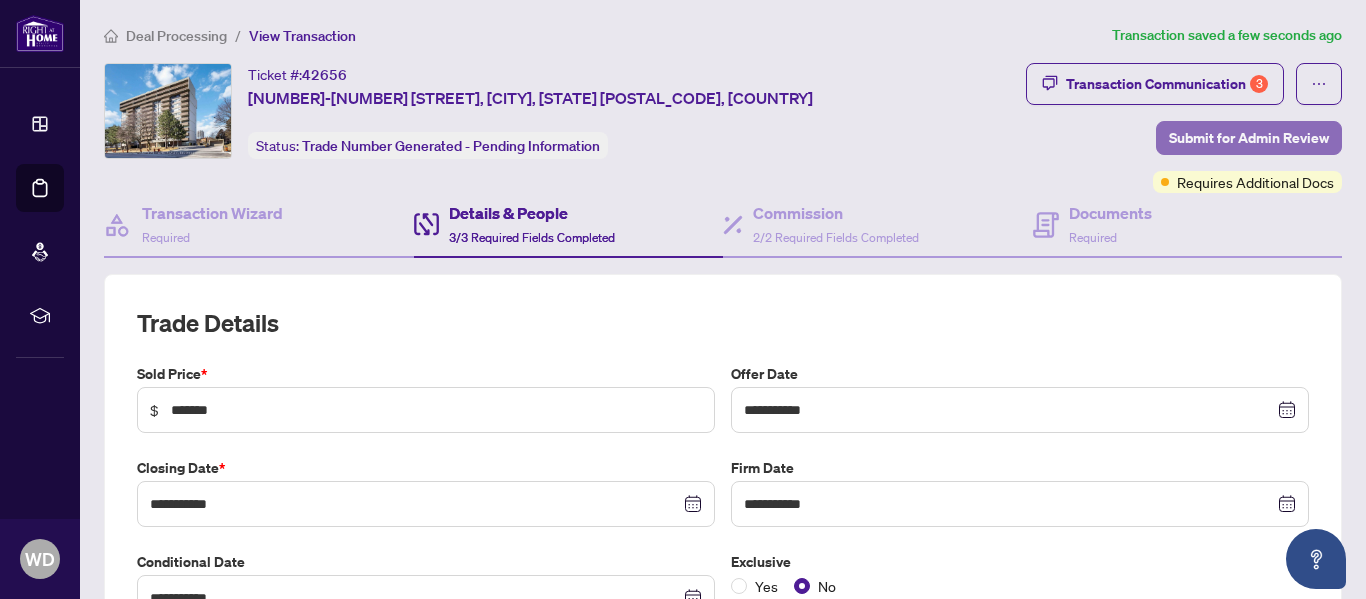 click on "Submit for Admin Review" at bounding box center (1249, 138) 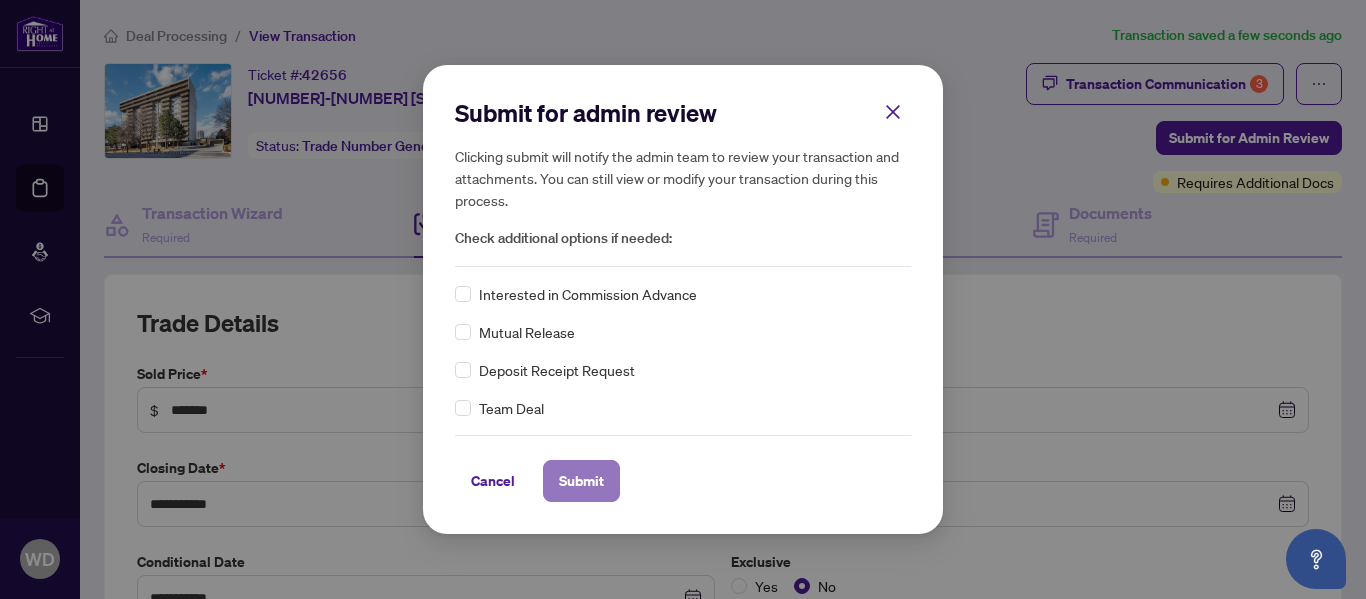 click on "Submit" at bounding box center [581, 481] 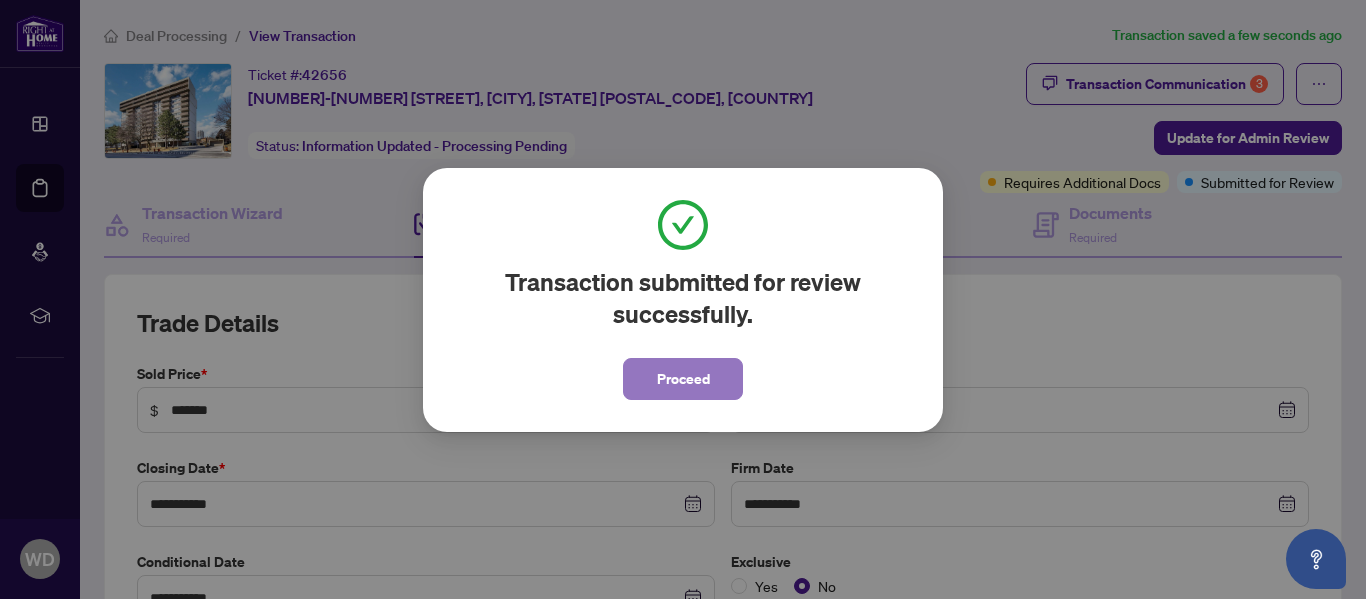 click on "Proceed" at bounding box center (683, 379) 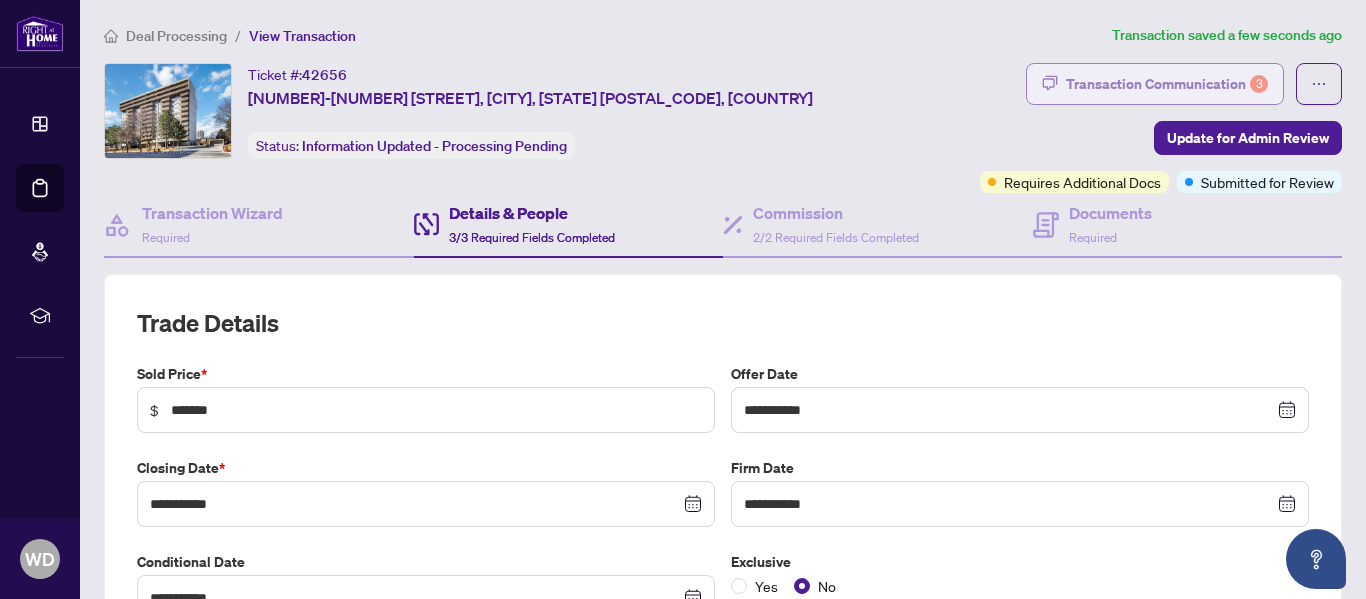click on "Transaction Communication 3" at bounding box center (1167, 84) 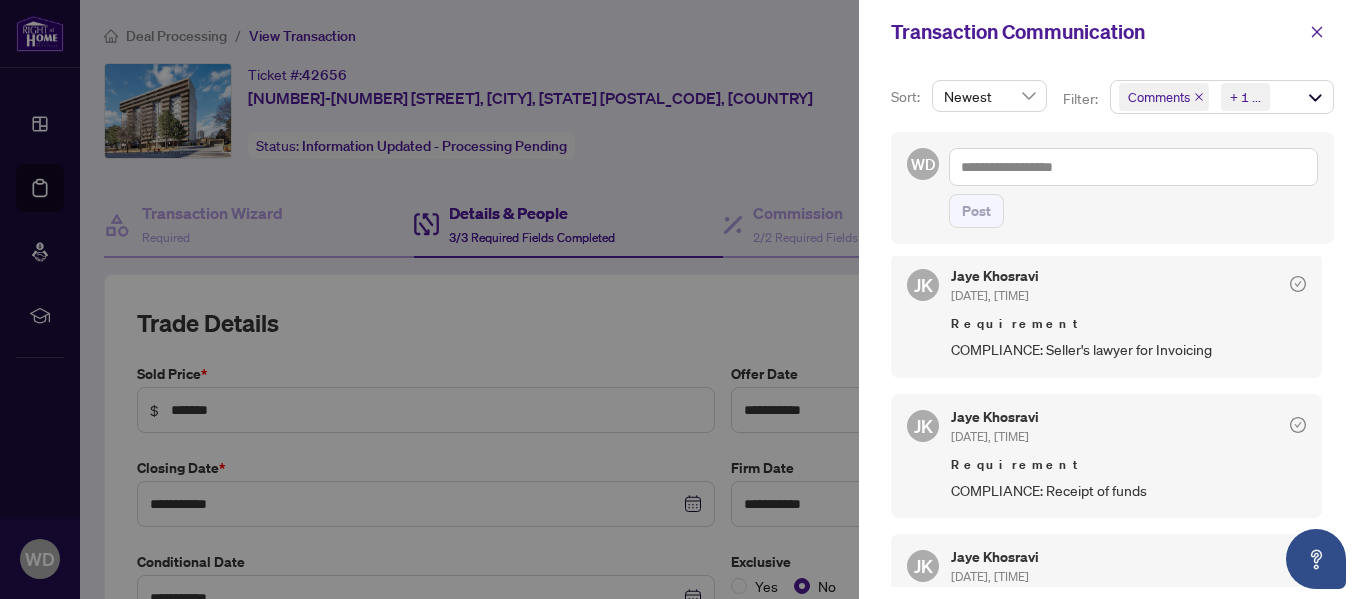 scroll, scrollTop: 200, scrollLeft: 0, axis: vertical 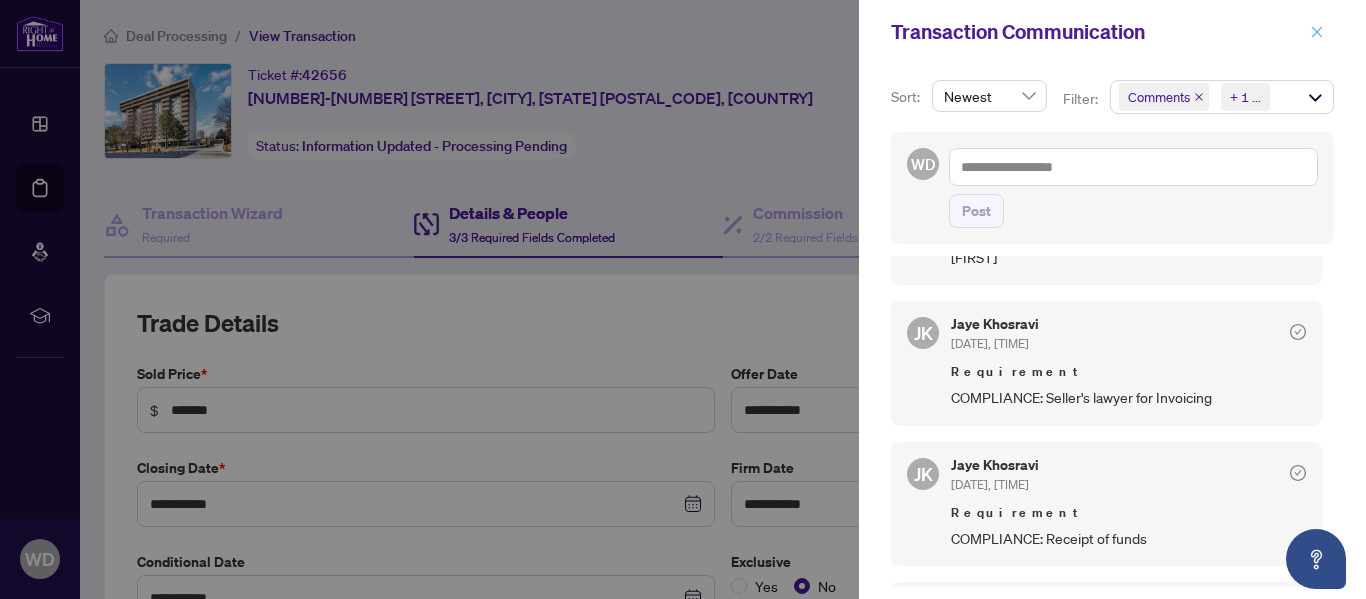 click 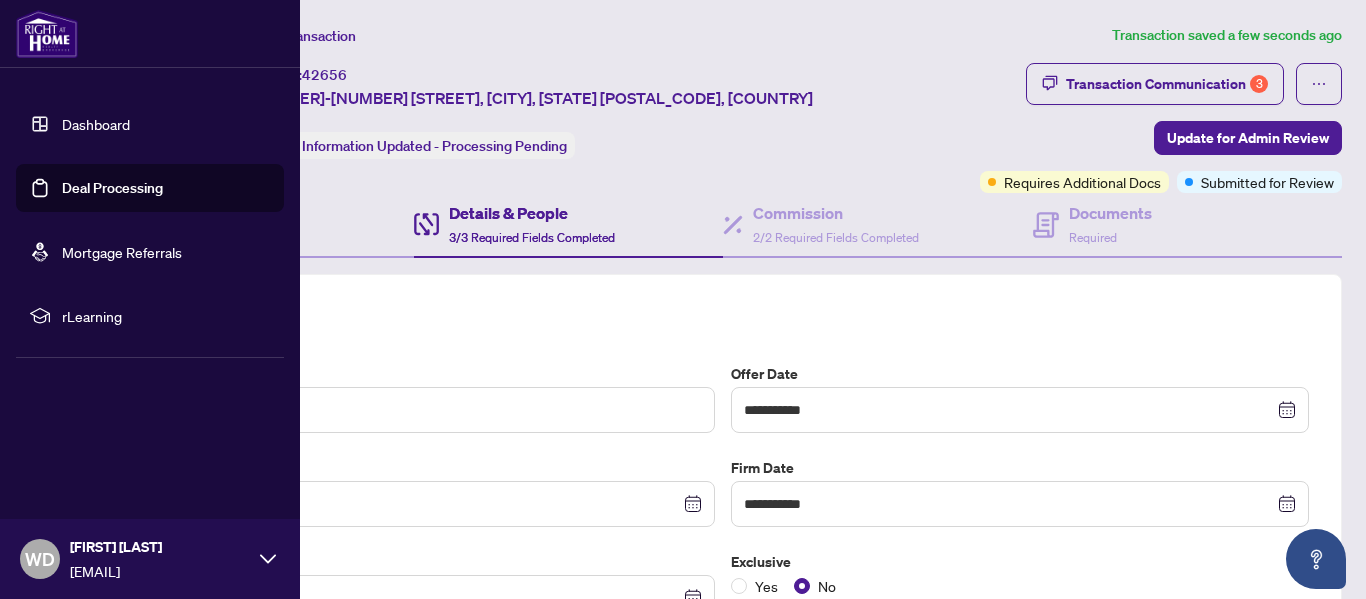 click on "Dashboard" at bounding box center (96, 124) 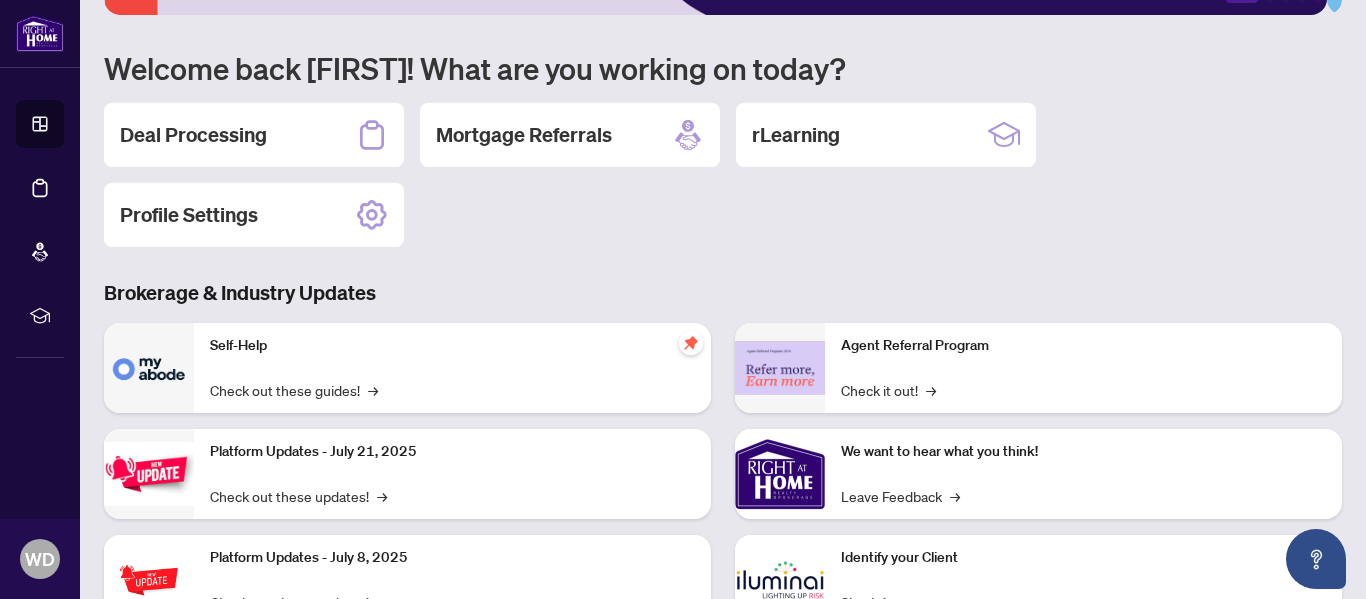 scroll, scrollTop: 126, scrollLeft: 0, axis: vertical 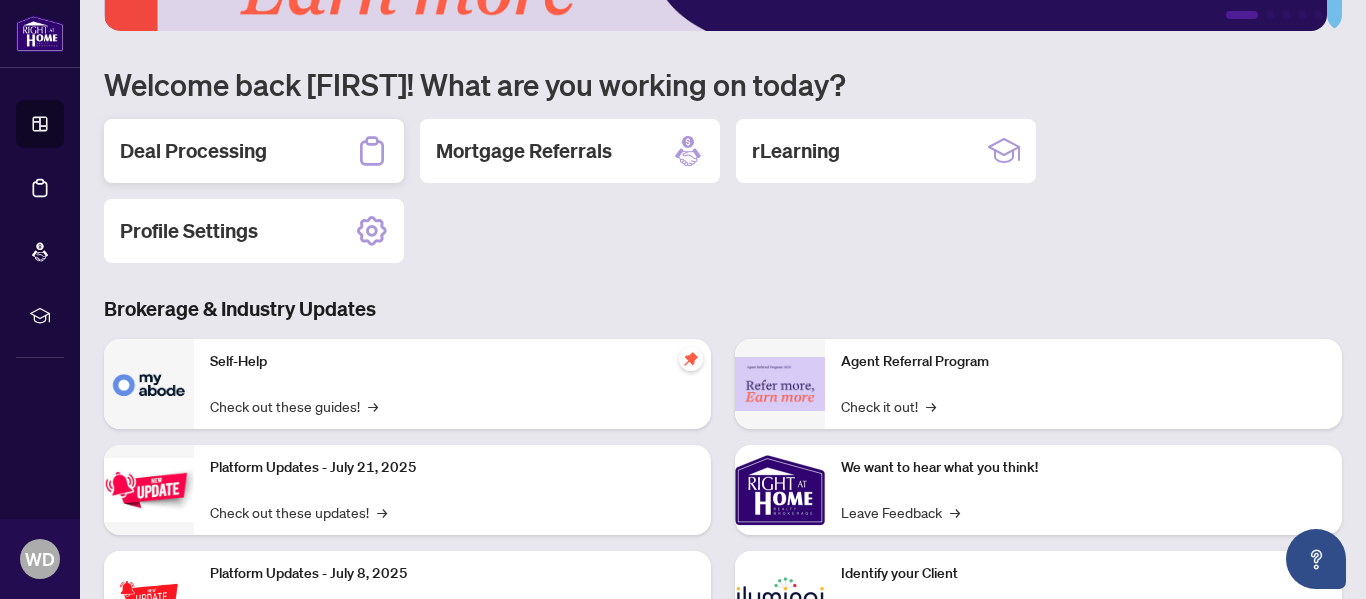 click on "Deal Processing" at bounding box center [254, 151] 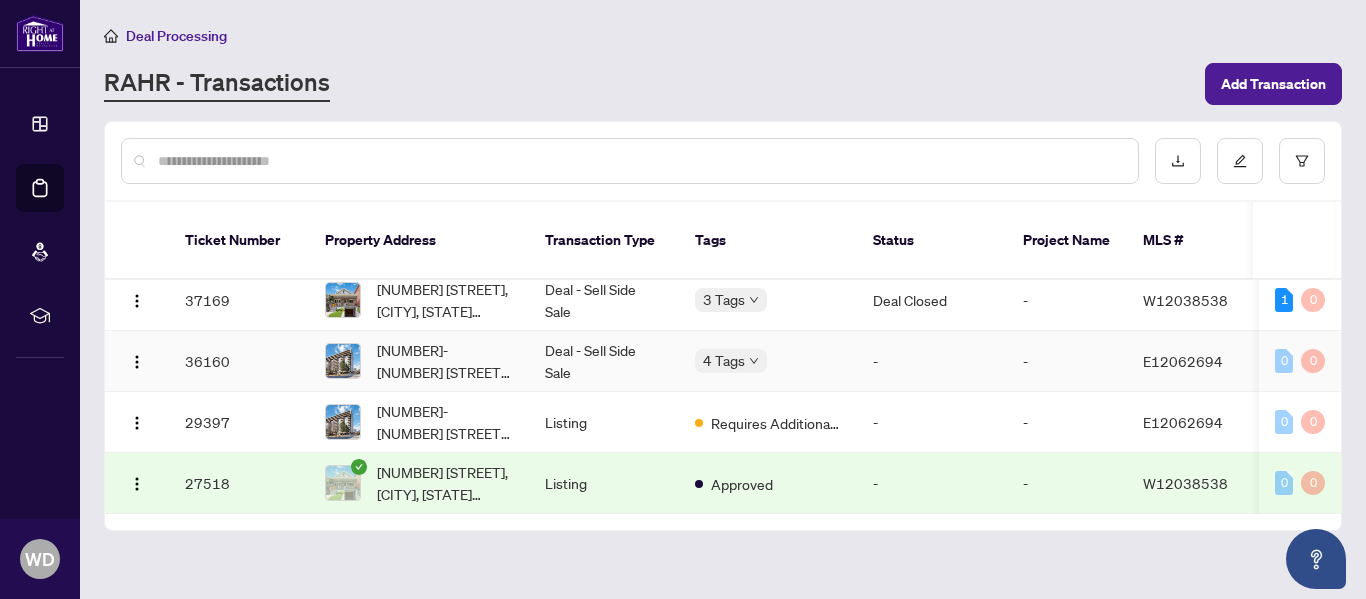 scroll, scrollTop: 309, scrollLeft: 0, axis: vertical 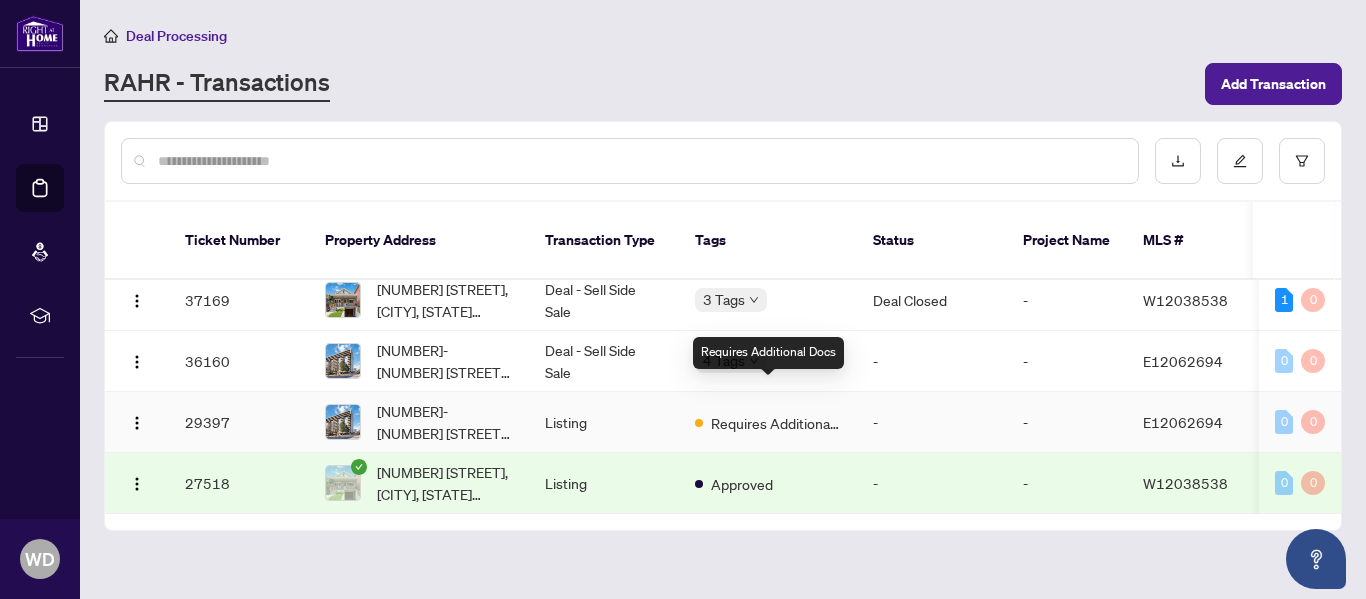 click on "Requires Additional Docs" at bounding box center [776, 423] 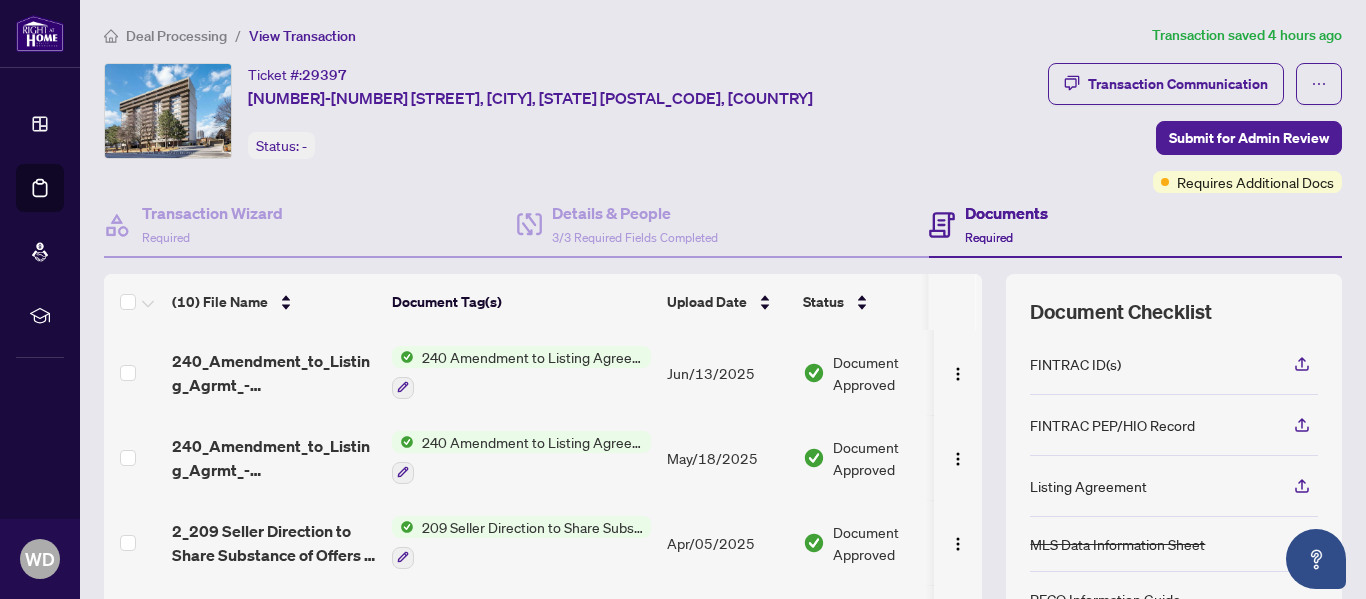 scroll, scrollTop: 200, scrollLeft: 0, axis: vertical 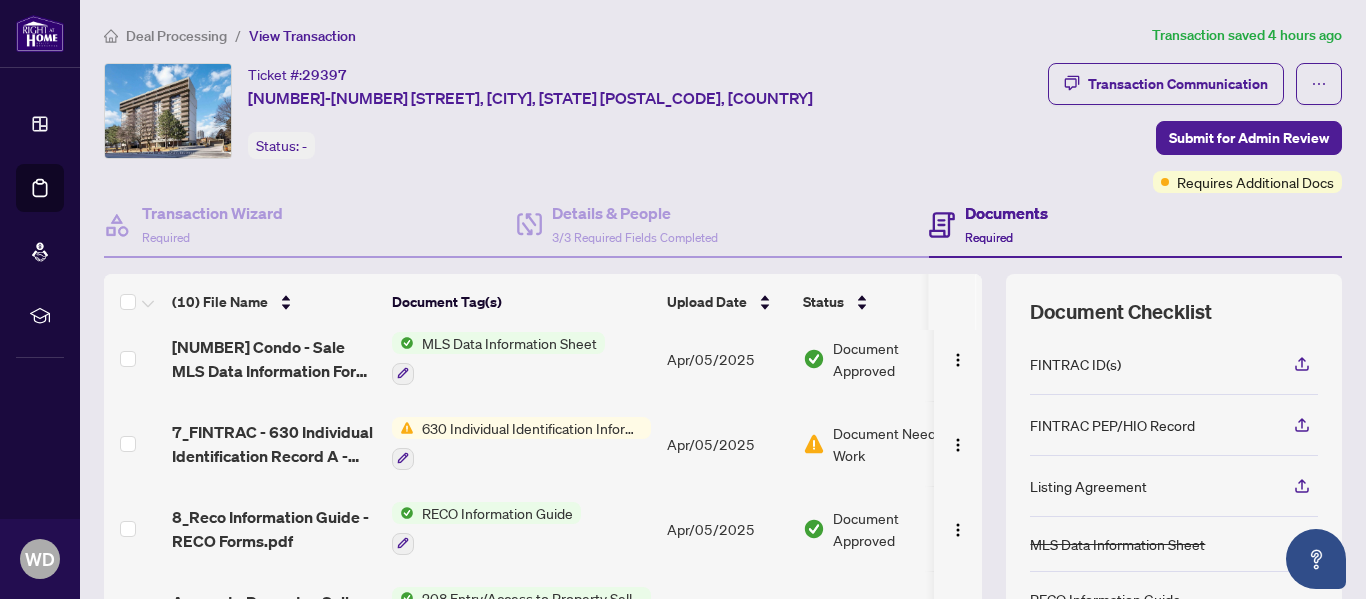 click on "630 Individual Identification Information Record" at bounding box center (532, 428) 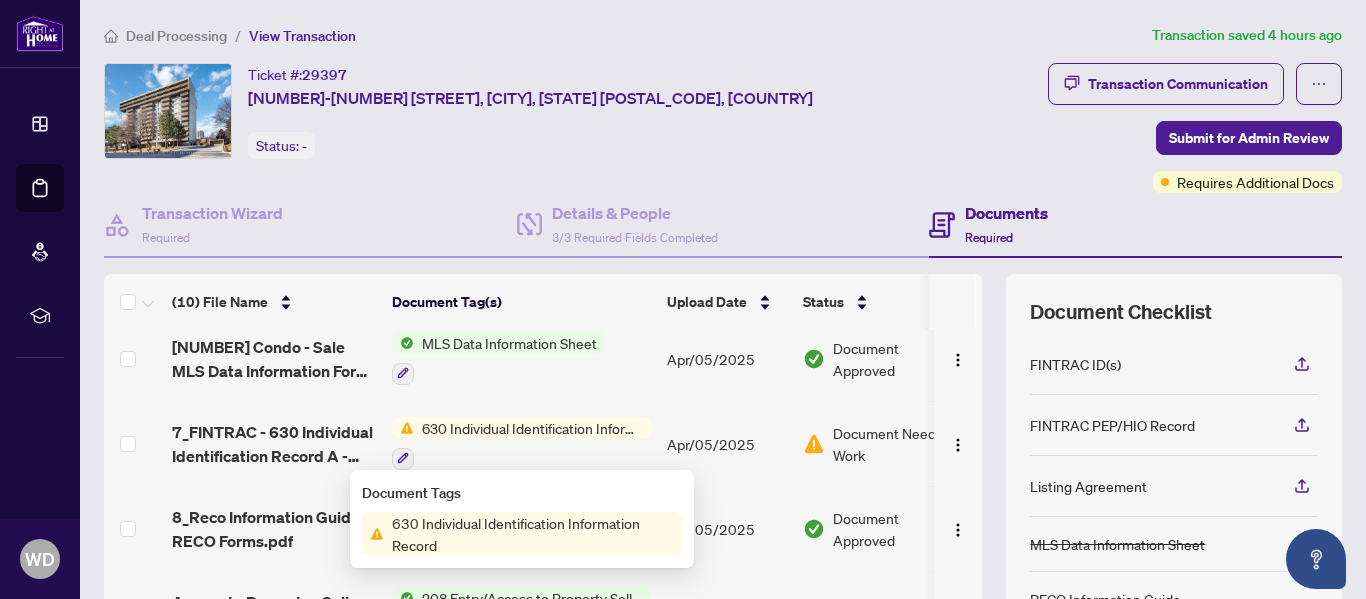 click on "630 Individual Identification Information Record" at bounding box center (533, 534) 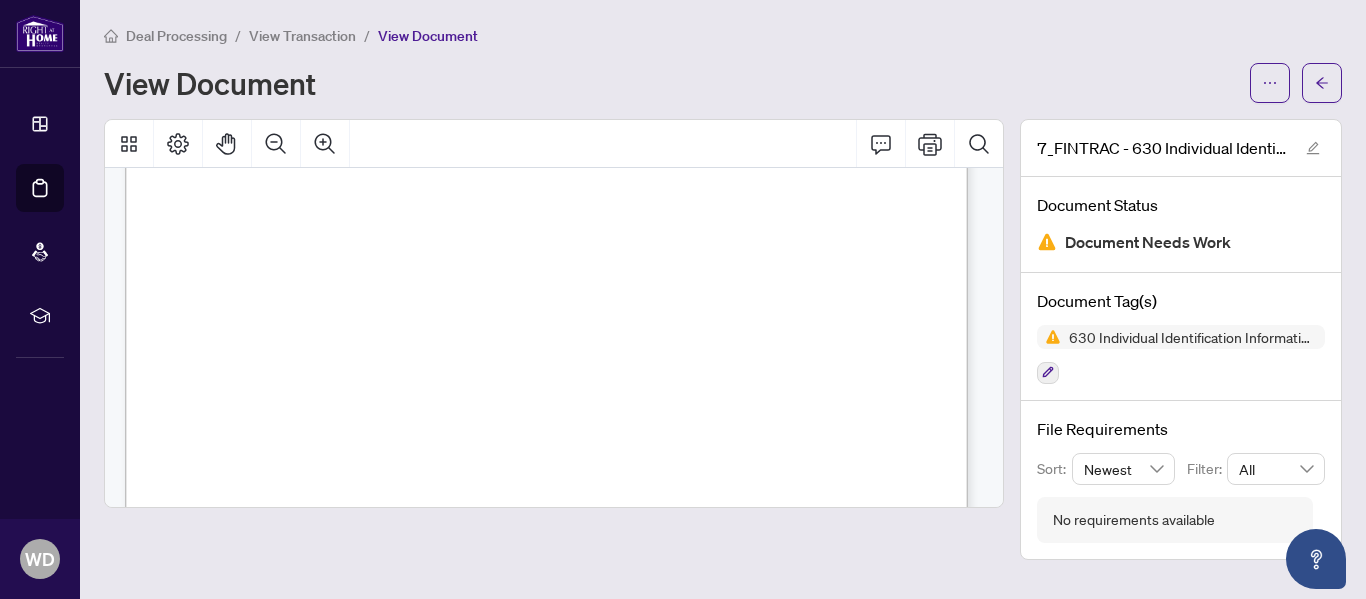 scroll, scrollTop: 2800, scrollLeft: 0, axis: vertical 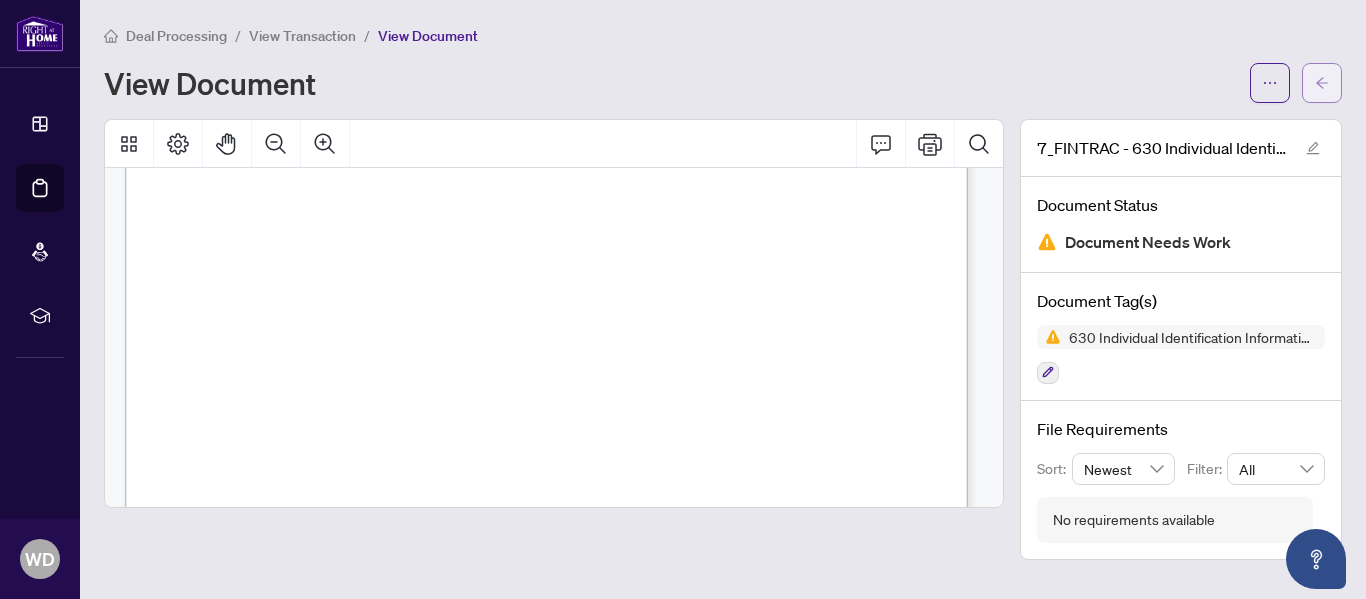 click at bounding box center (1322, 83) 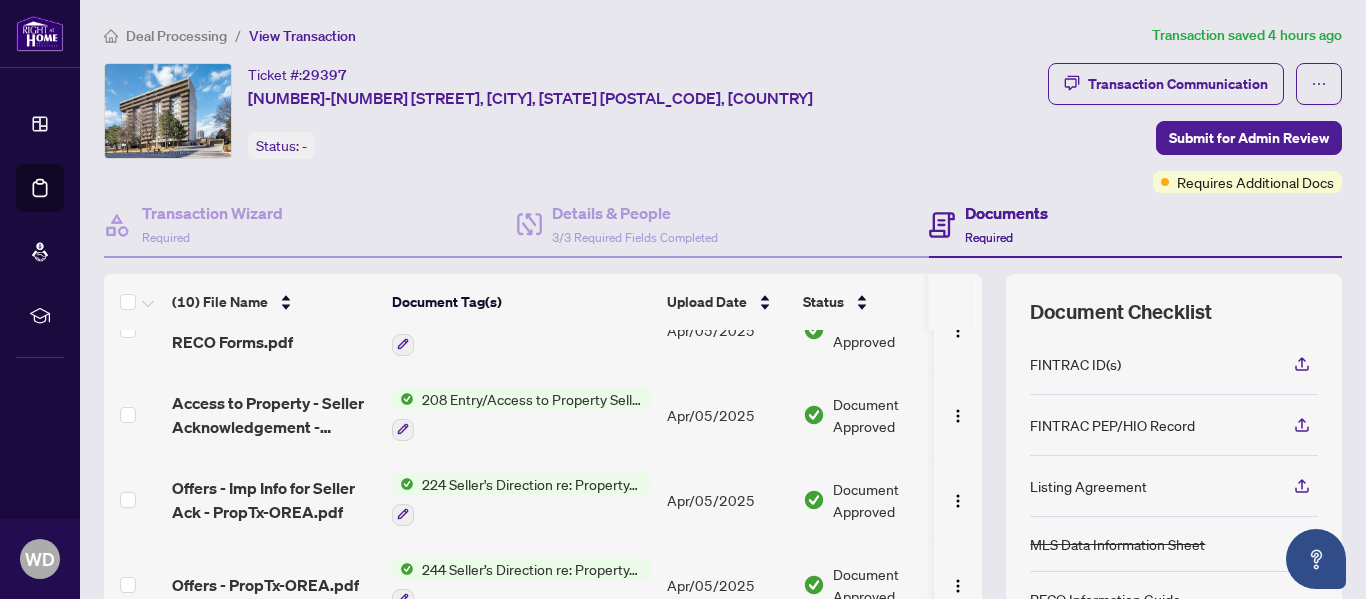 scroll, scrollTop: 554, scrollLeft: 0, axis: vertical 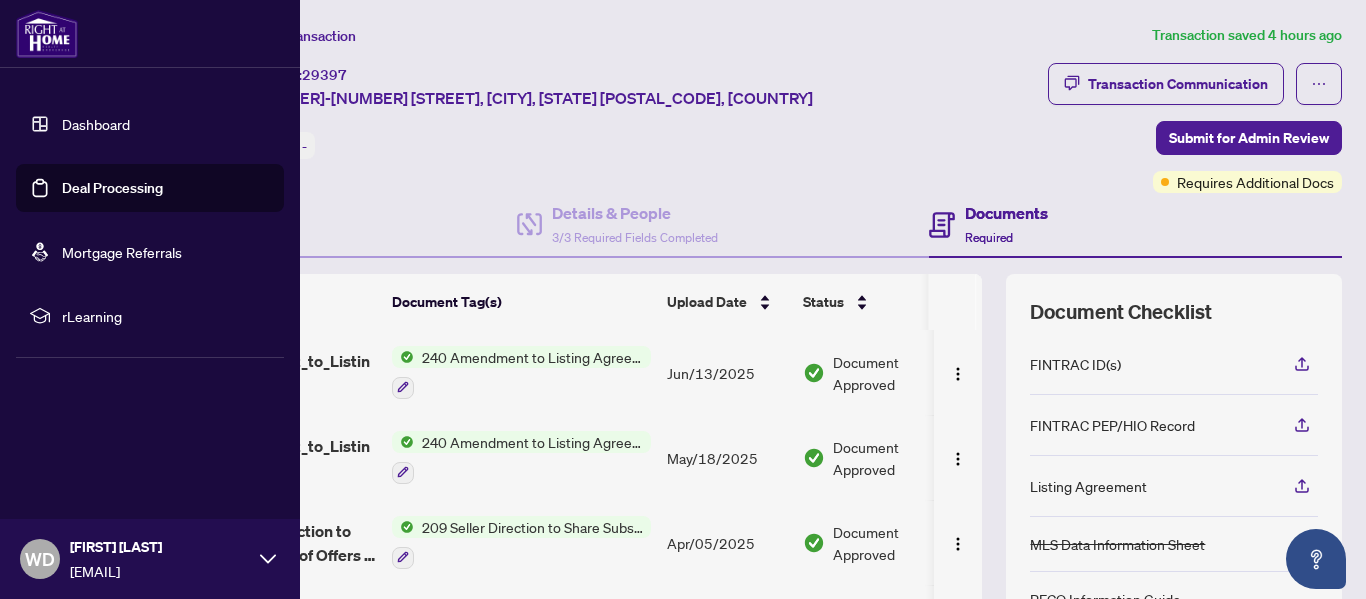 click on "Dashboard" at bounding box center [96, 124] 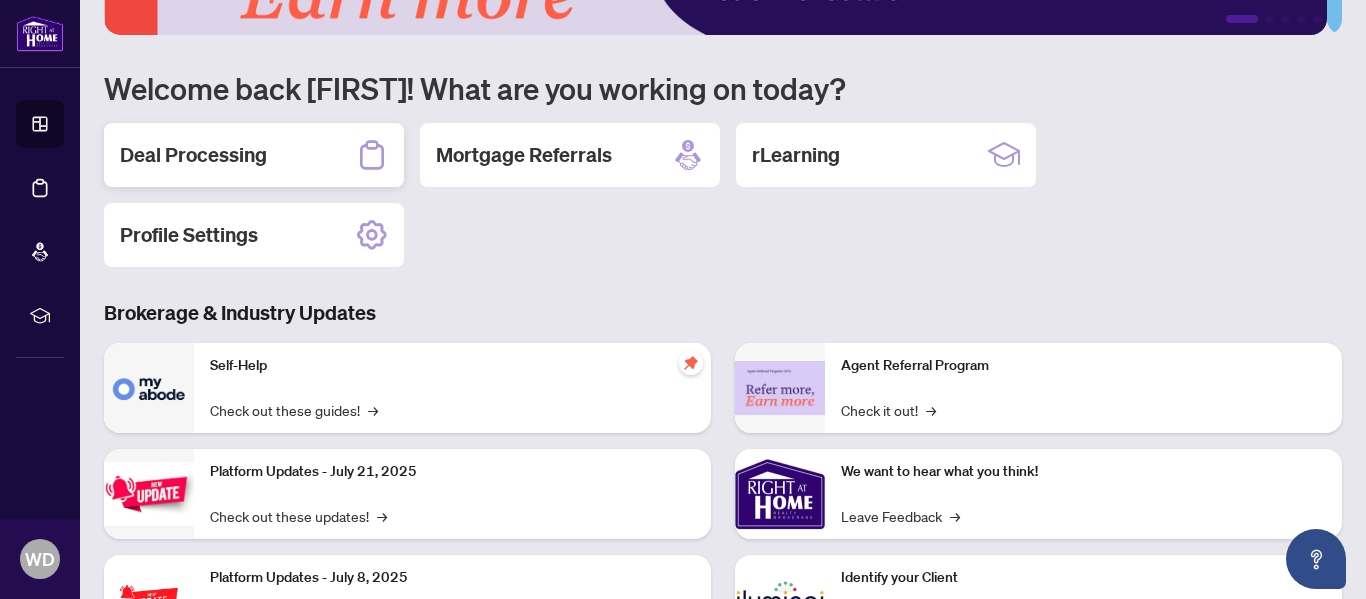 scroll, scrollTop: 0, scrollLeft: 0, axis: both 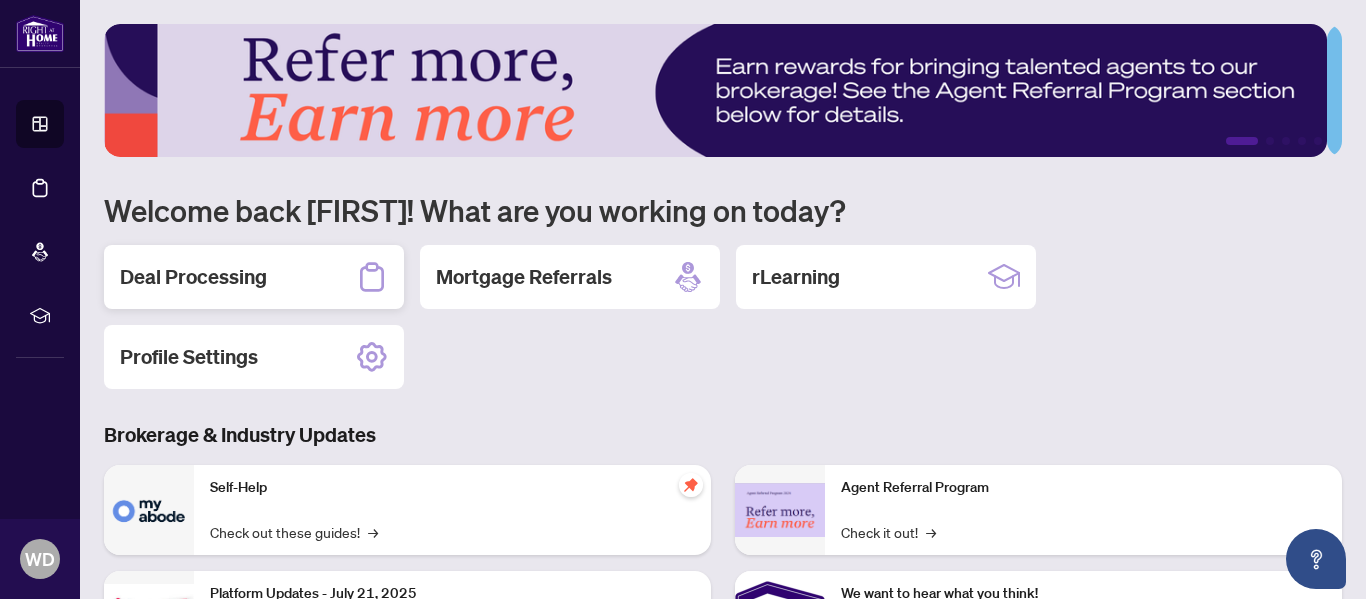 click on "Deal Processing" at bounding box center [193, 277] 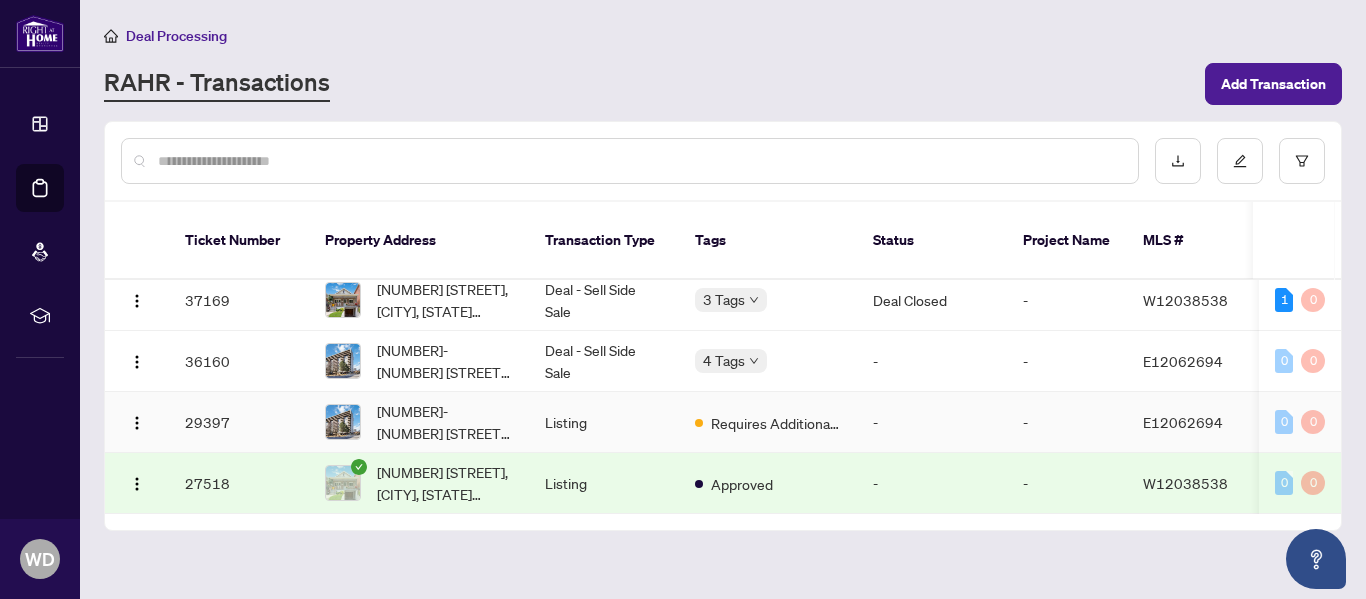 scroll, scrollTop: 309, scrollLeft: 0, axis: vertical 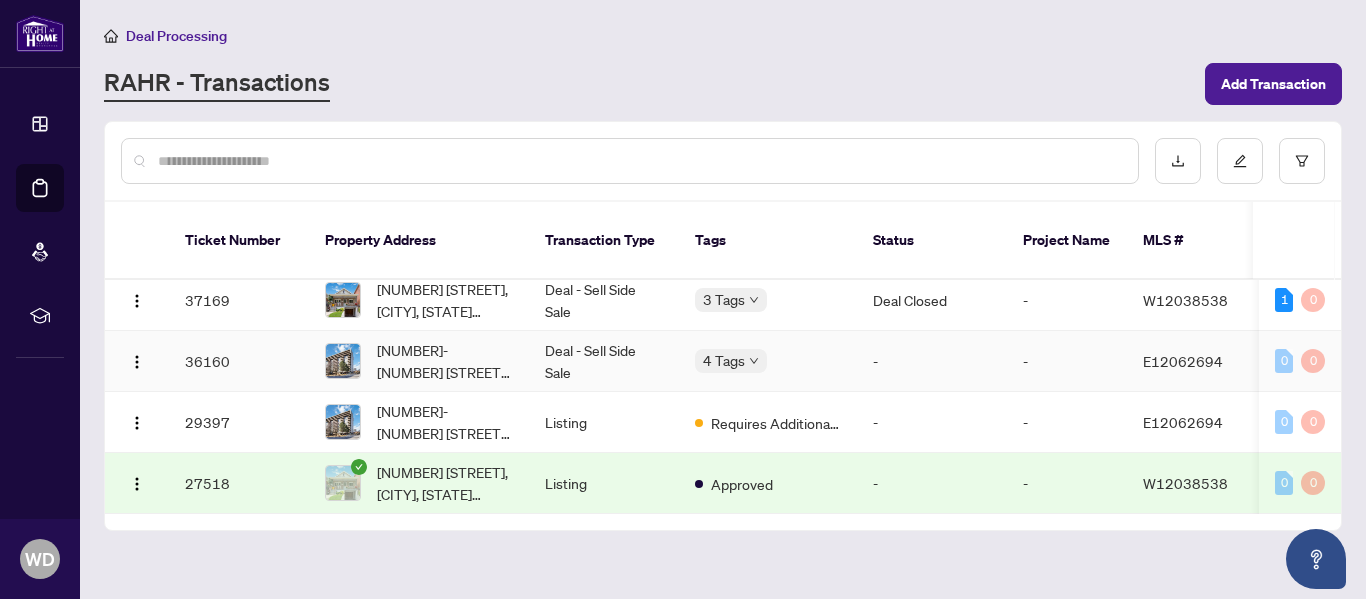 click on "36160" at bounding box center [239, 361] 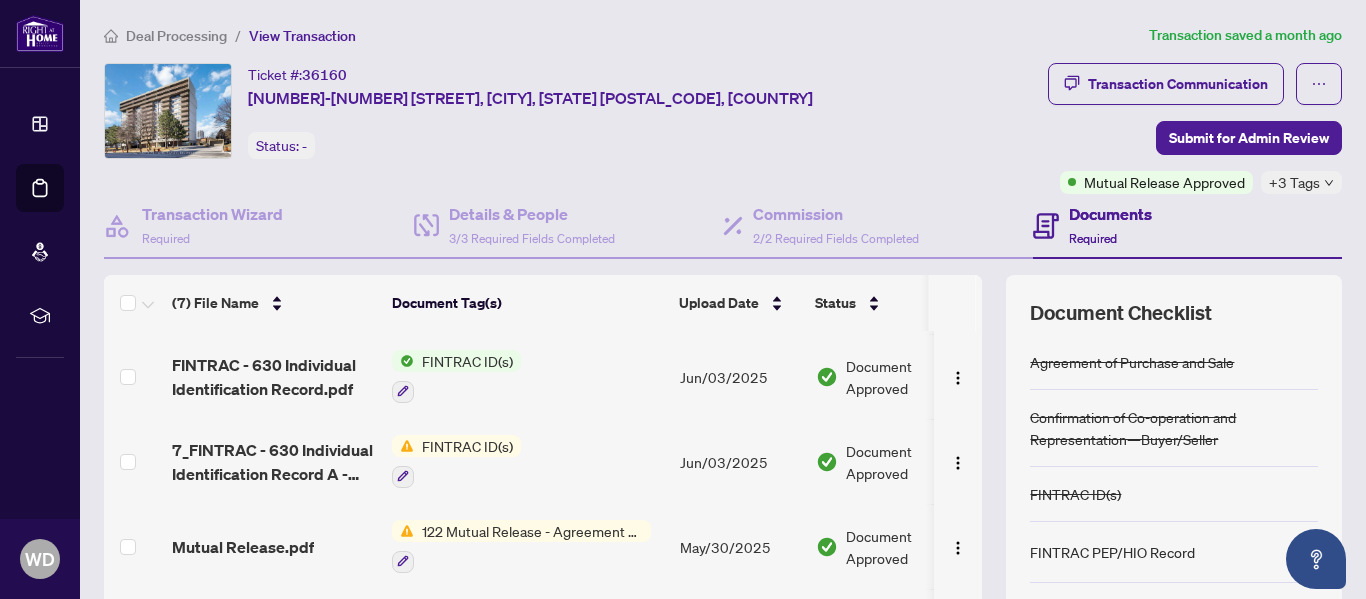 scroll, scrollTop: 200, scrollLeft: 0, axis: vertical 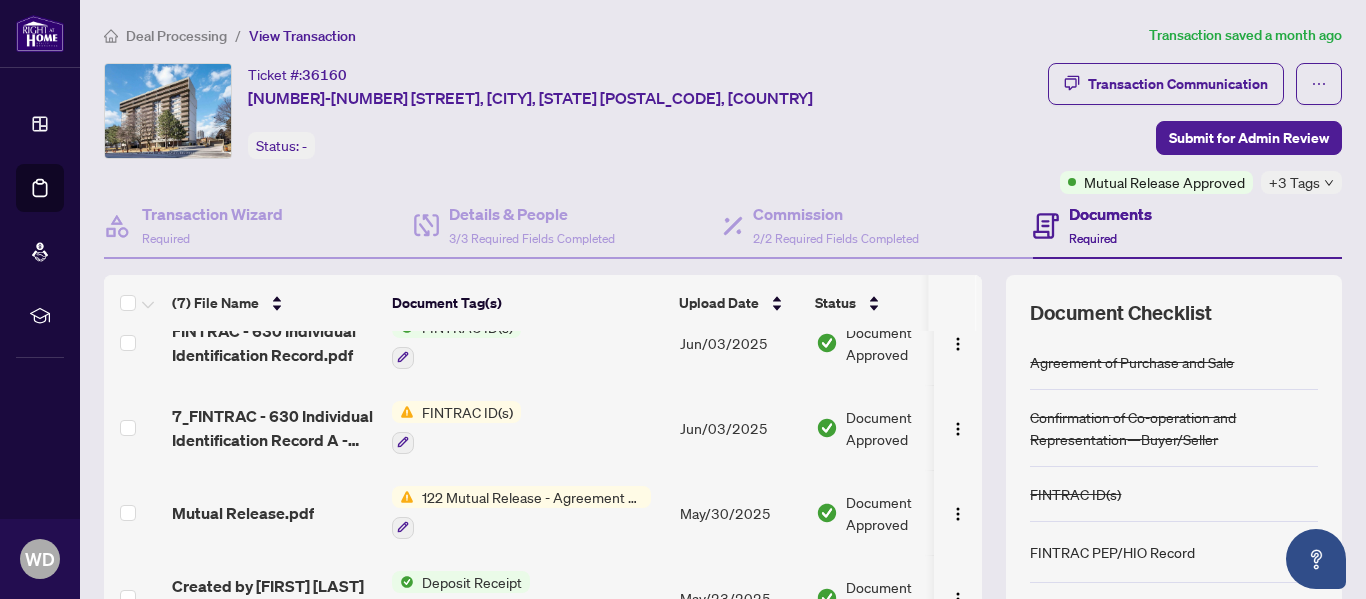 click on "FINTRAC ID(s)" at bounding box center (467, 412) 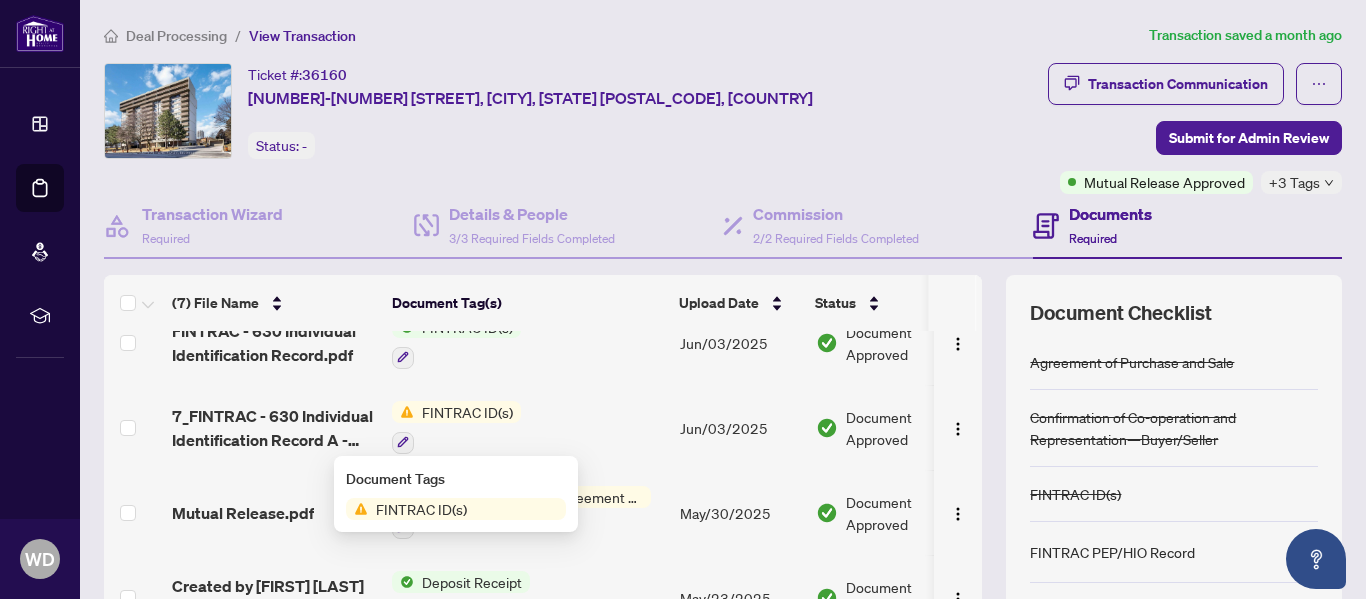click on "FINTRAC ID(s)" at bounding box center (421, 509) 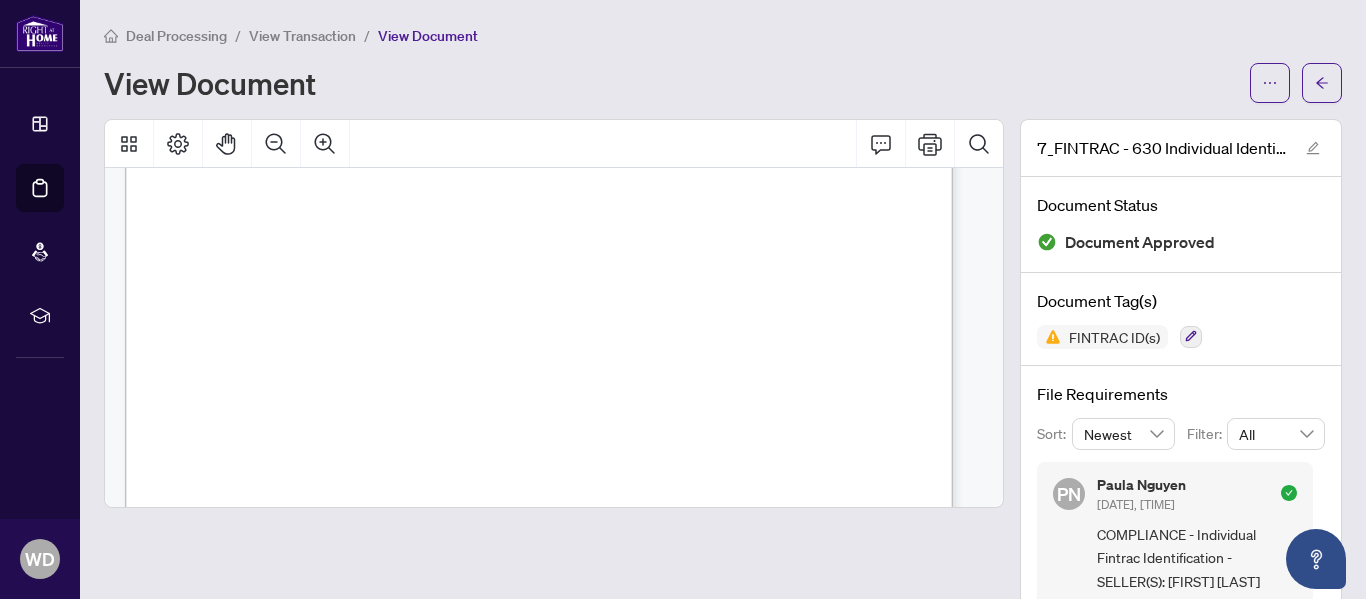 scroll, scrollTop: 600, scrollLeft: 0, axis: vertical 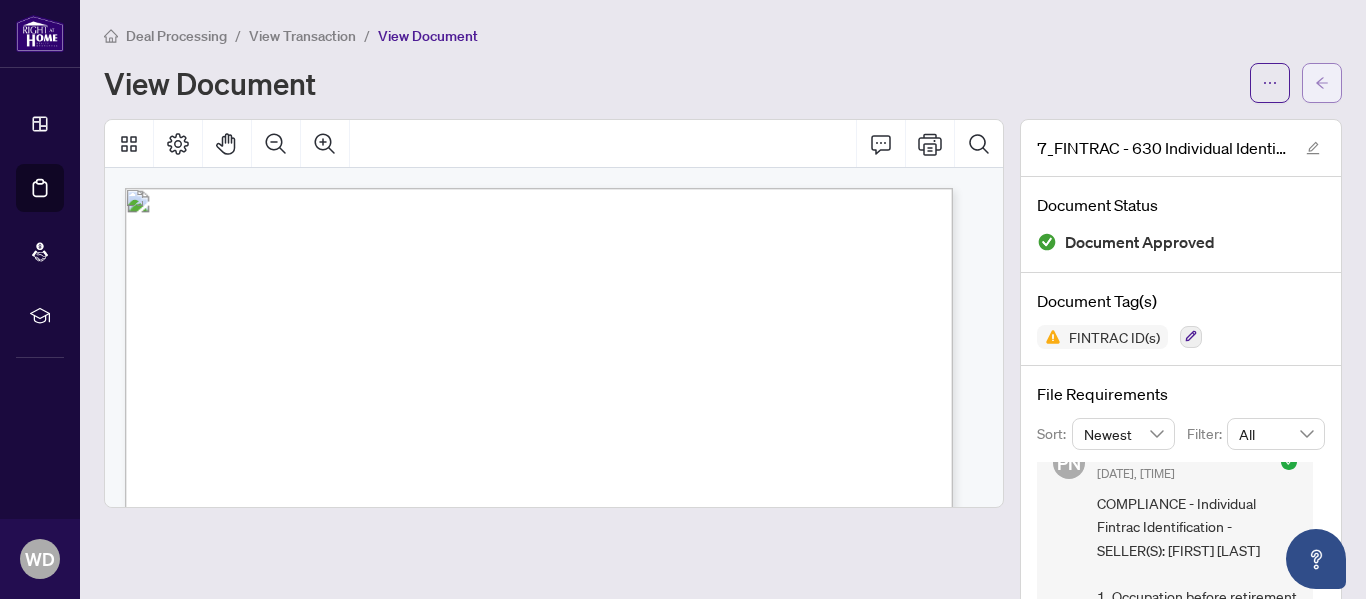 click 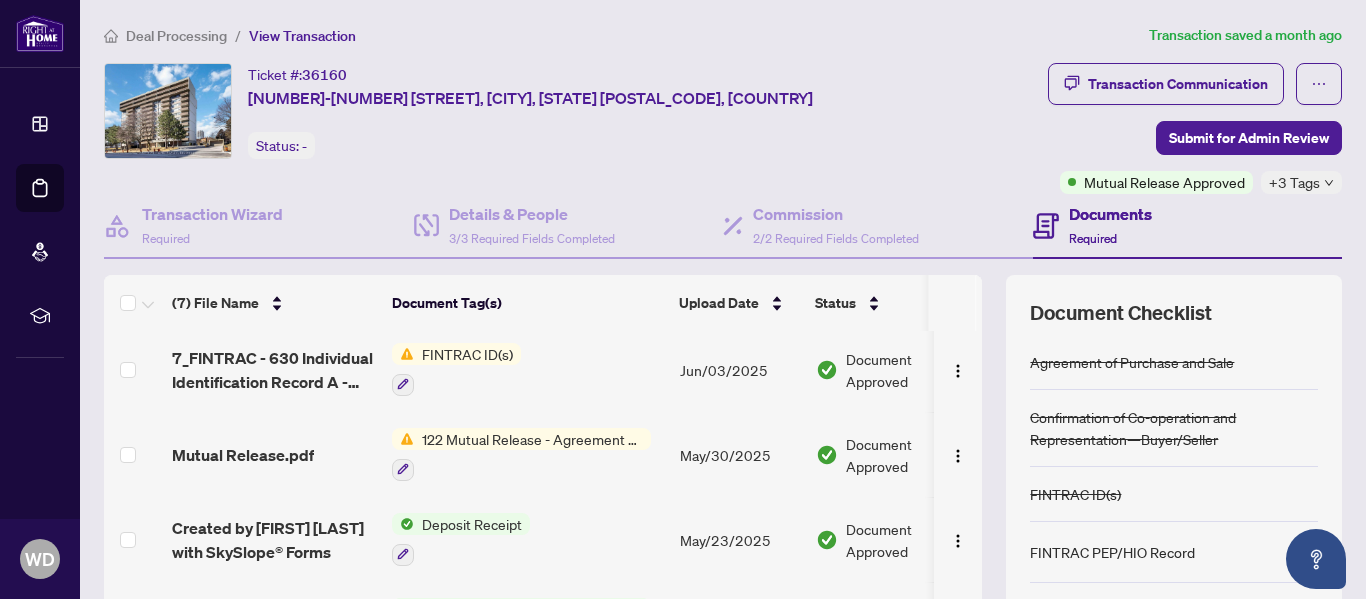 scroll, scrollTop: 300, scrollLeft: 0, axis: vertical 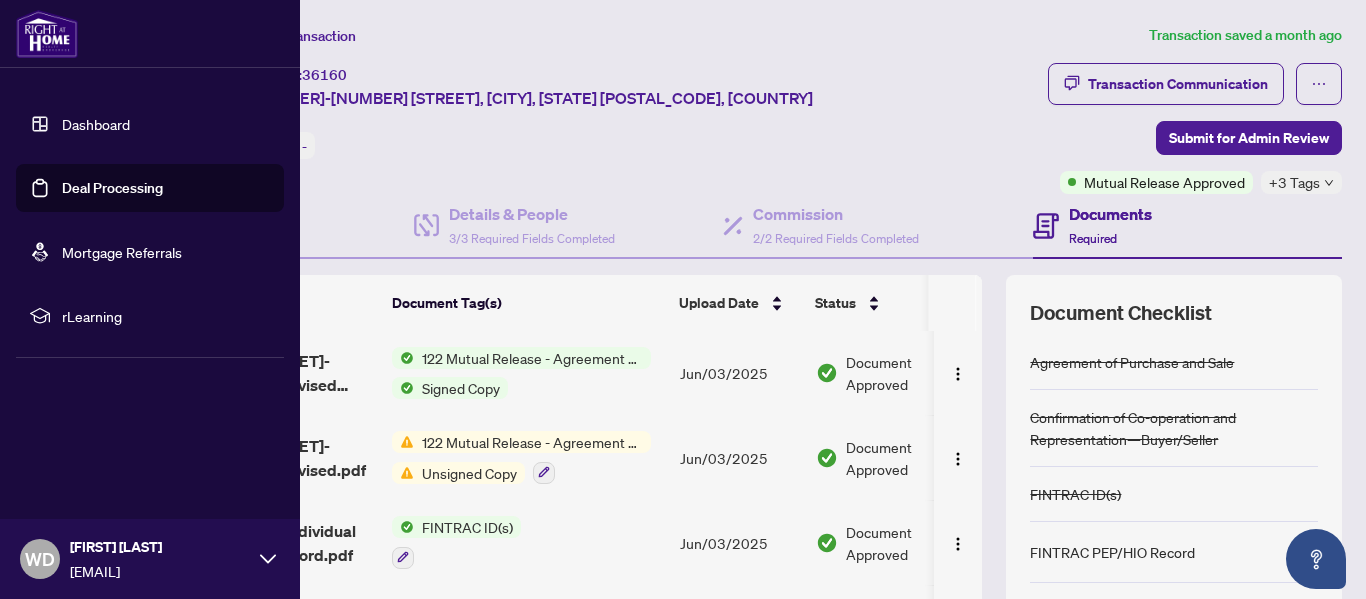 click on "Dashboard" at bounding box center [96, 124] 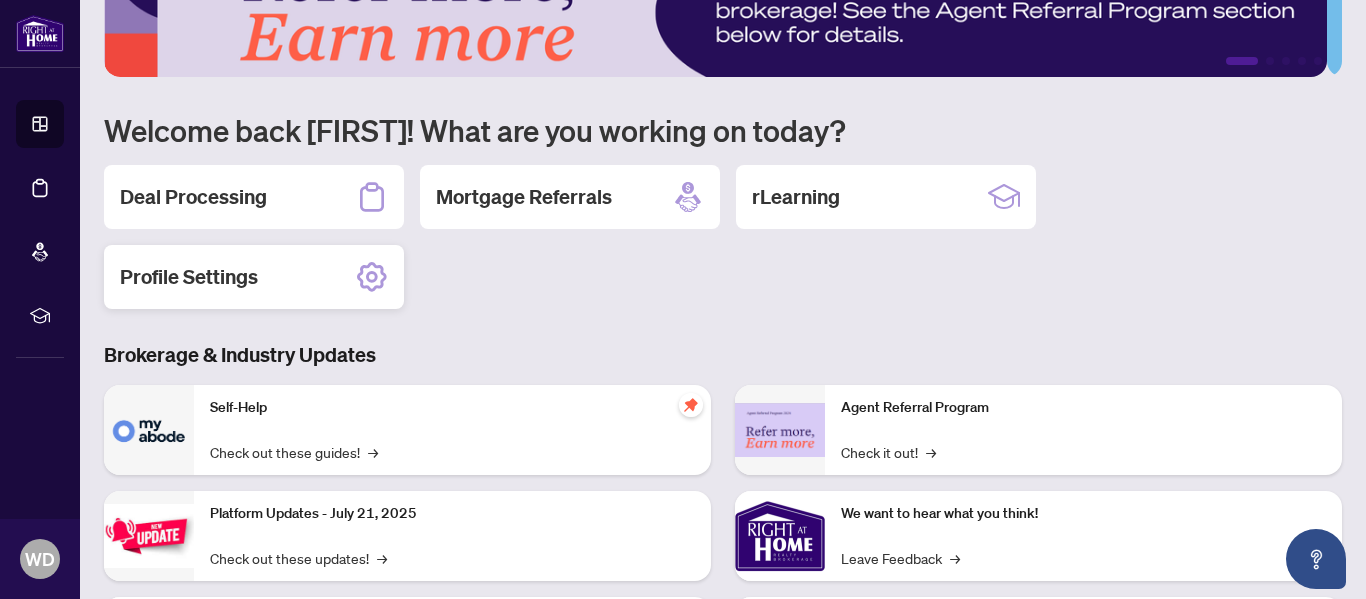 scroll, scrollTop: 100, scrollLeft: 0, axis: vertical 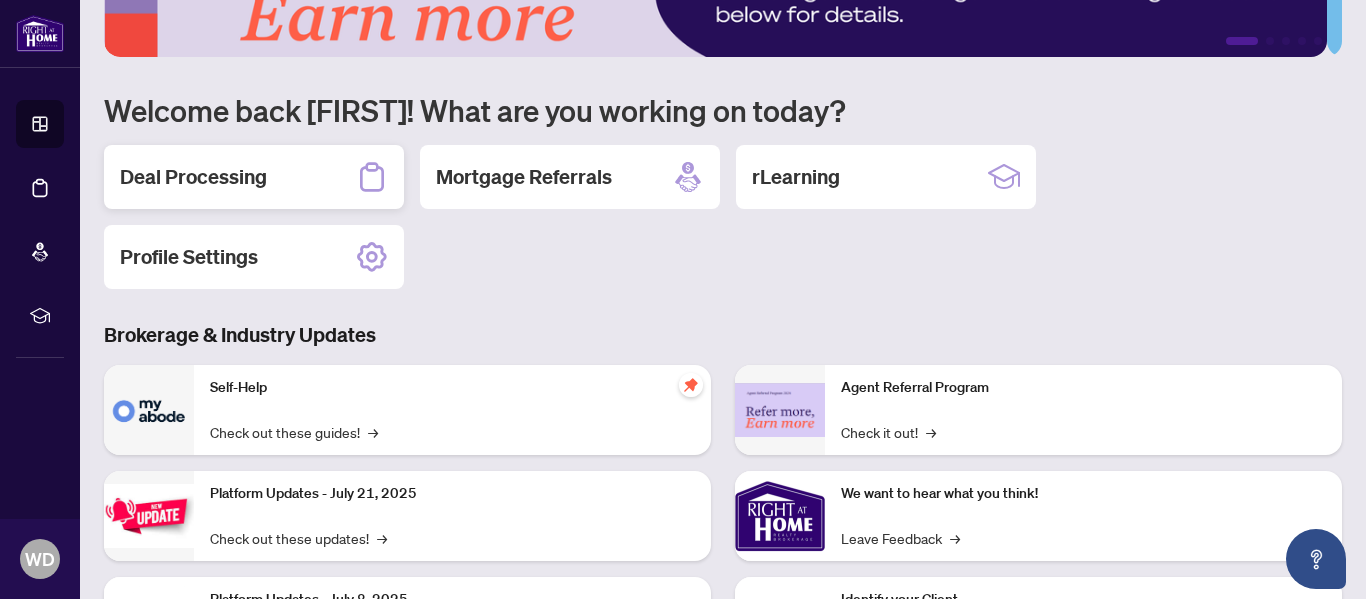 click on "Deal Processing" at bounding box center [254, 177] 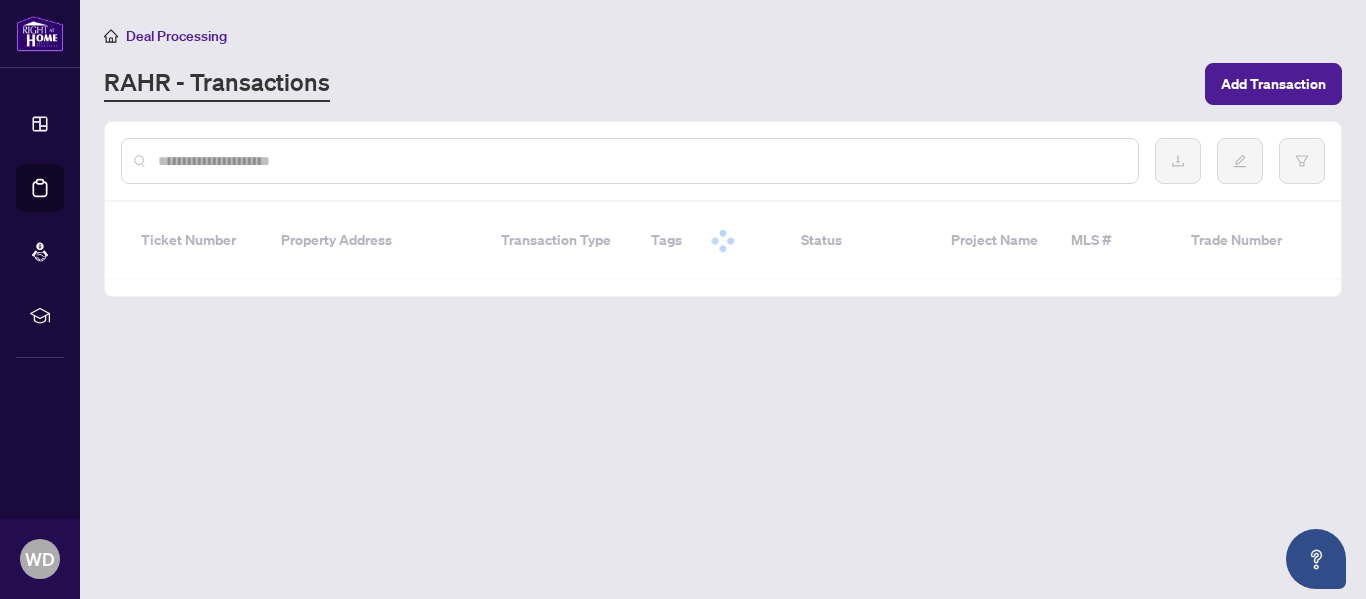 scroll, scrollTop: 0, scrollLeft: 0, axis: both 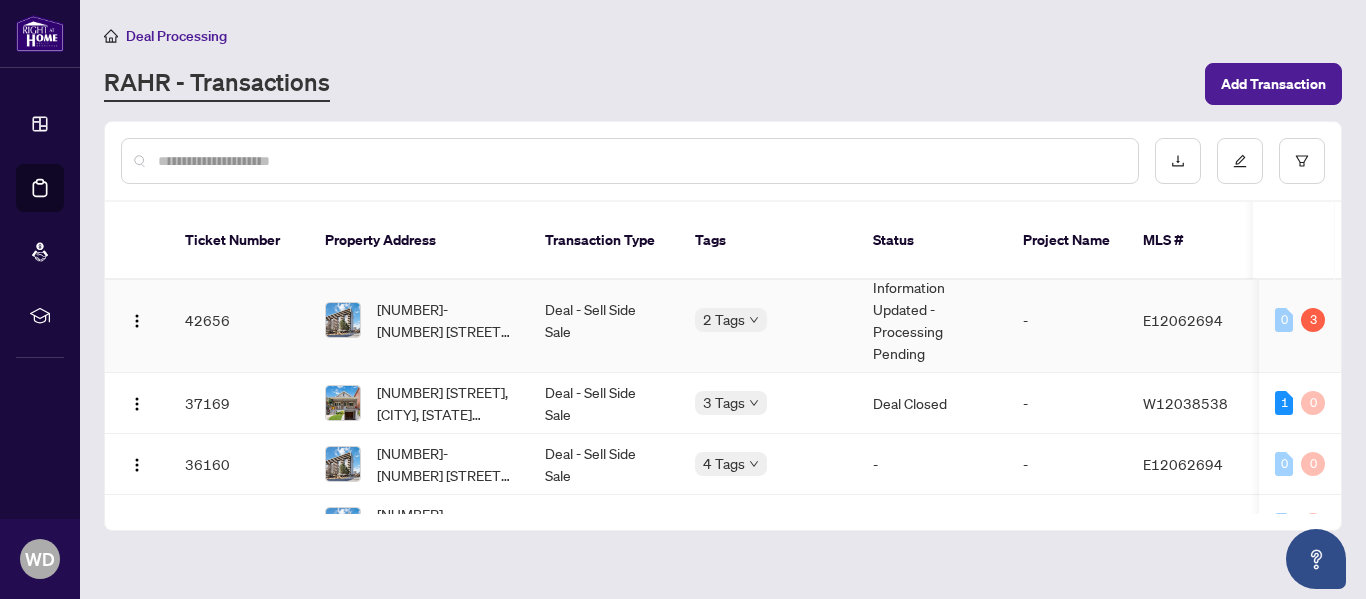 click on "Deal - Sell Side Sale" at bounding box center [604, 320] 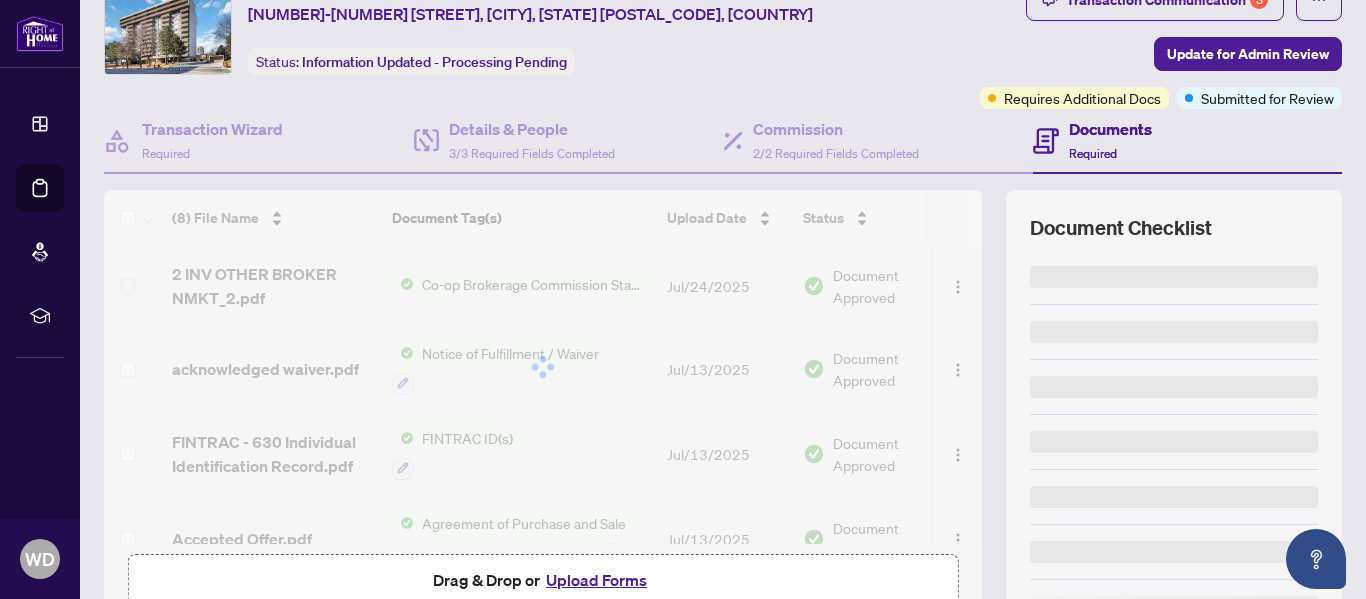 scroll, scrollTop: 100, scrollLeft: 0, axis: vertical 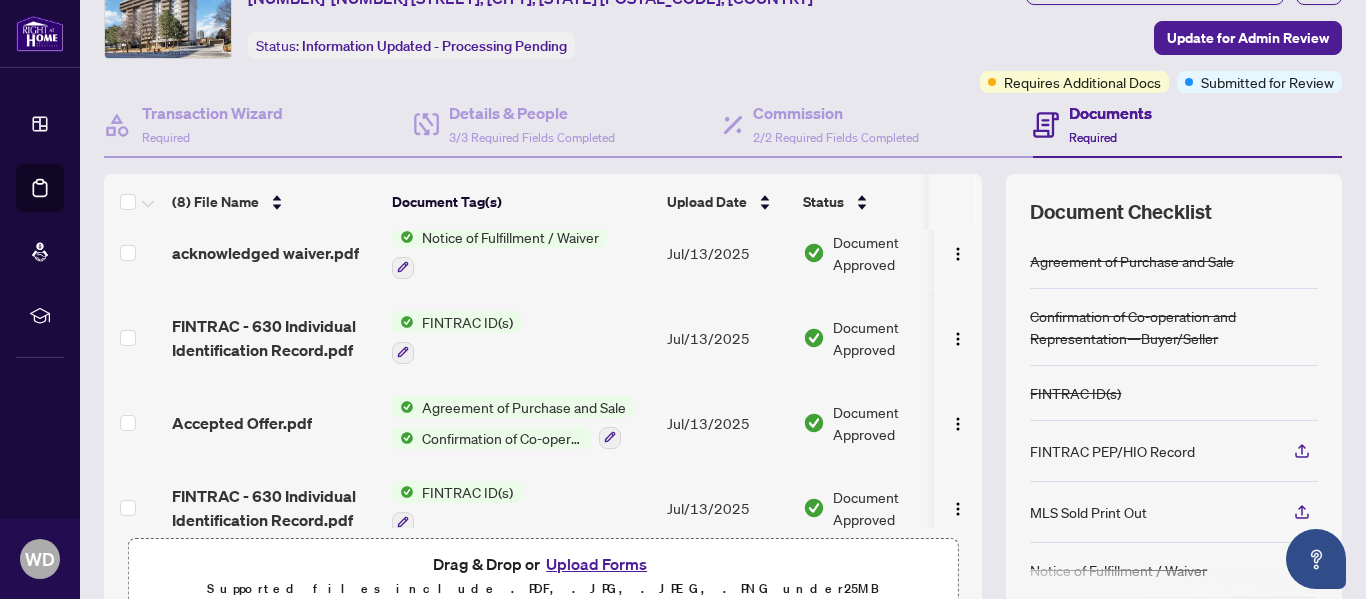 click on "FINTRAC ID(s)" at bounding box center [467, 322] 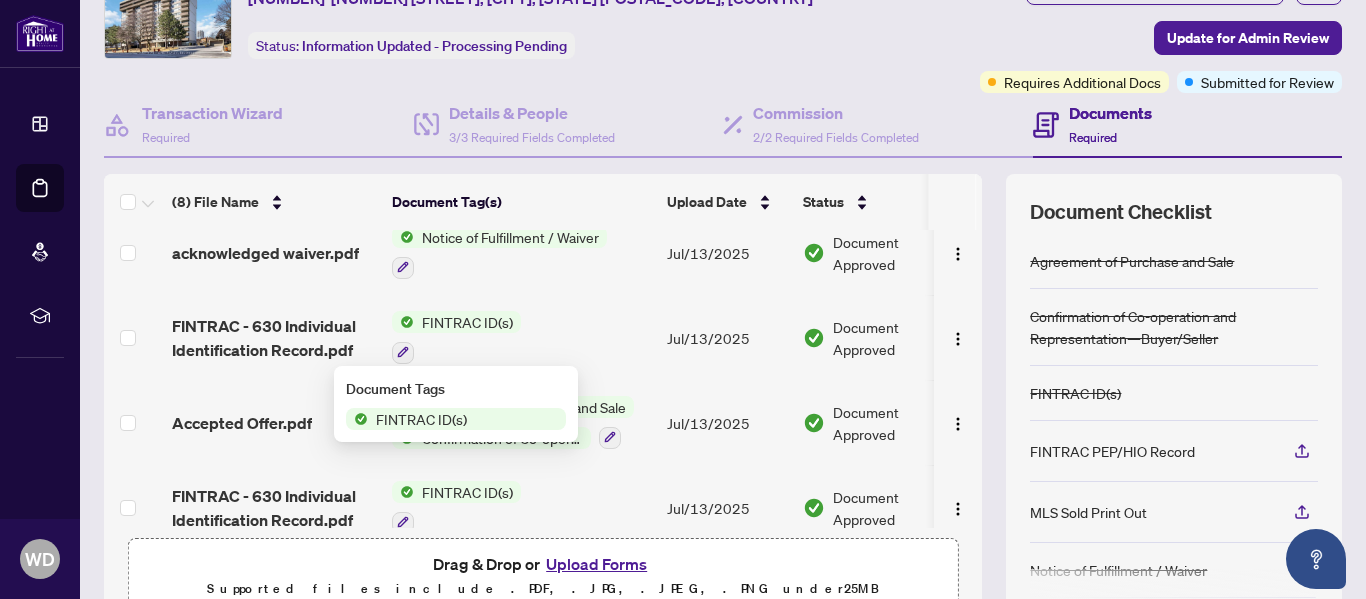 click on "FINTRAC - 630 Individual Identification Record.pdf" at bounding box center [274, 338] 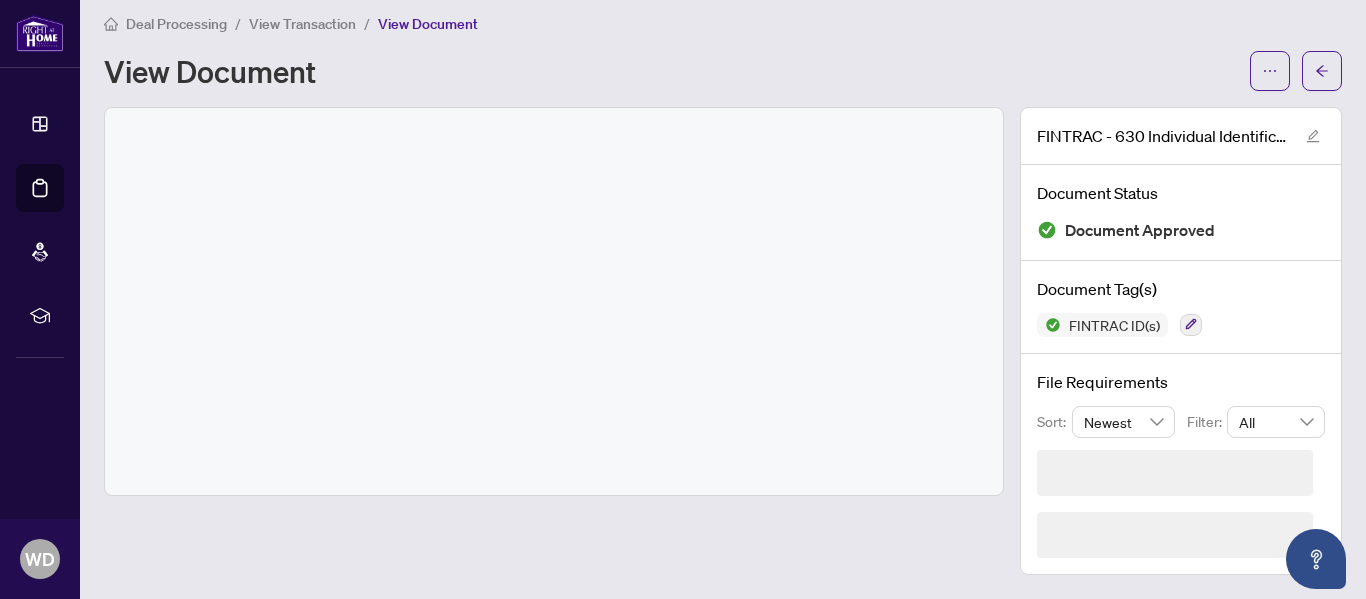 scroll, scrollTop: 0, scrollLeft: 0, axis: both 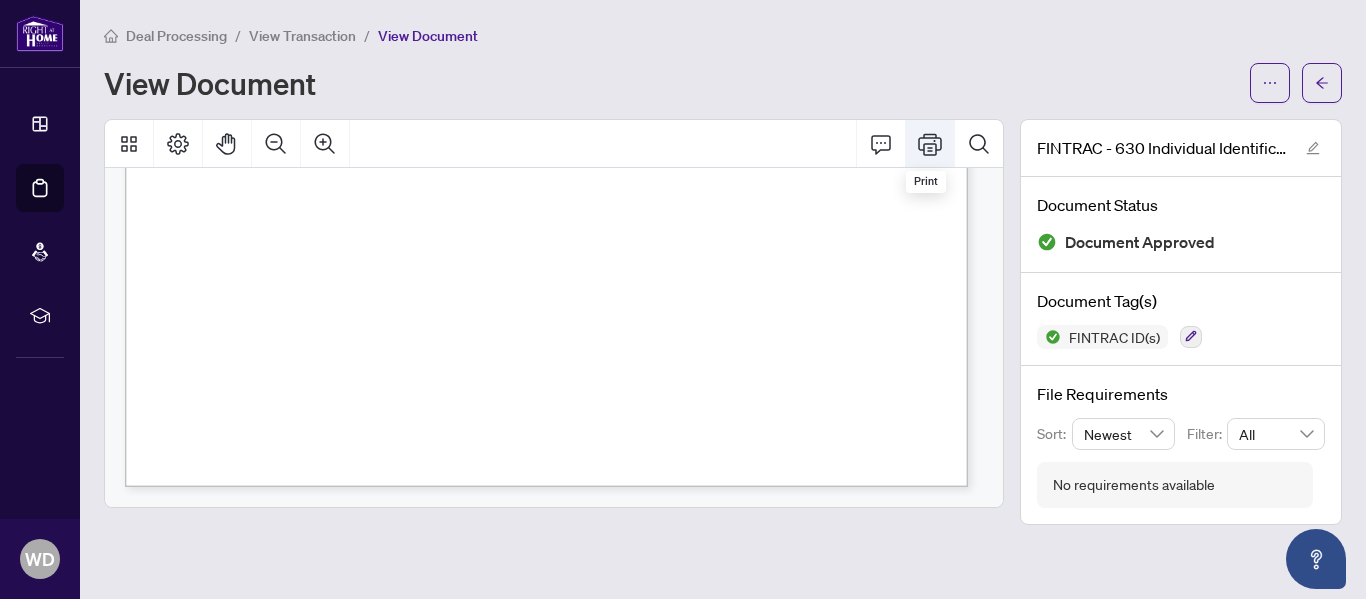 click 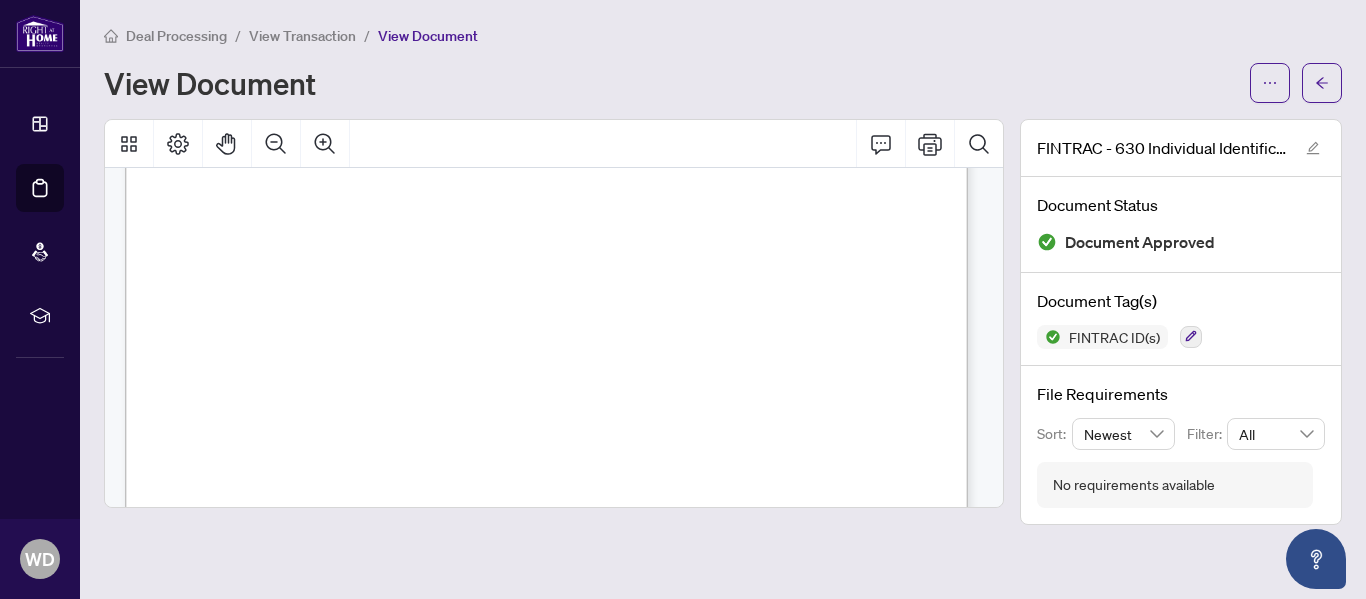 scroll, scrollTop: 3747, scrollLeft: 0, axis: vertical 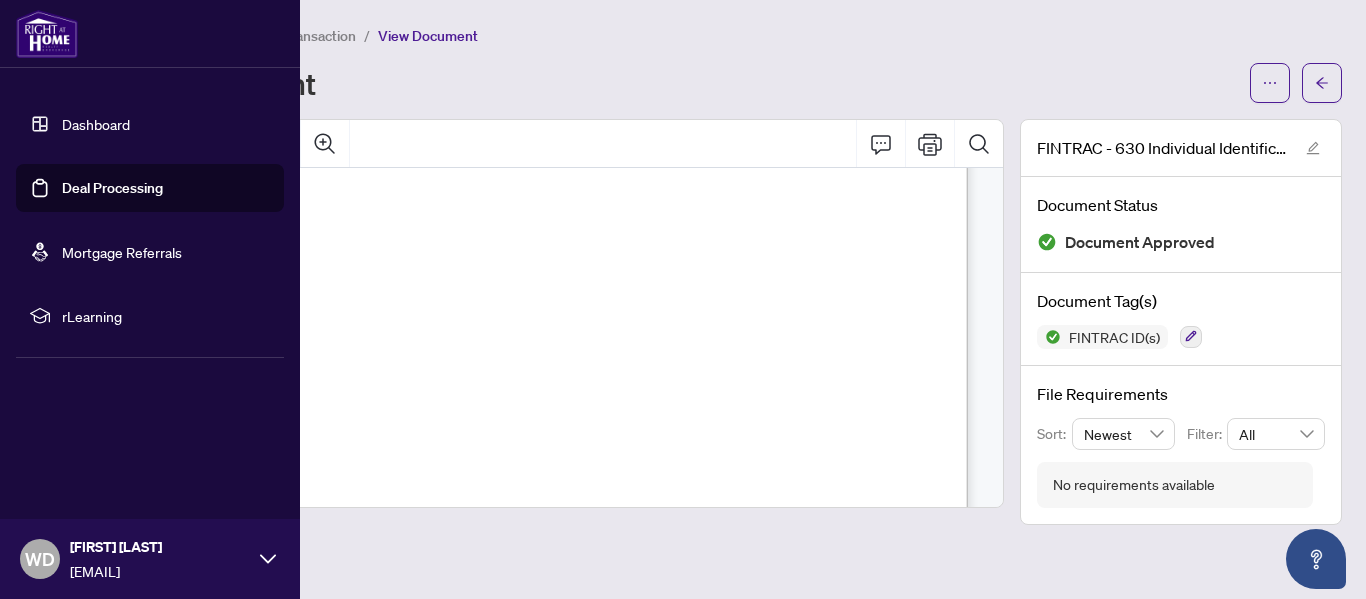 click on "Dashboard" at bounding box center [96, 124] 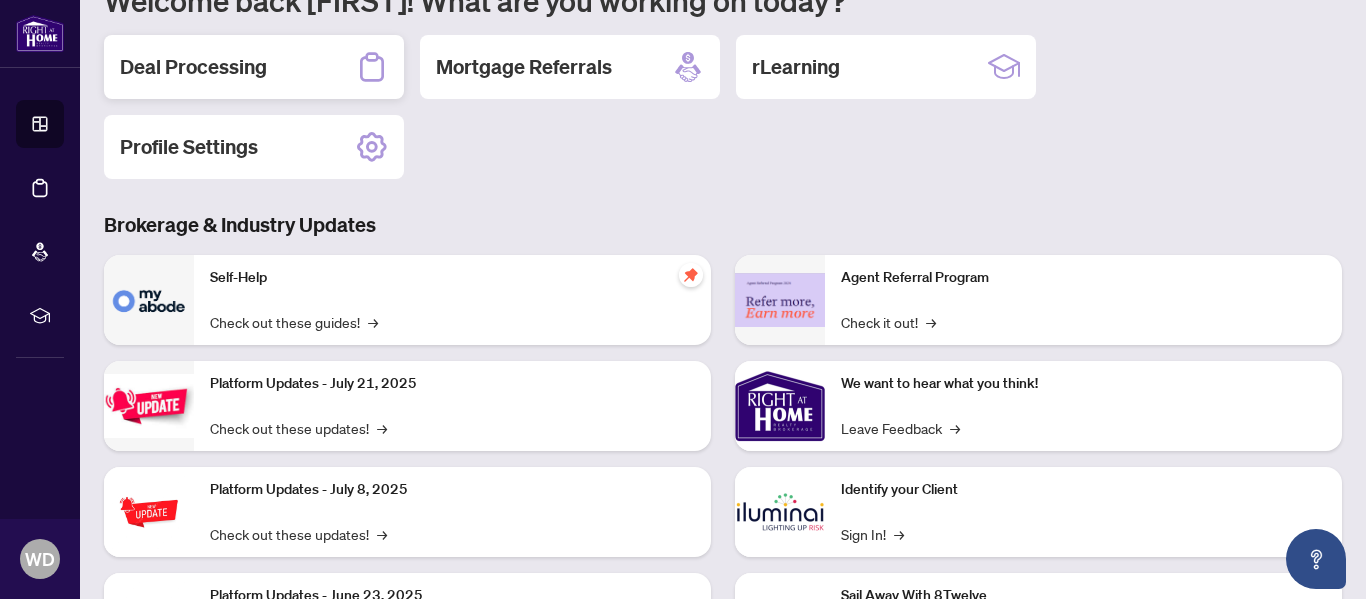 scroll, scrollTop: 0, scrollLeft: 0, axis: both 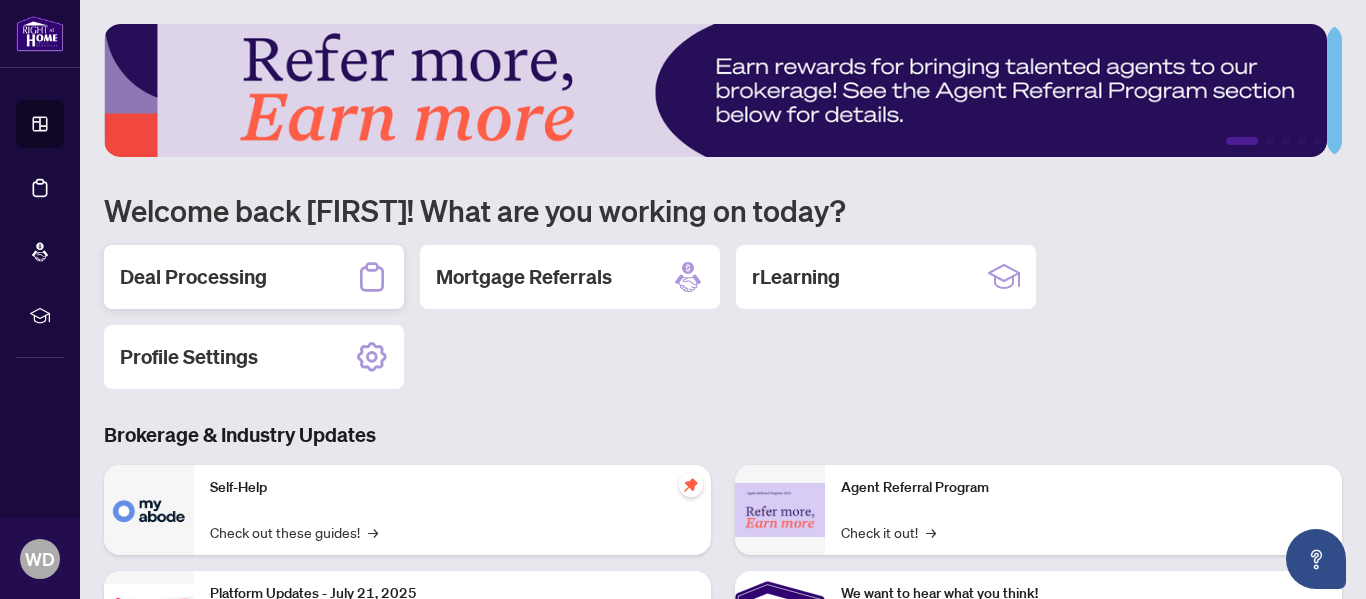 click 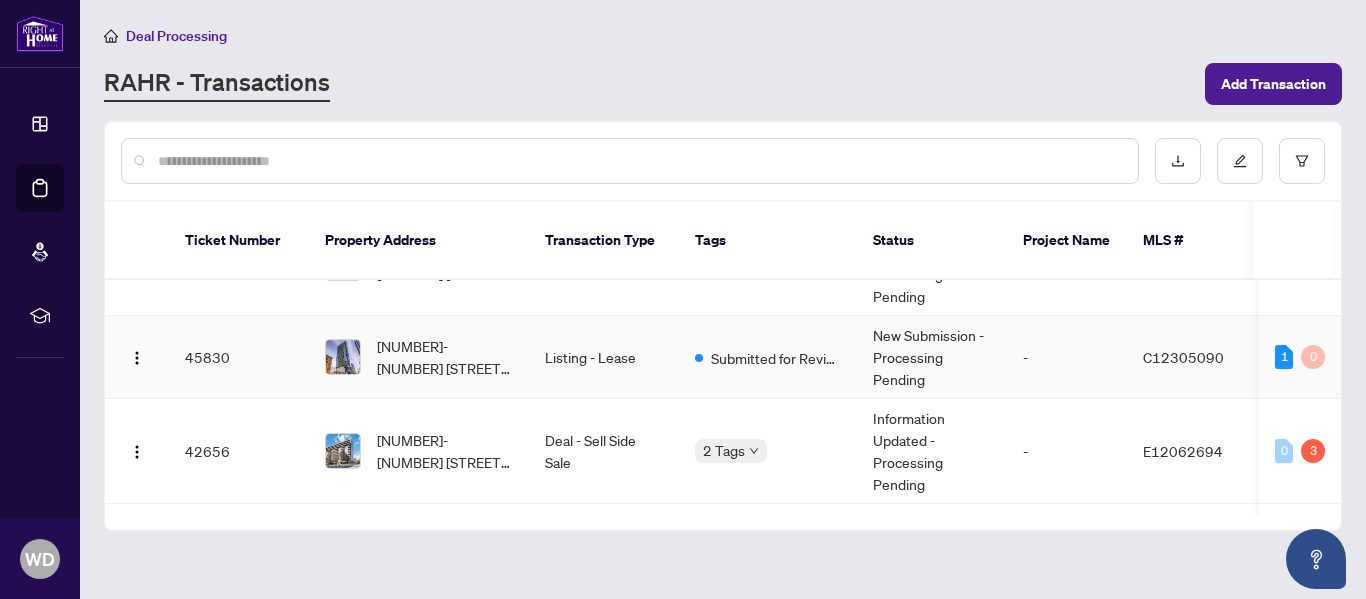 scroll, scrollTop: 100, scrollLeft: 0, axis: vertical 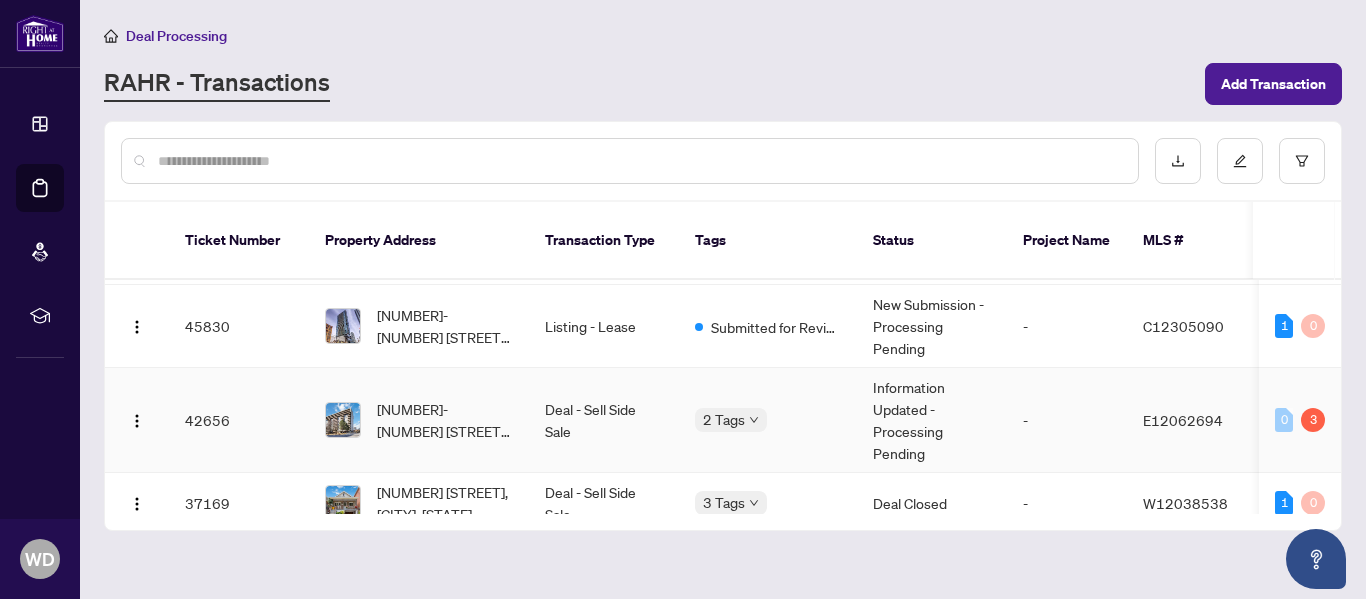 click on "Information Updated - Processing Pending" at bounding box center (932, 420) 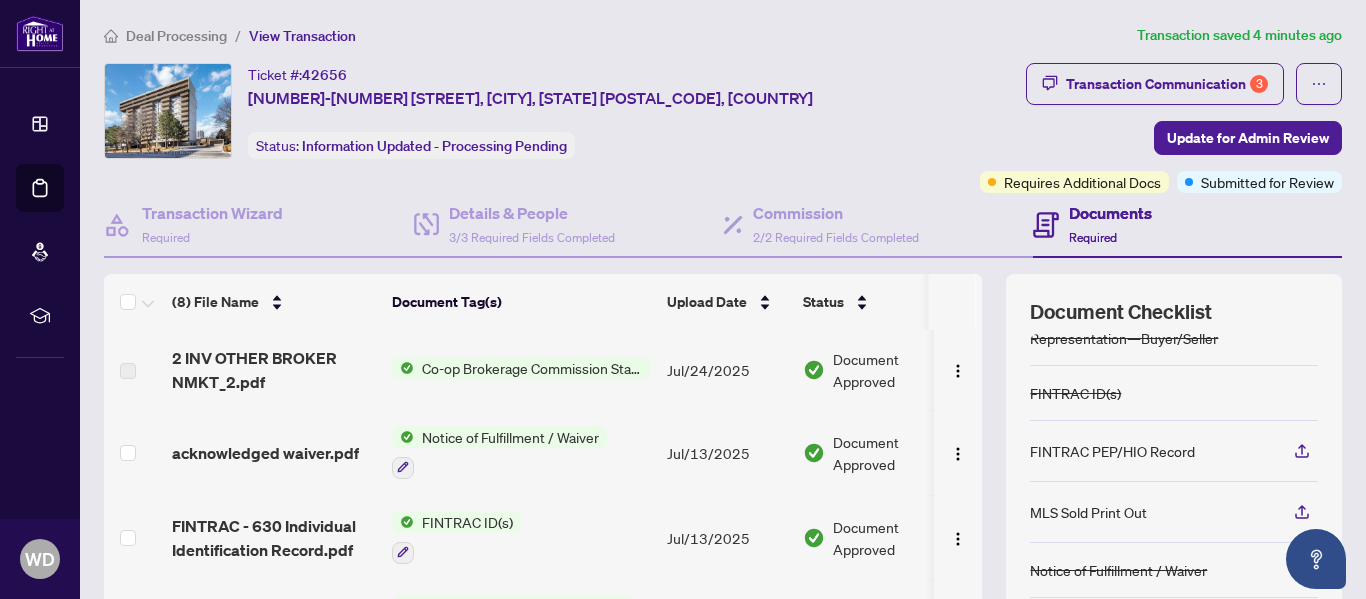 scroll, scrollTop: 188, scrollLeft: 0, axis: vertical 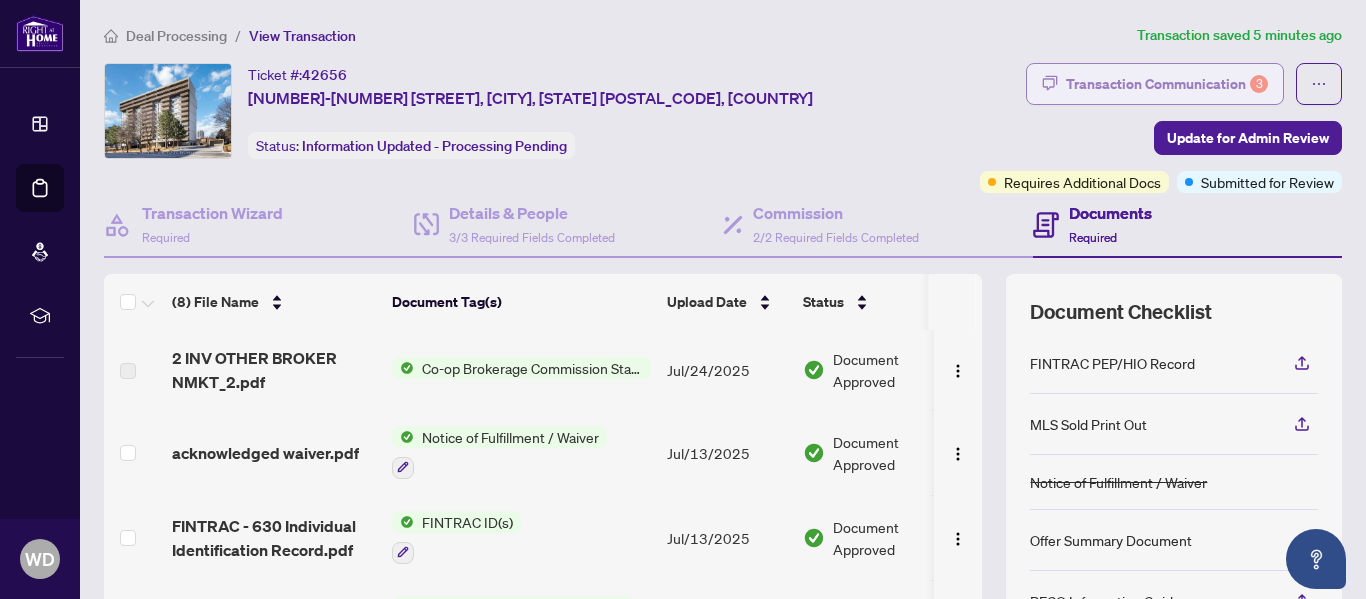 click on "Transaction Communication 3" at bounding box center (1167, 84) 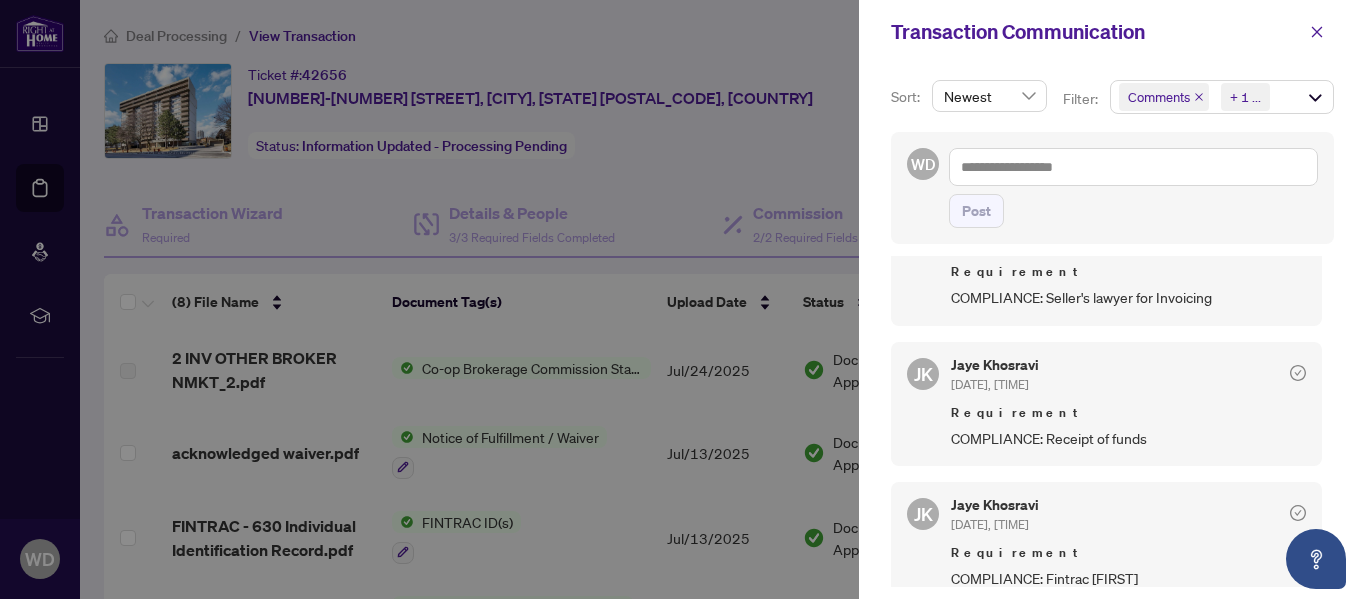 scroll, scrollTop: 400, scrollLeft: 0, axis: vertical 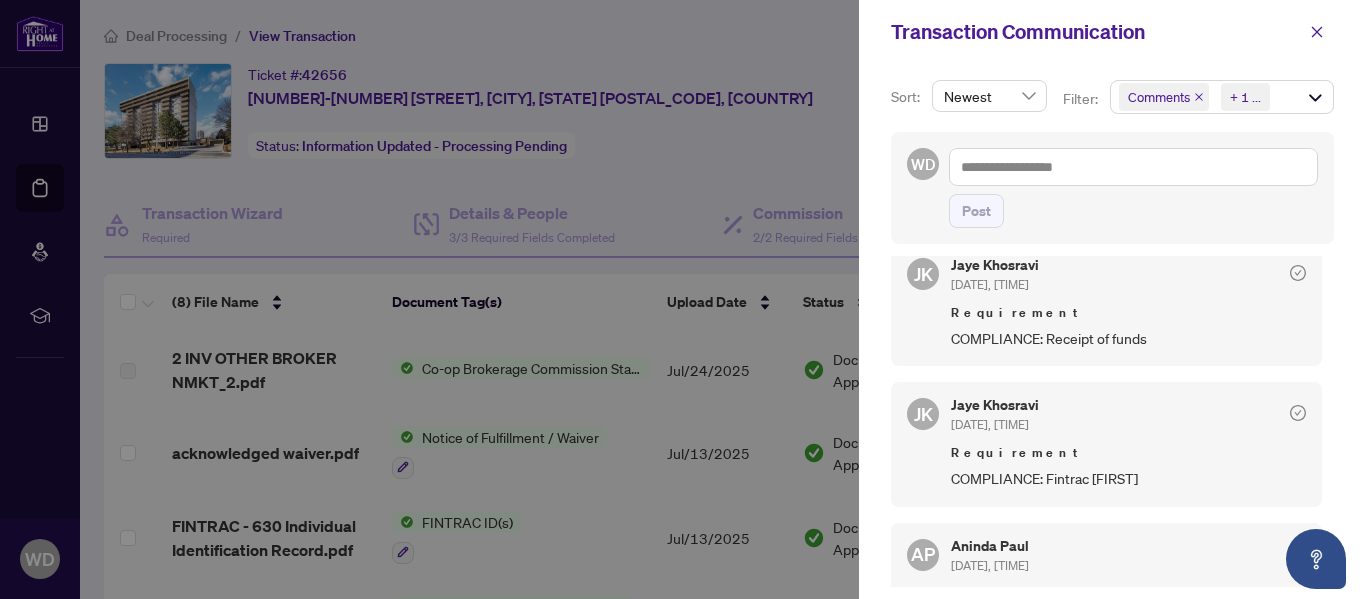 click 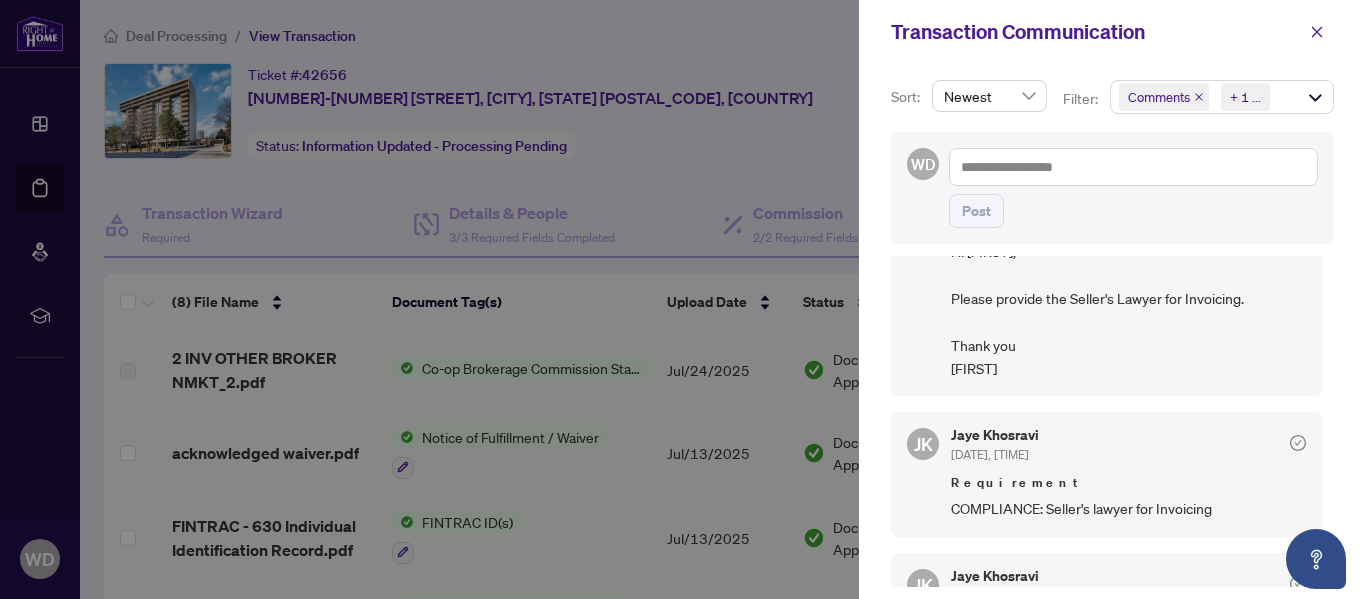 scroll, scrollTop: 0, scrollLeft: 0, axis: both 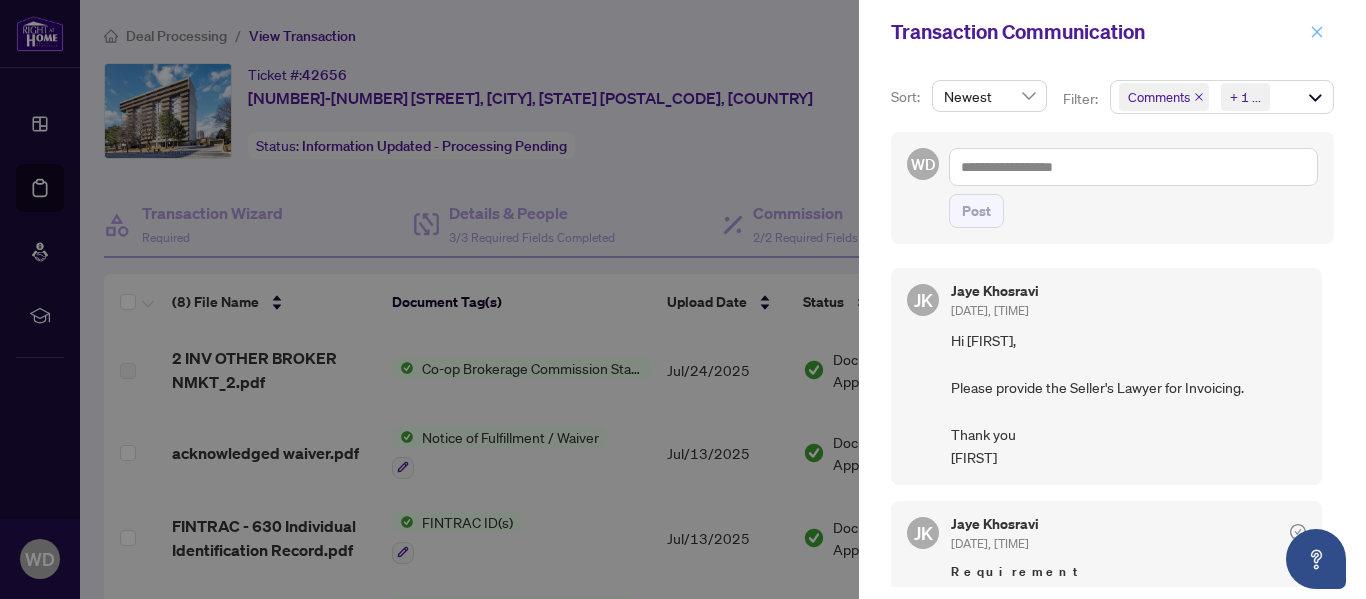 click at bounding box center [1317, 32] 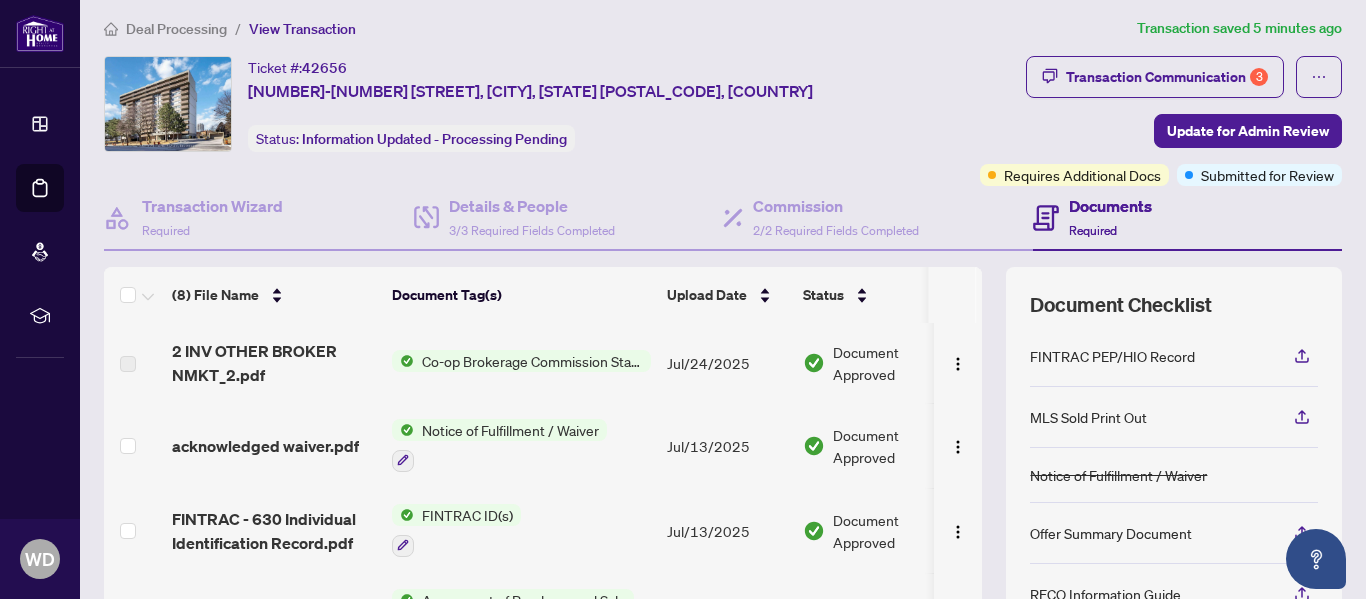 scroll, scrollTop: 0, scrollLeft: 0, axis: both 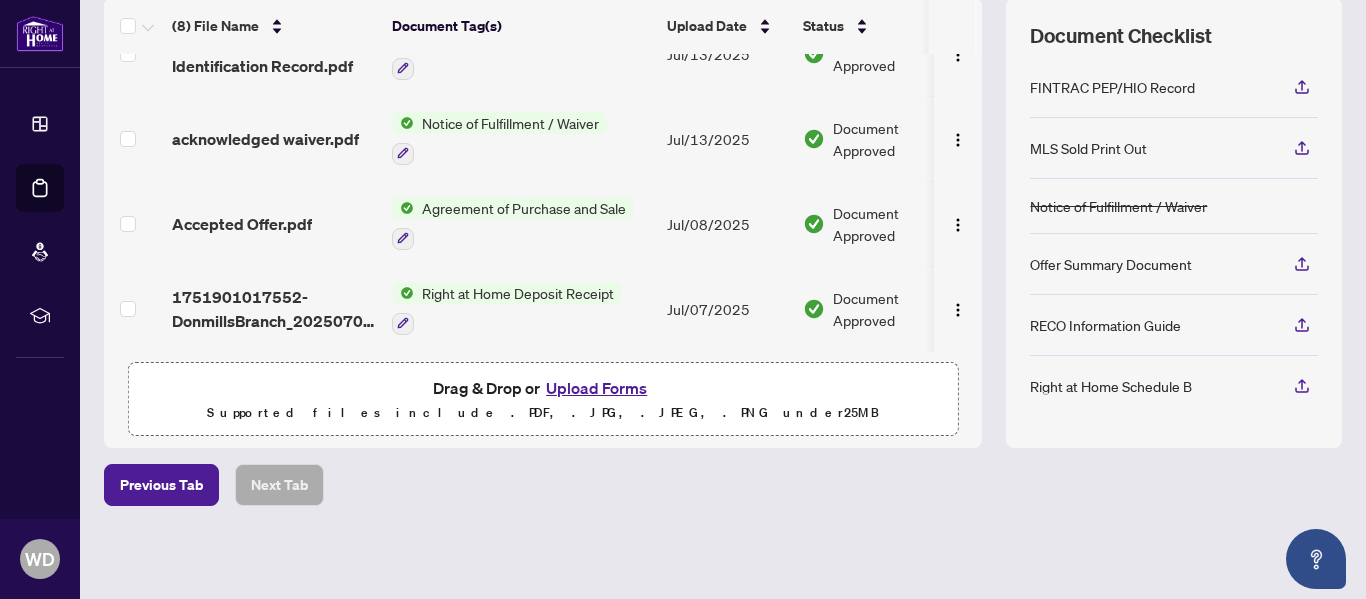 click on "Upload Forms" at bounding box center (596, 388) 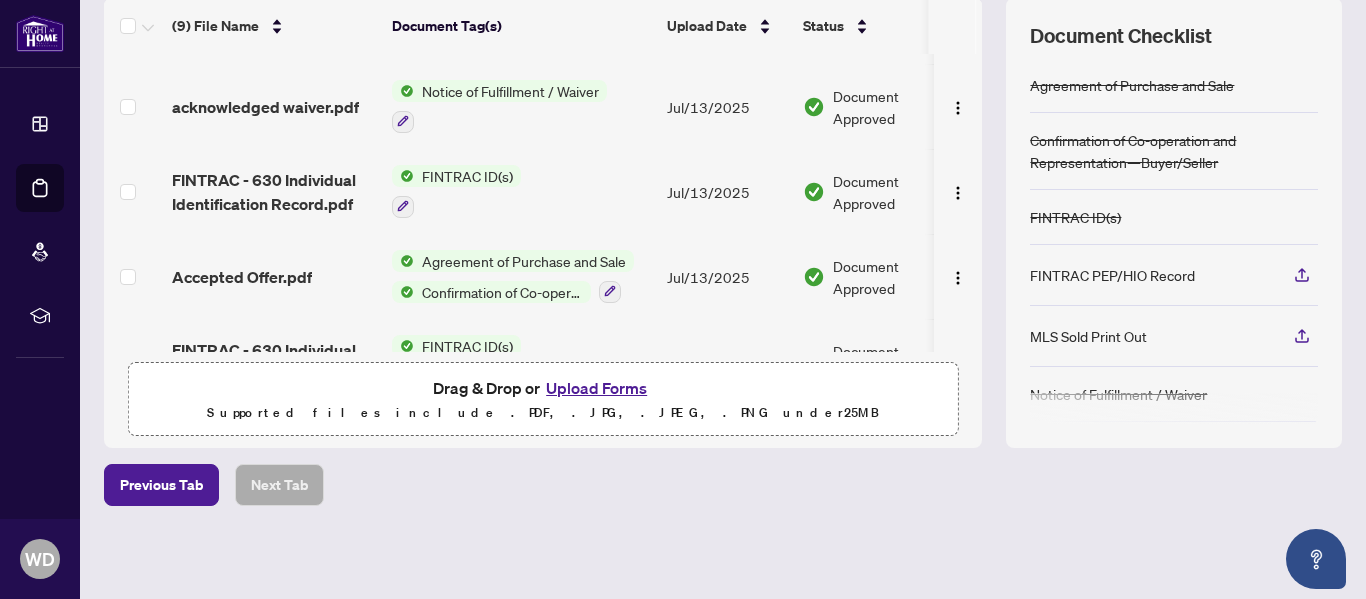 scroll, scrollTop: 445, scrollLeft: 0, axis: vertical 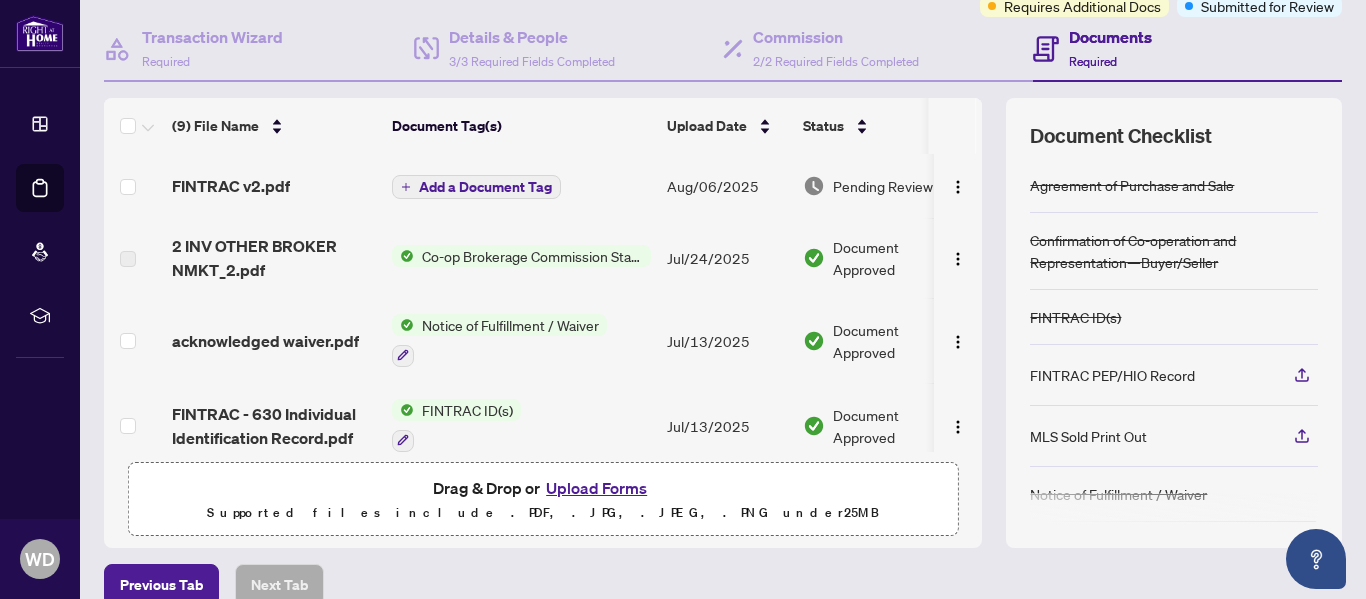 click on "Add a Document Tag" at bounding box center (485, 187) 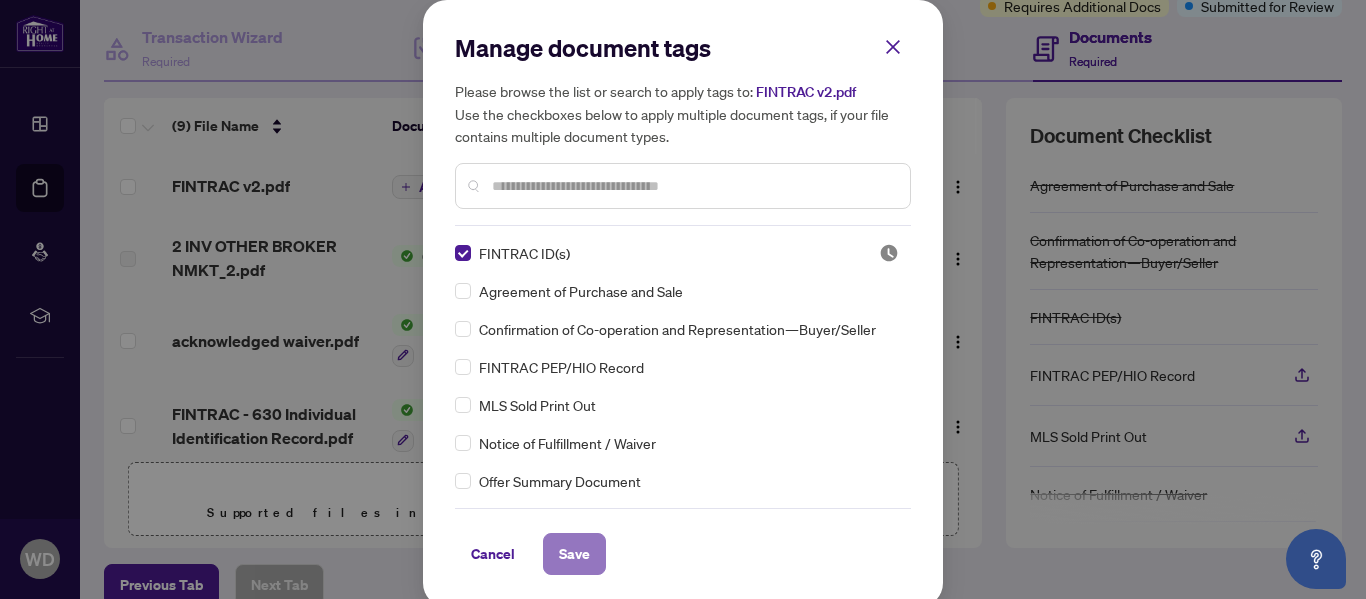 click on "Save" at bounding box center [574, 554] 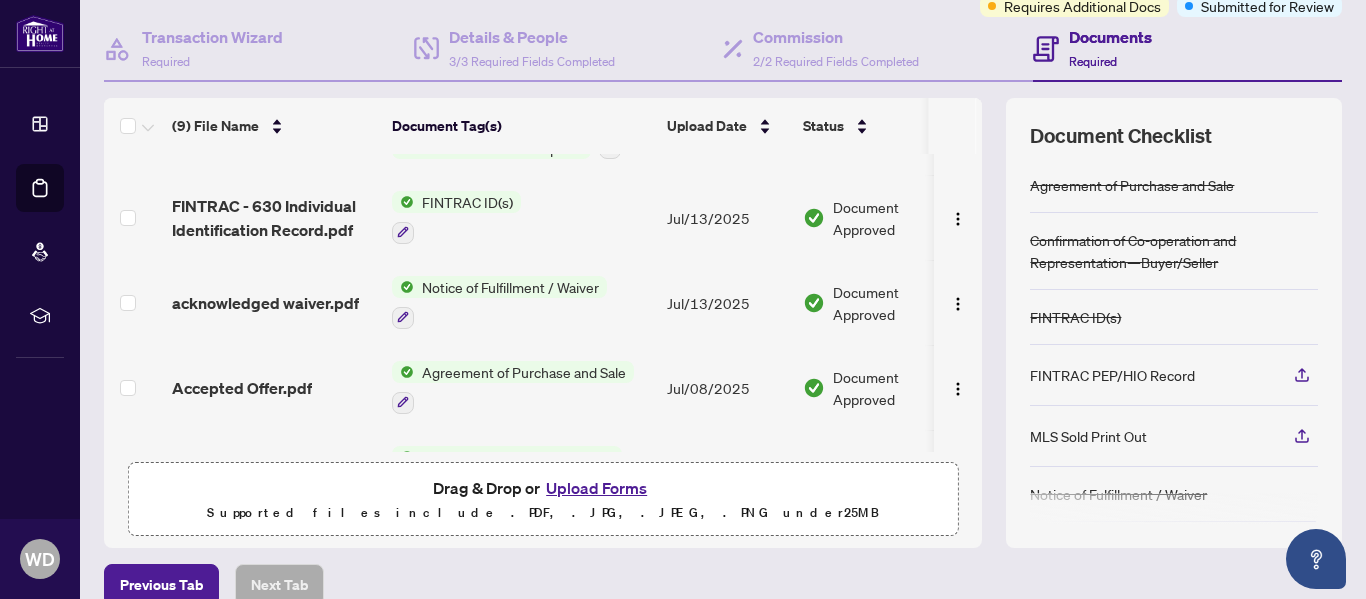 scroll, scrollTop: 400, scrollLeft: 0, axis: vertical 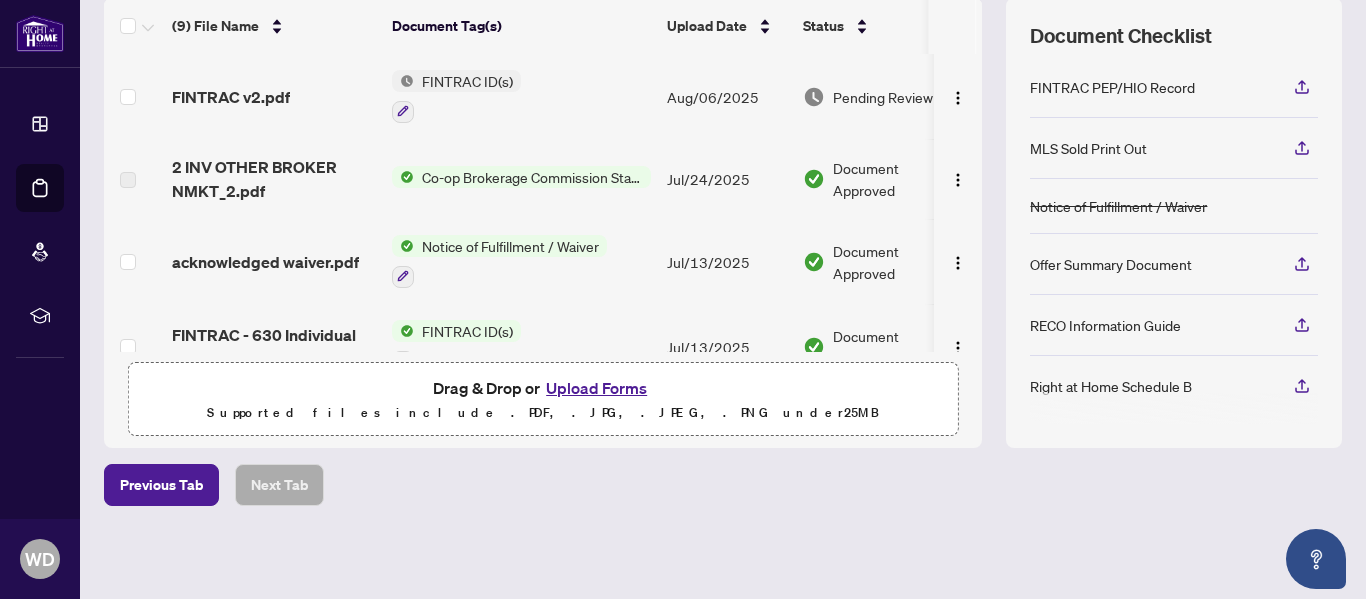 click on "Upload Forms" at bounding box center (596, 388) 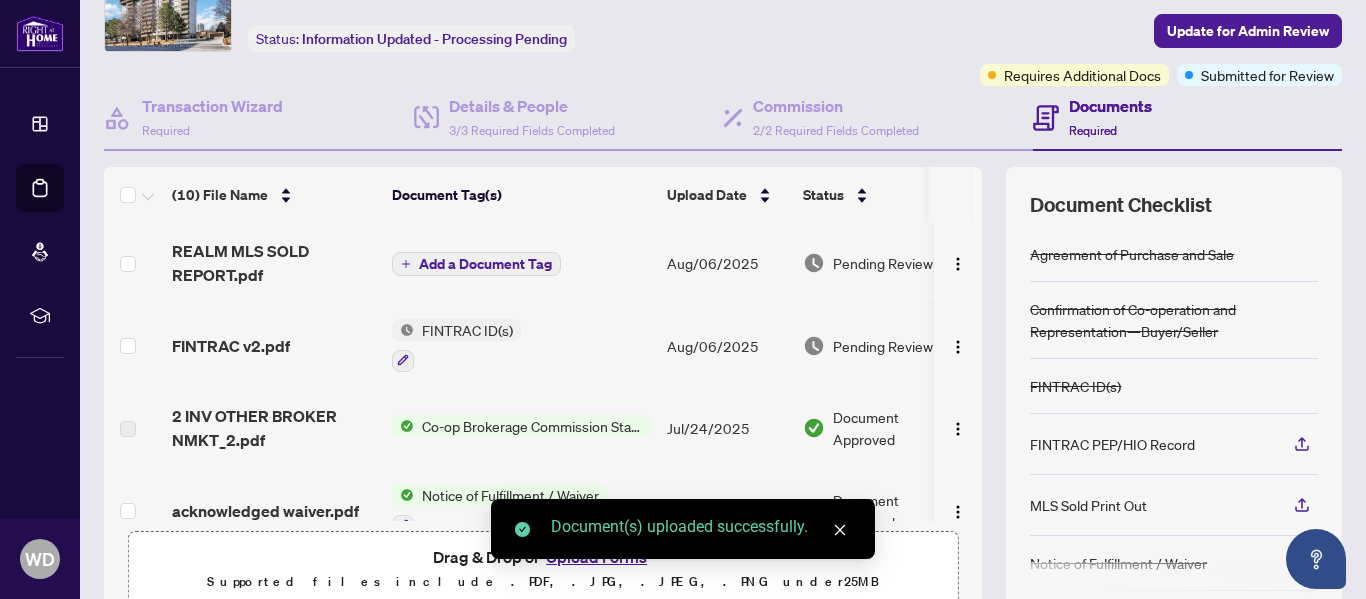 scroll, scrollTop: 76, scrollLeft: 0, axis: vertical 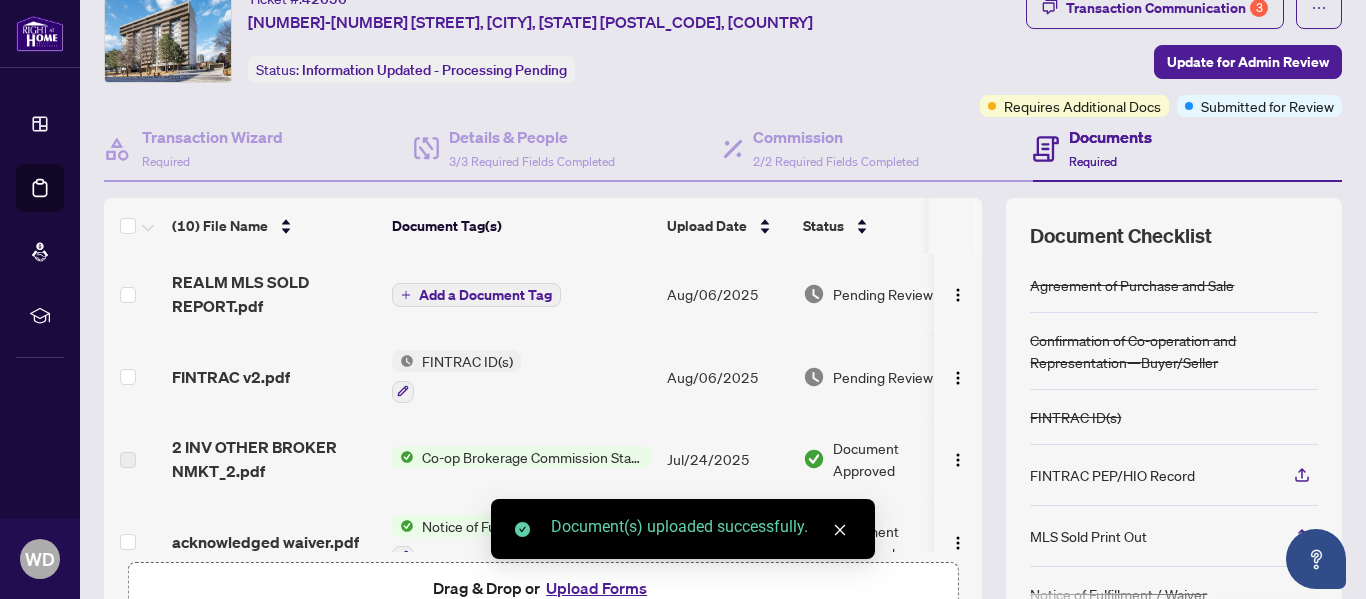 click on "Add a Document Tag" at bounding box center (485, 295) 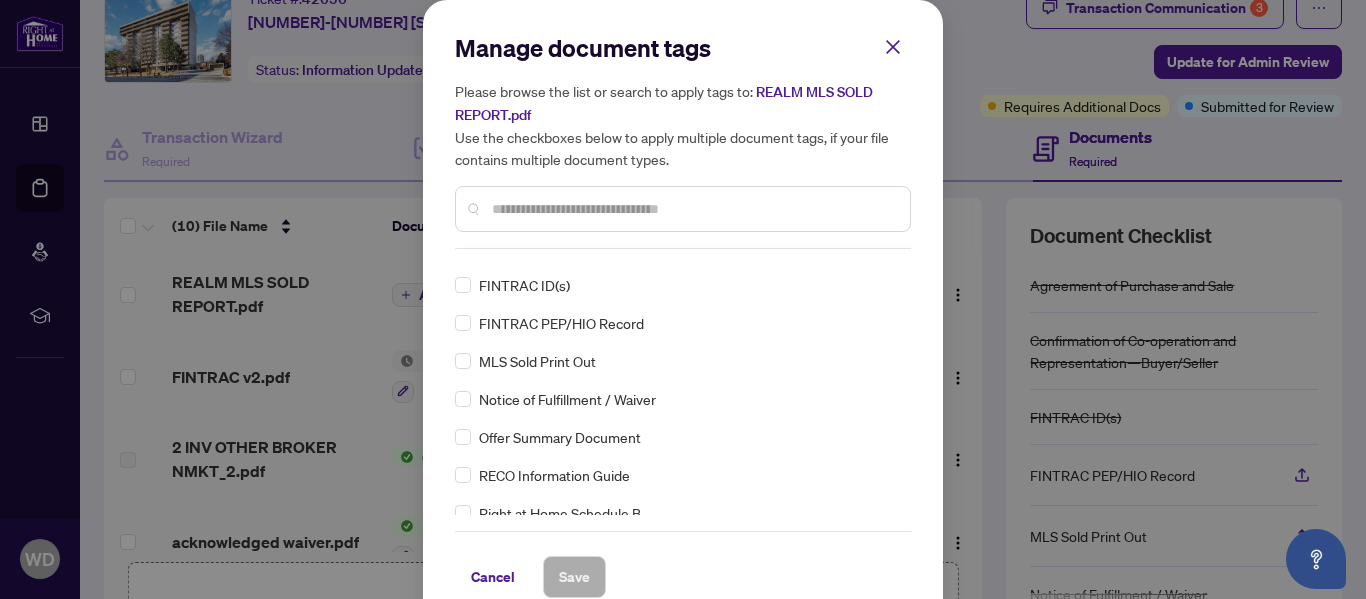 scroll, scrollTop: 100, scrollLeft: 0, axis: vertical 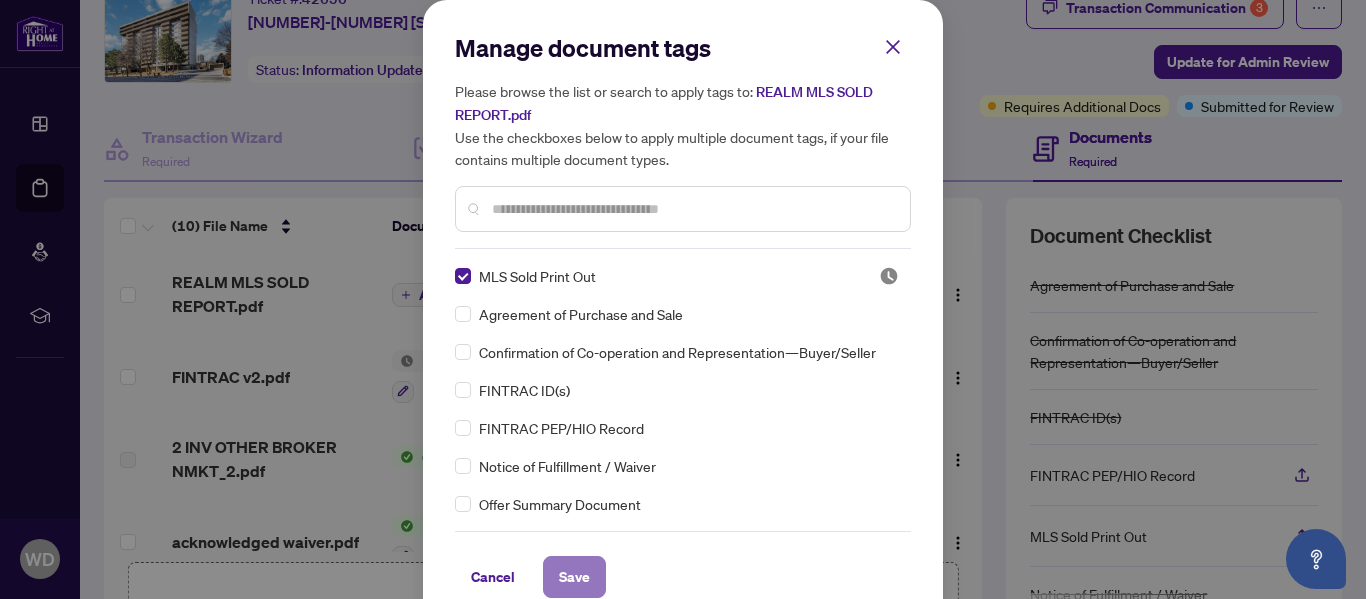 click on "Save" at bounding box center [574, 577] 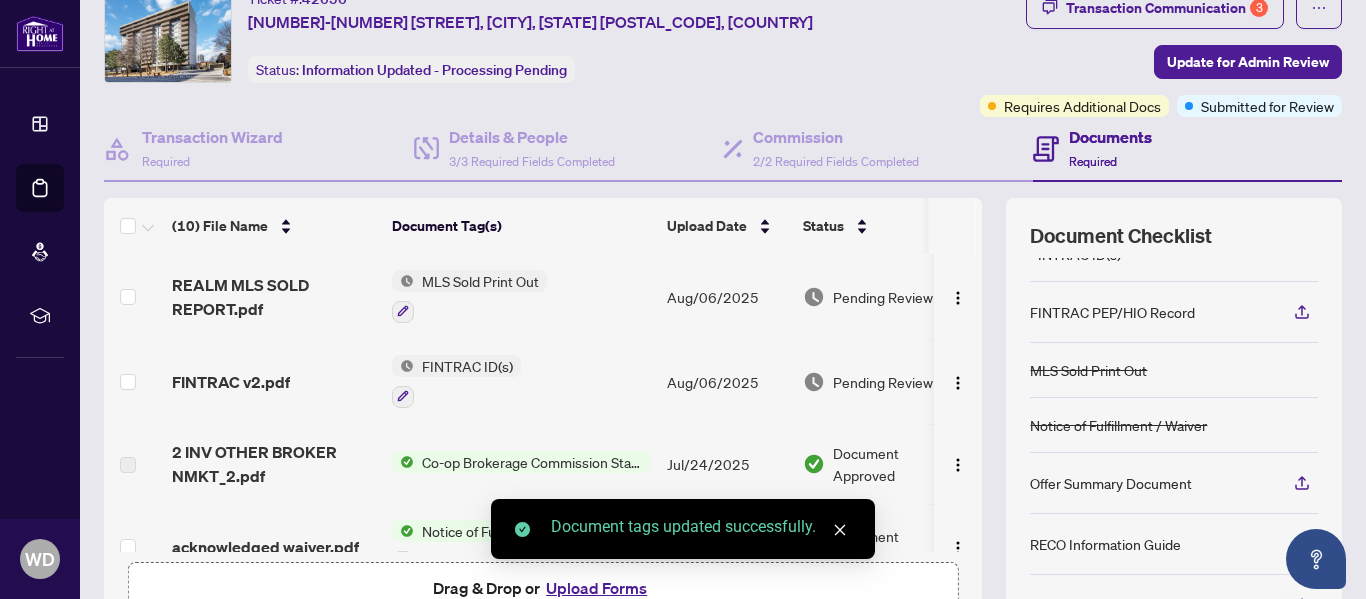 scroll, scrollTop: 182, scrollLeft: 0, axis: vertical 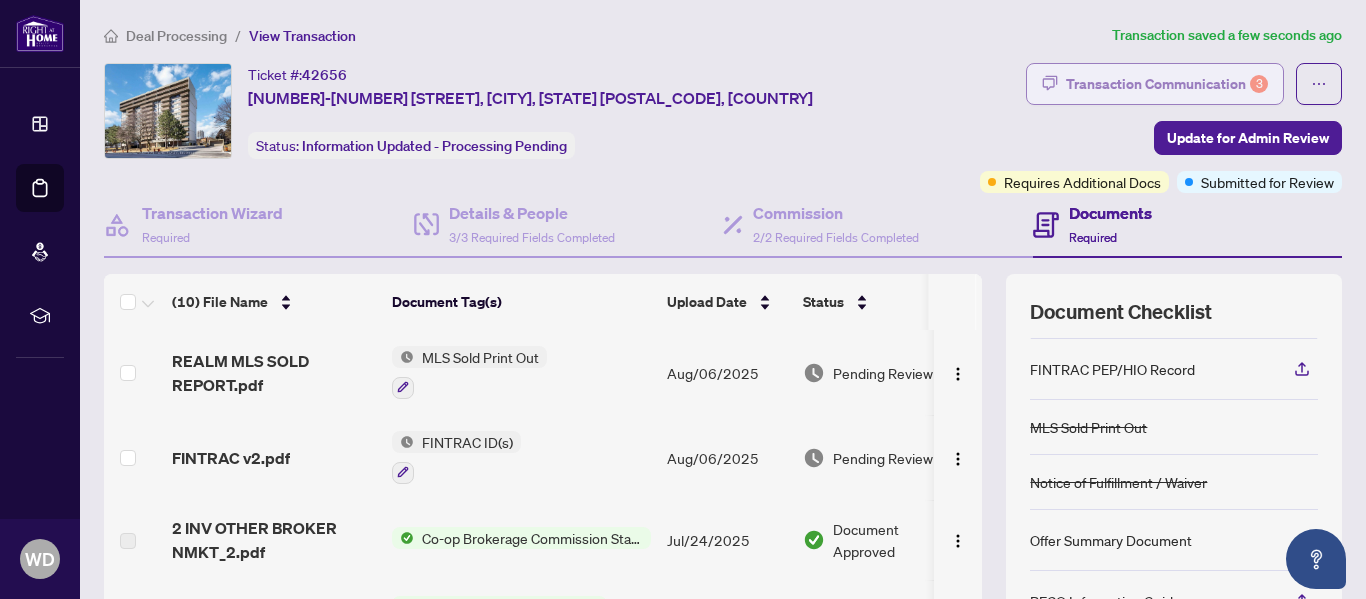 click on "Transaction Communication 3" at bounding box center (1167, 84) 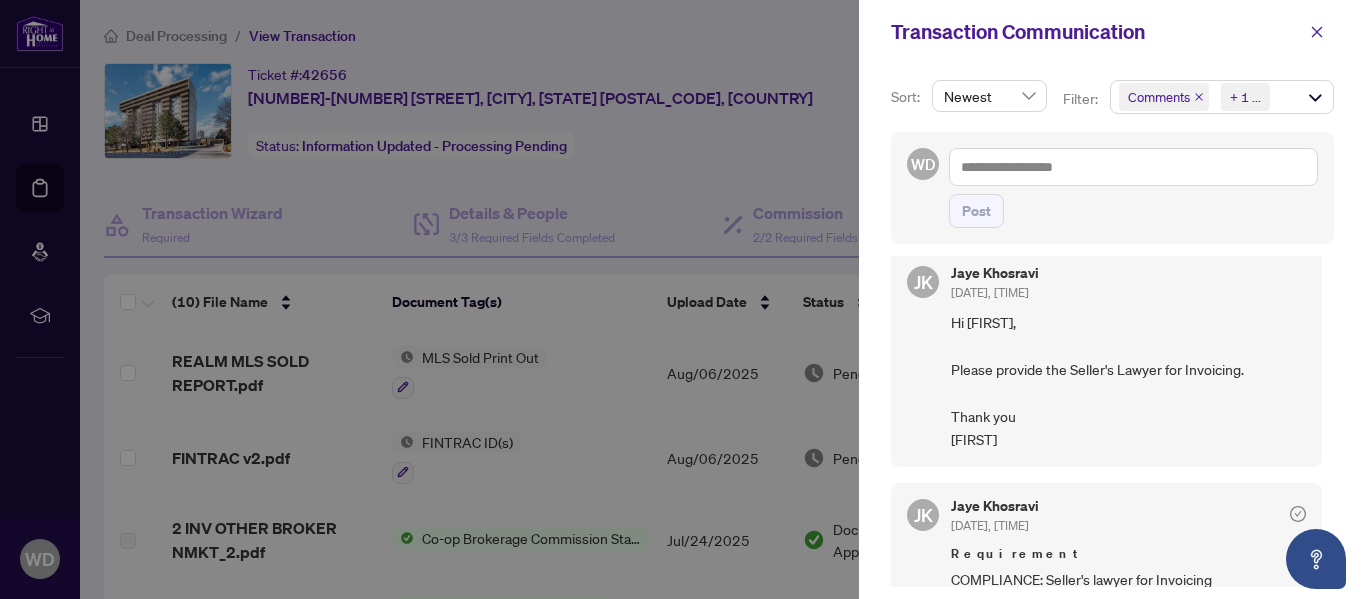 scroll, scrollTop: 0, scrollLeft: 0, axis: both 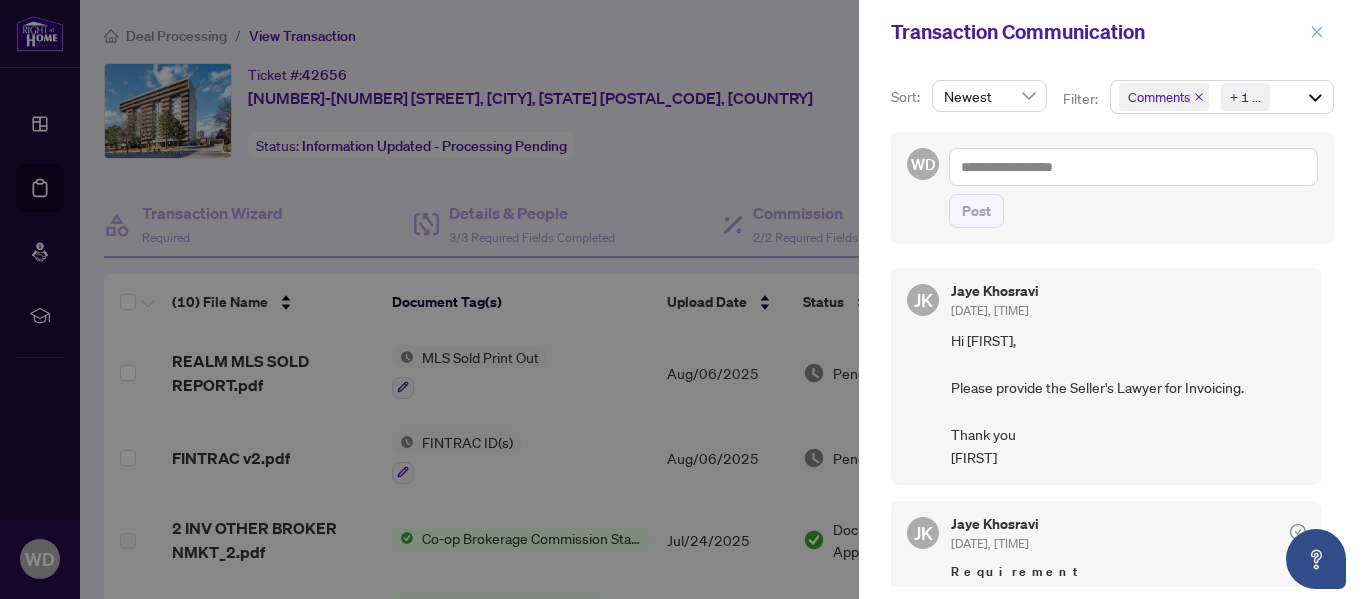 click 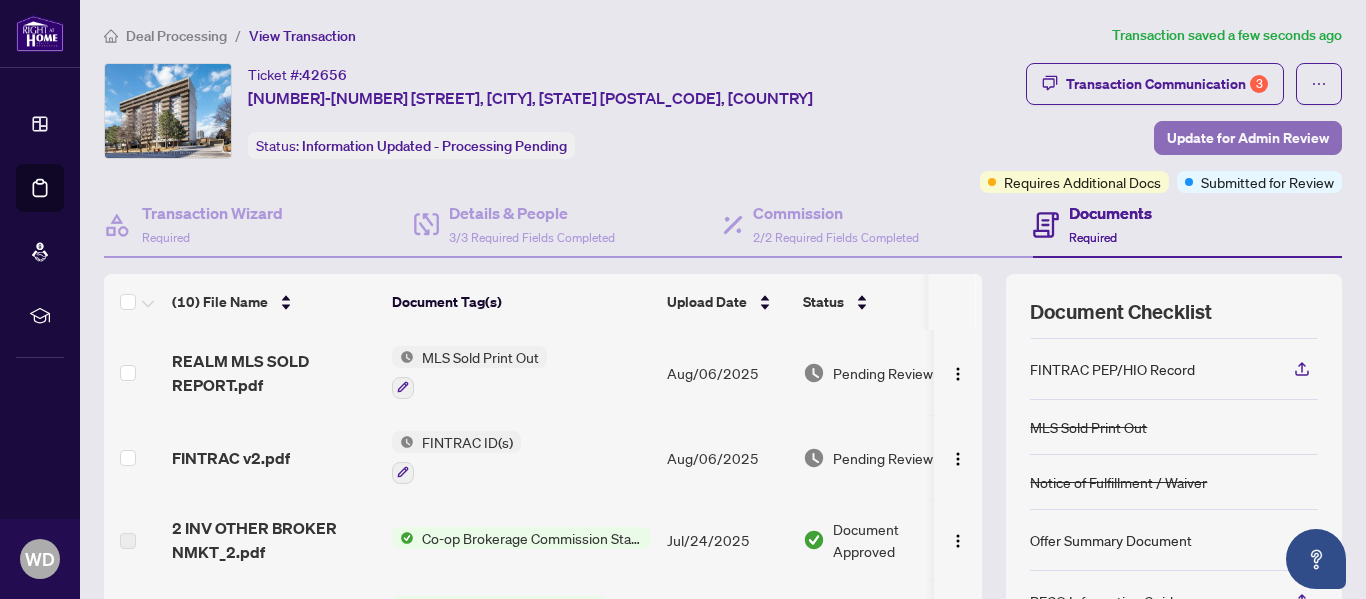 click on "Update for Admin Review" at bounding box center (1248, 138) 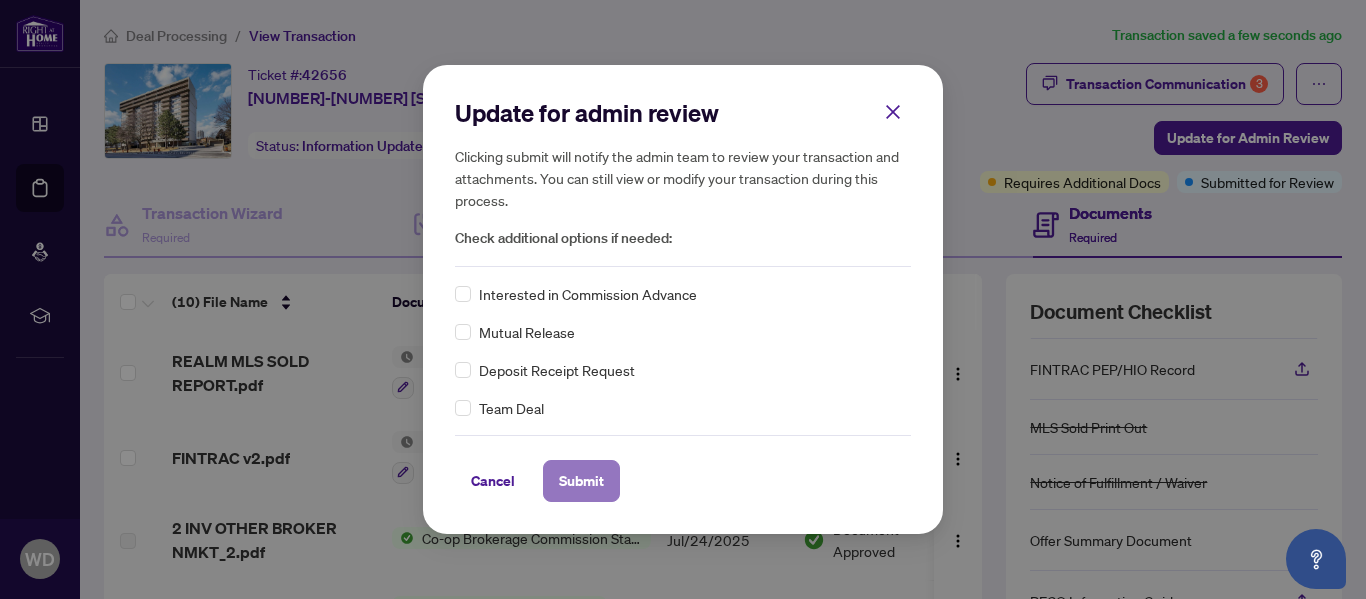 click on "Submit" at bounding box center [581, 481] 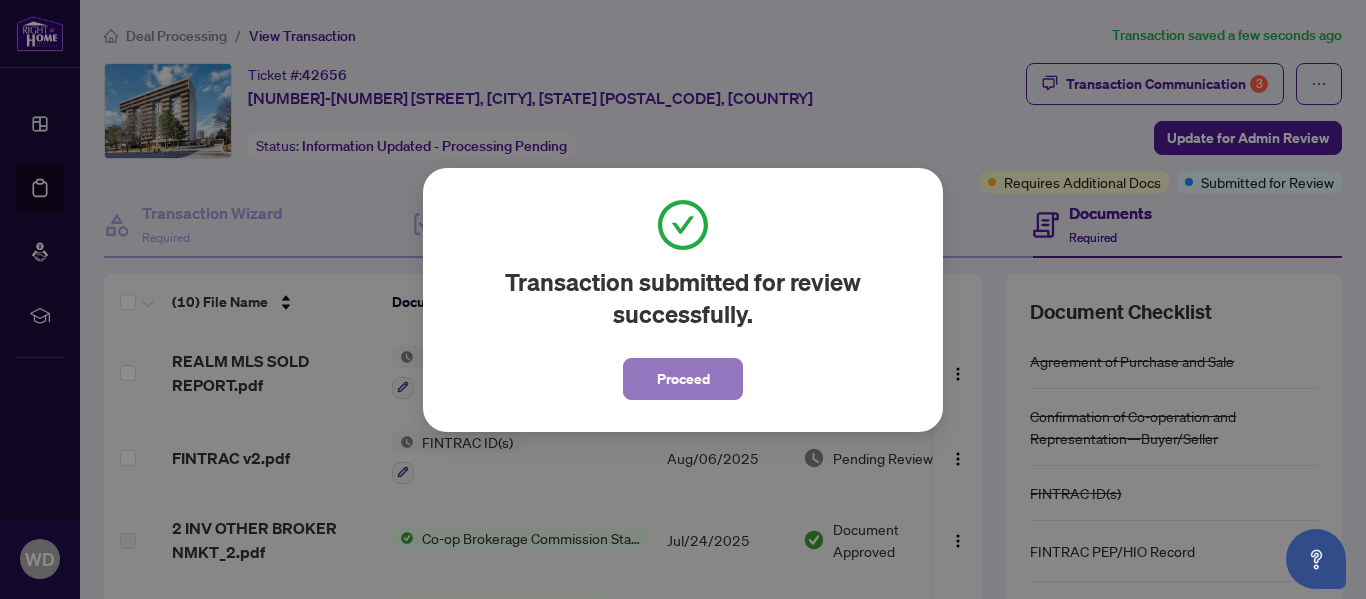 click on "Proceed" at bounding box center [683, 379] 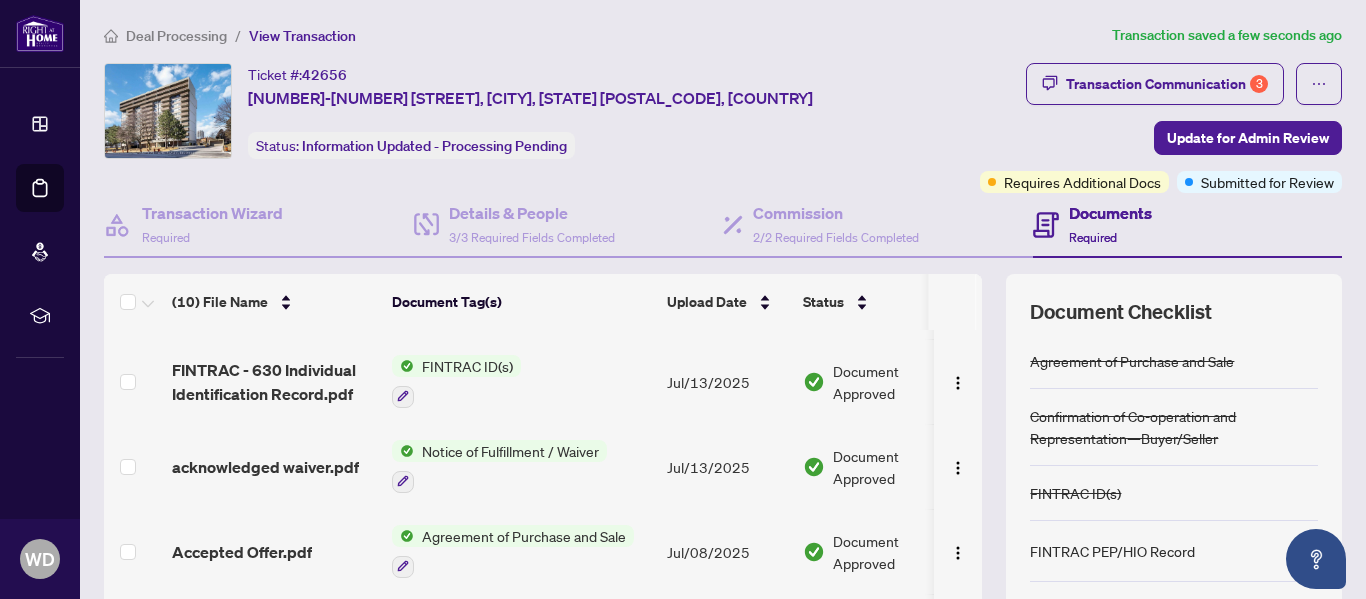 scroll, scrollTop: 500, scrollLeft: 0, axis: vertical 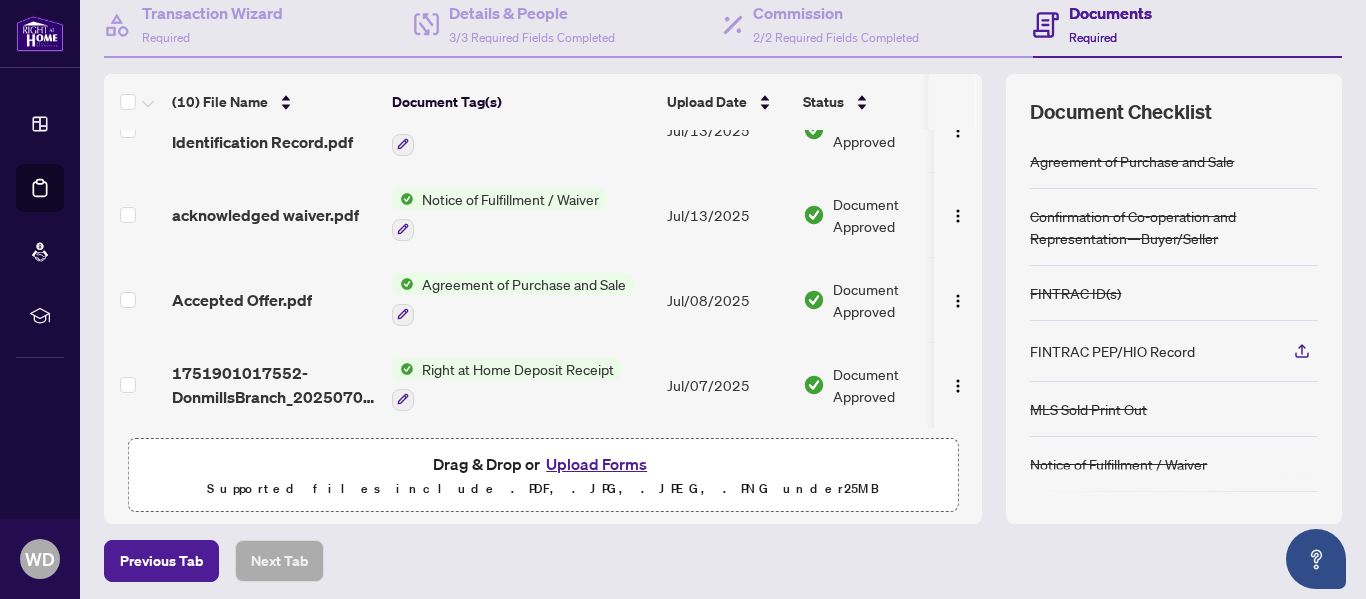 click on "1751901017552-DonmillsBranch_20250707_100131.pdf" at bounding box center (274, 385) 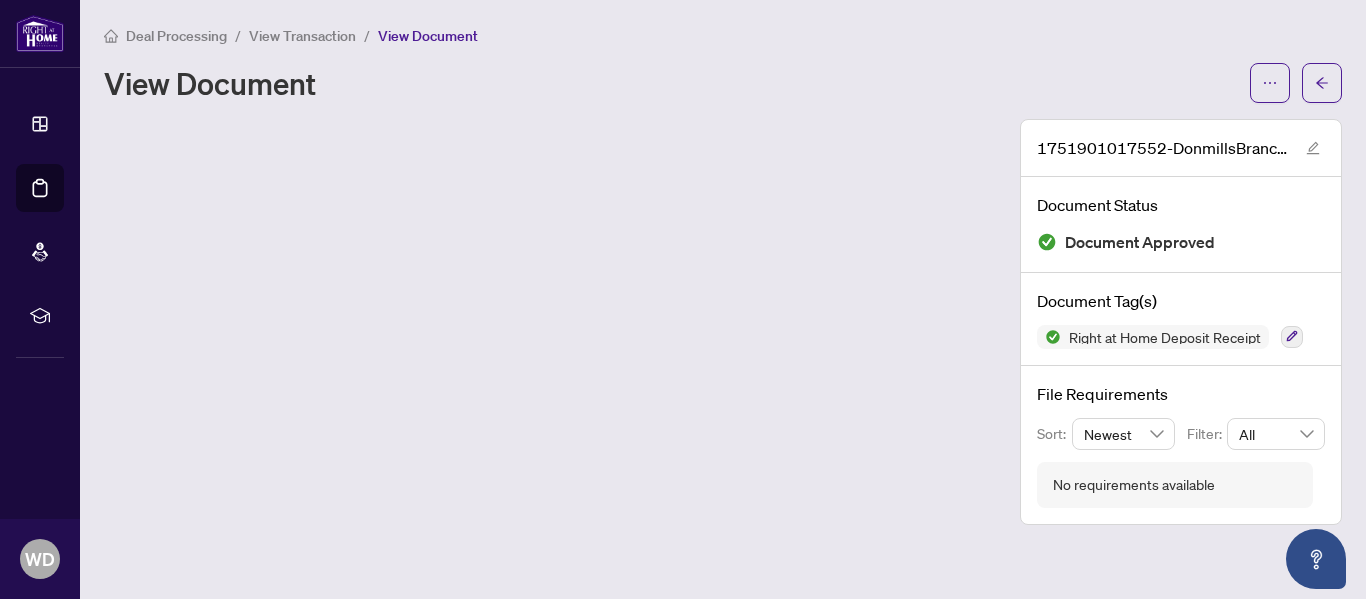 scroll, scrollTop: 0, scrollLeft: 0, axis: both 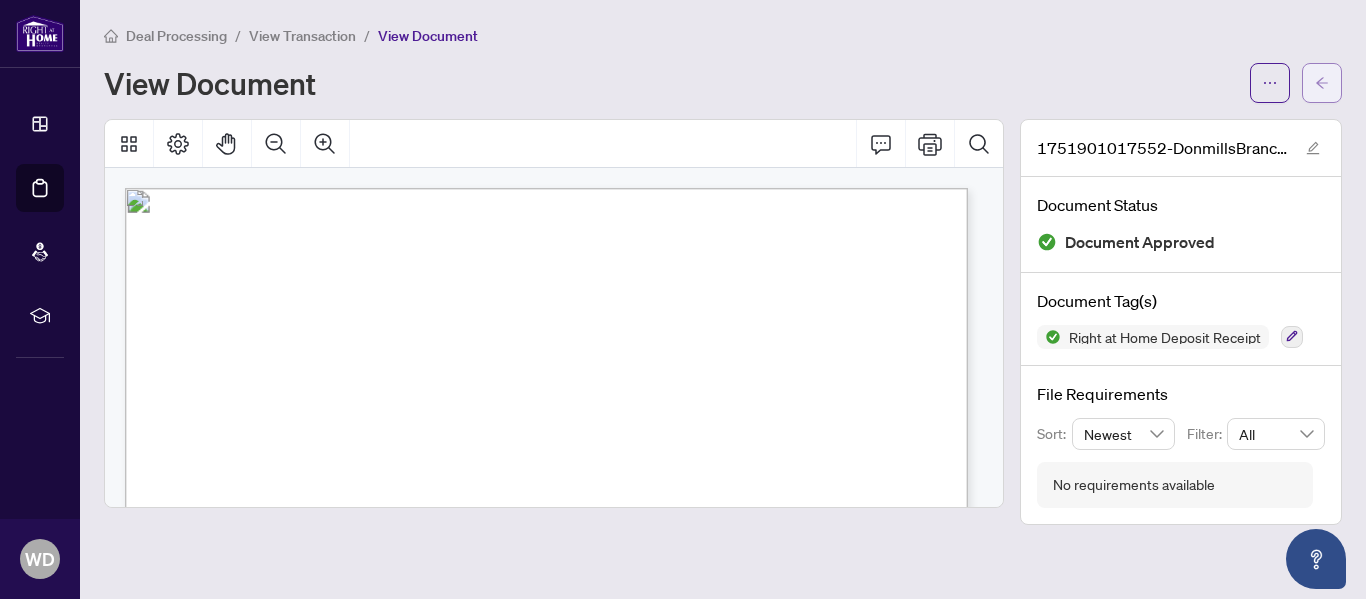click 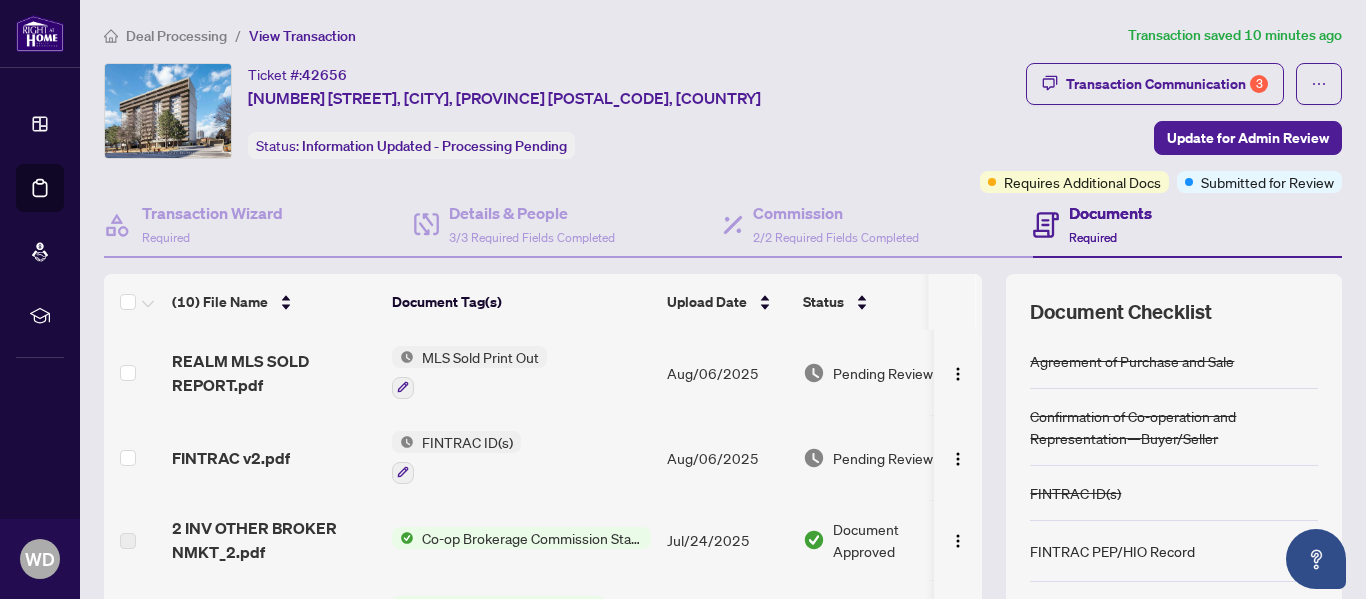 scroll, scrollTop: 276, scrollLeft: 0, axis: vertical 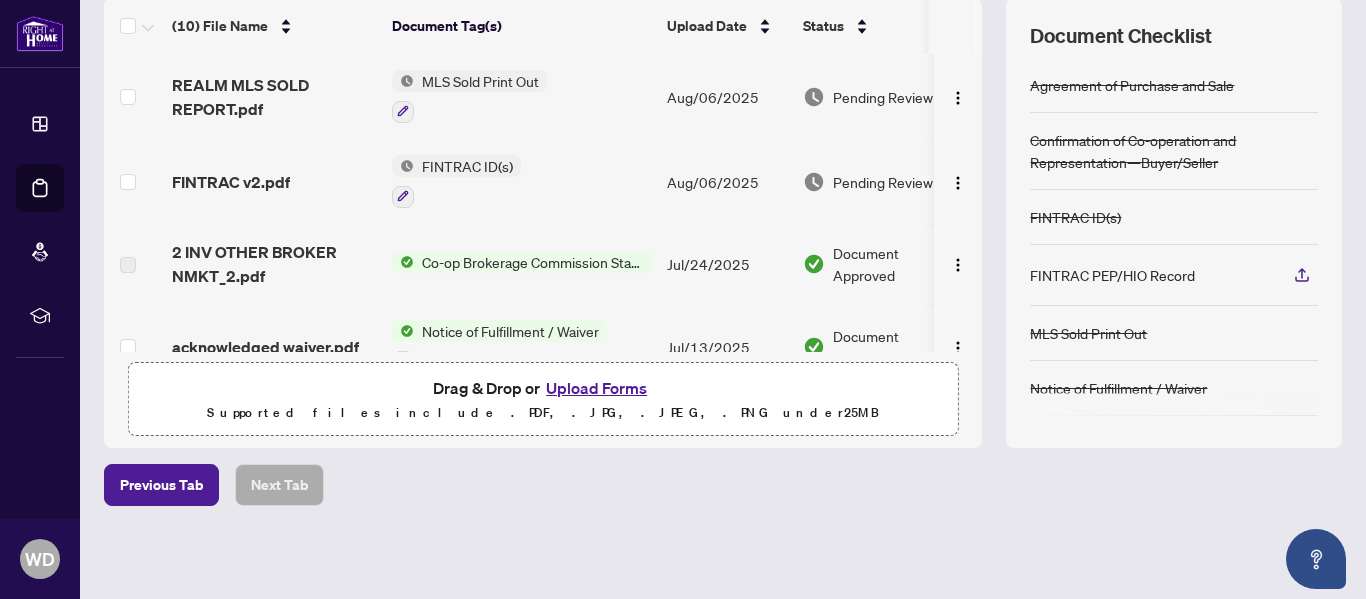 click on "Upload Forms" at bounding box center [596, 388] 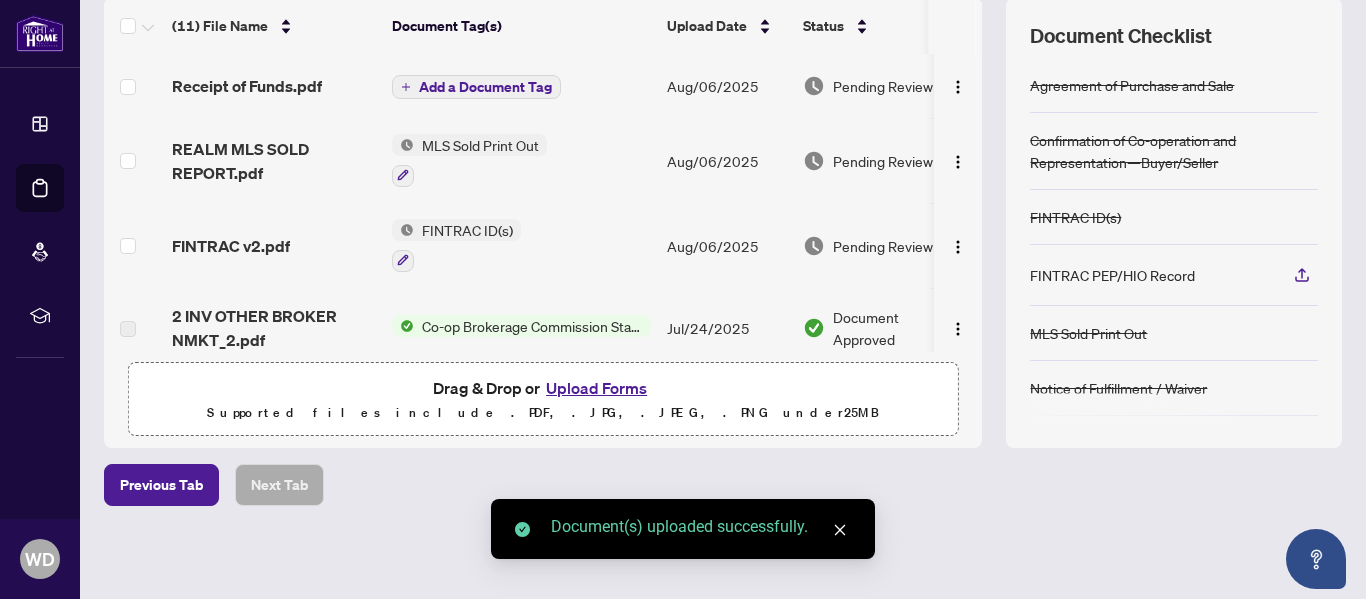 scroll, scrollTop: 0, scrollLeft: 0, axis: both 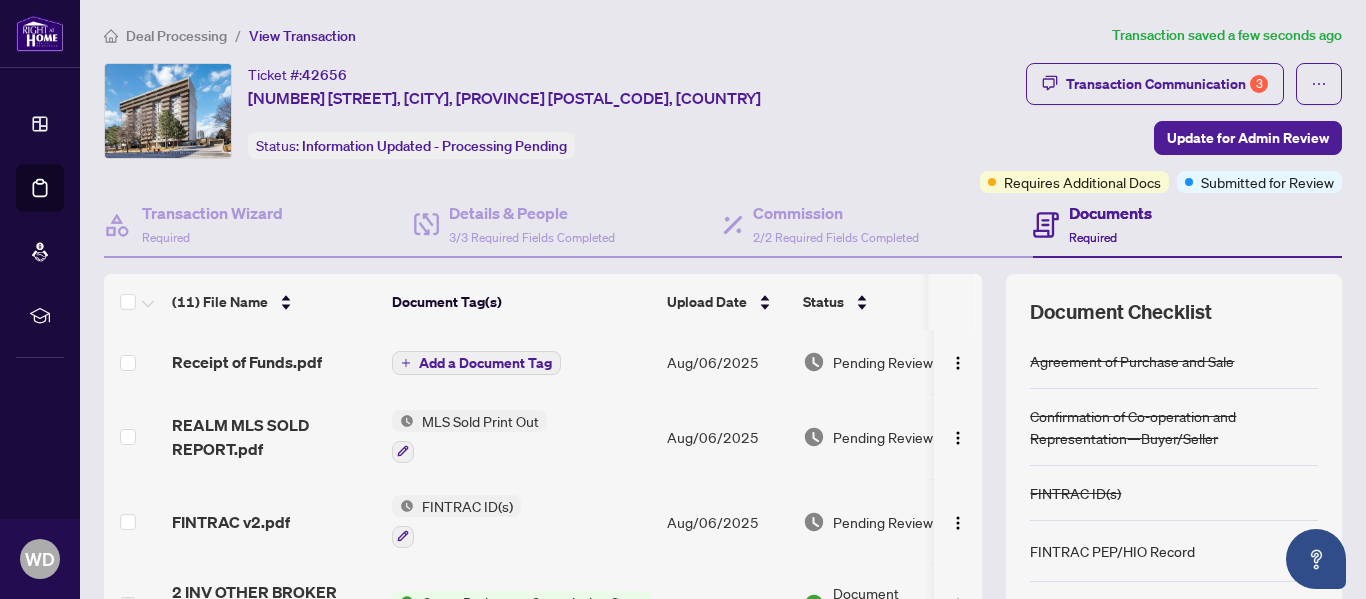 click on "Add a Document Tag" at bounding box center (485, 363) 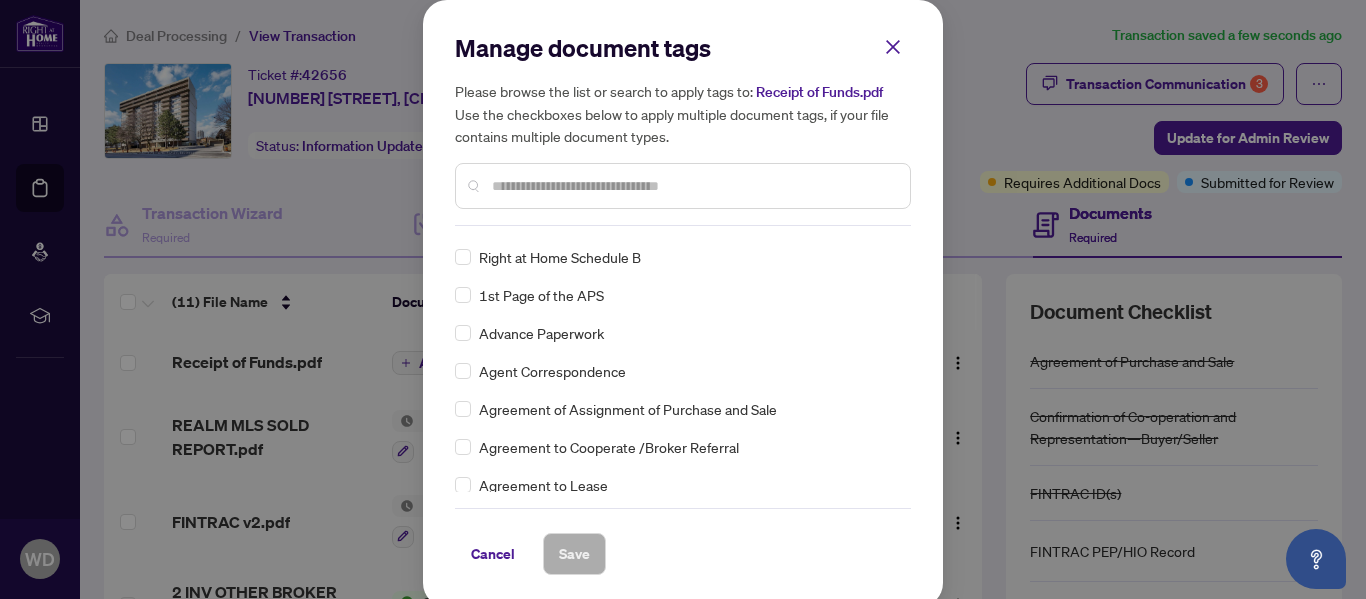 scroll, scrollTop: 0, scrollLeft: 0, axis: both 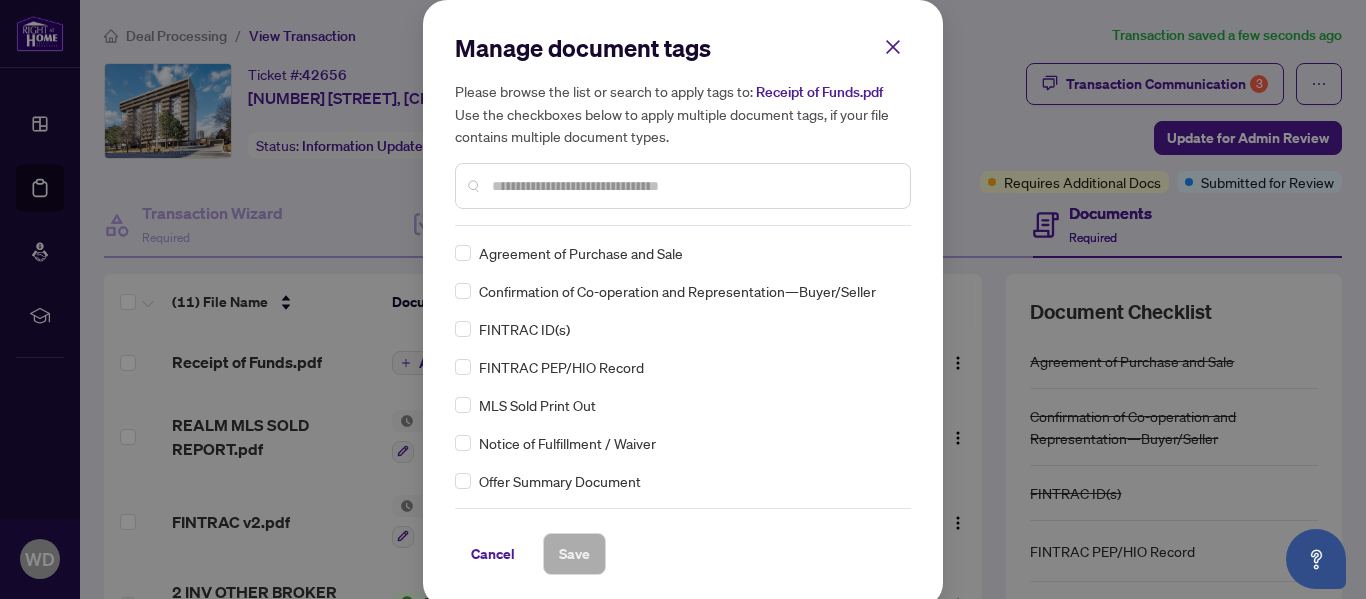 click at bounding box center [693, 186] 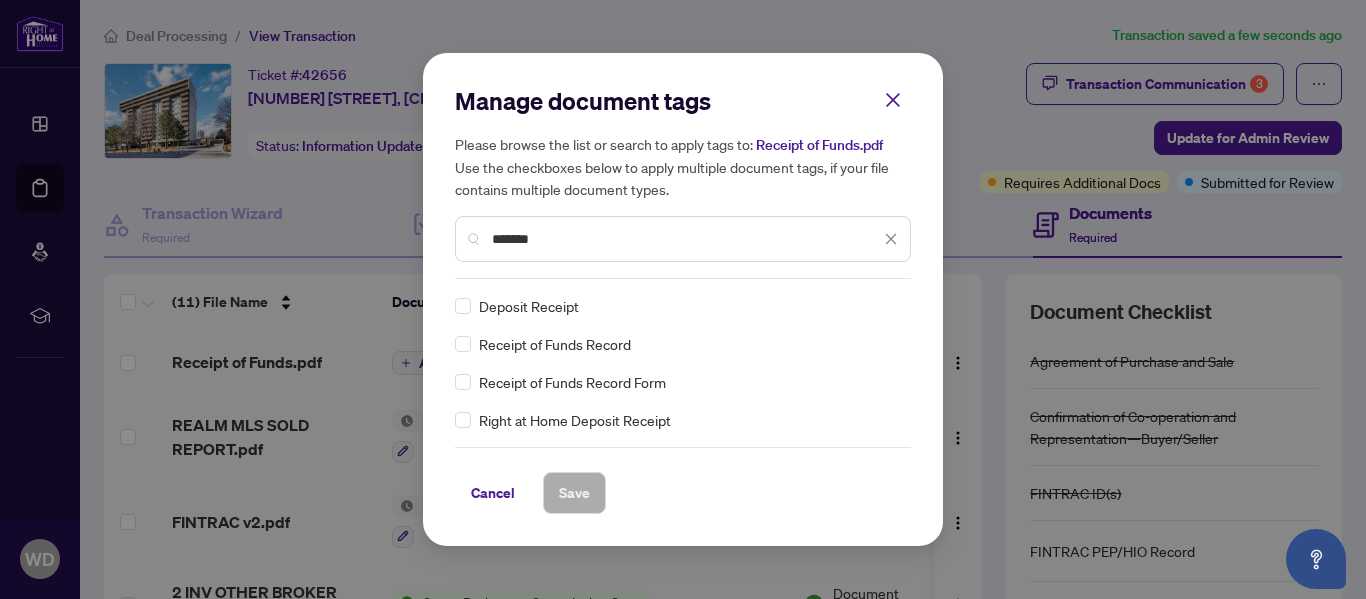 type on "*******" 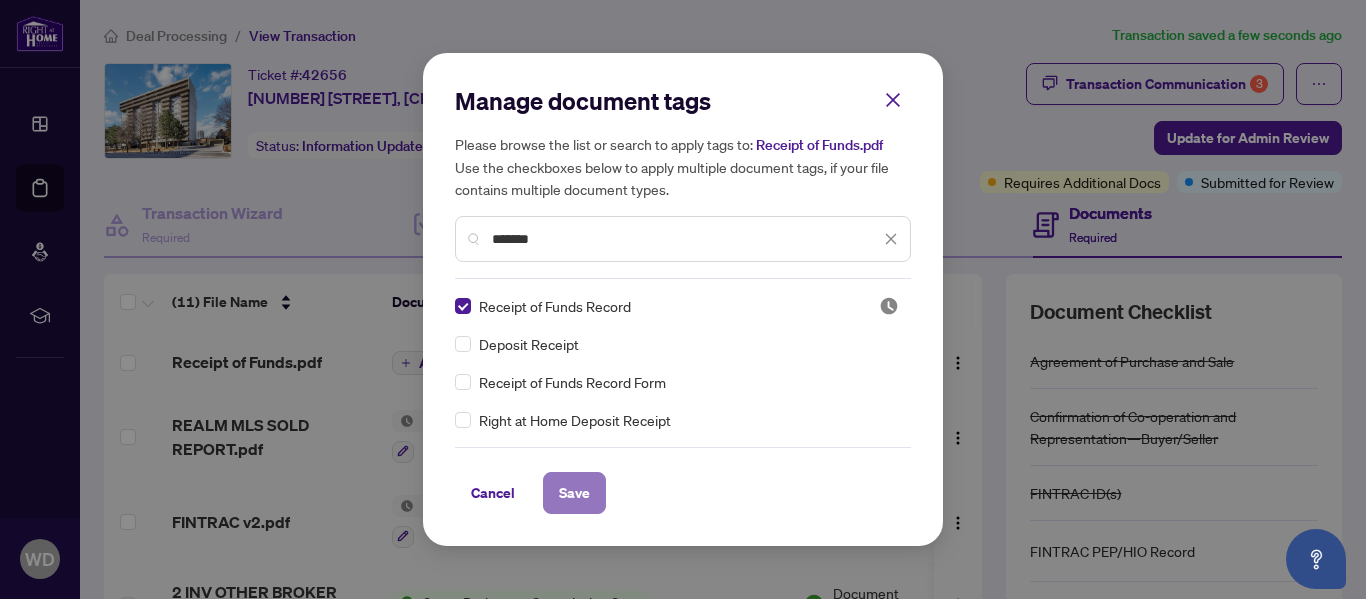 click on "Save" at bounding box center (574, 493) 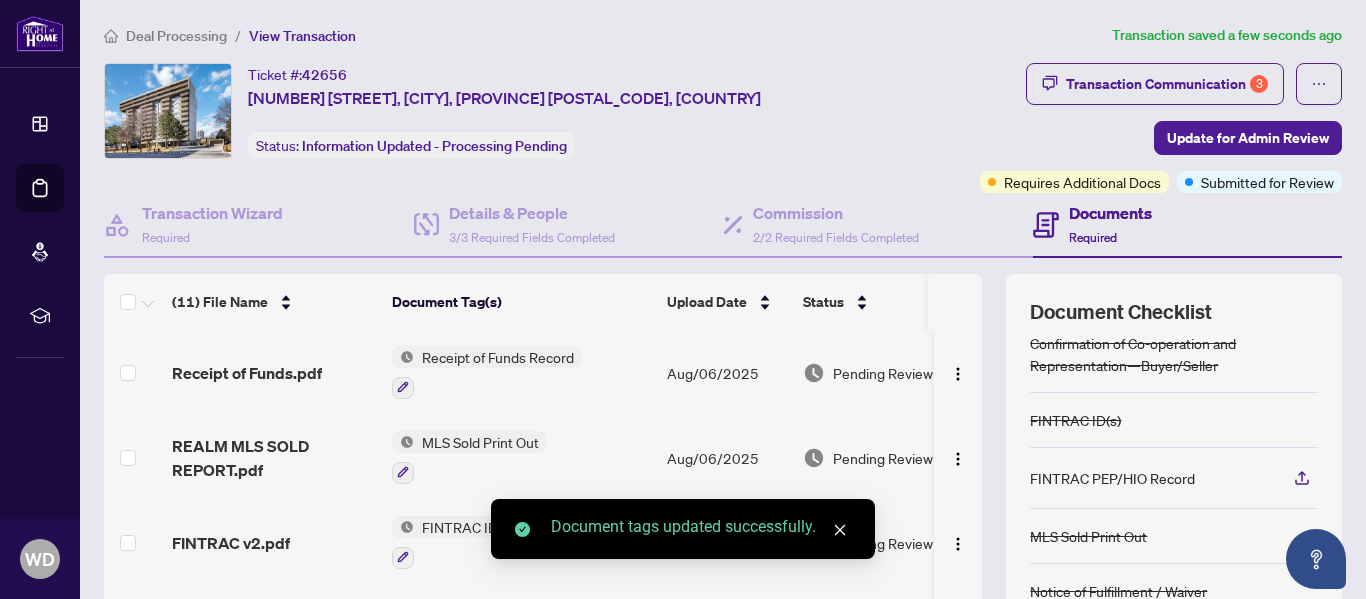 scroll, scrollTop: 182, scrollLeft: 0, axis: vertical 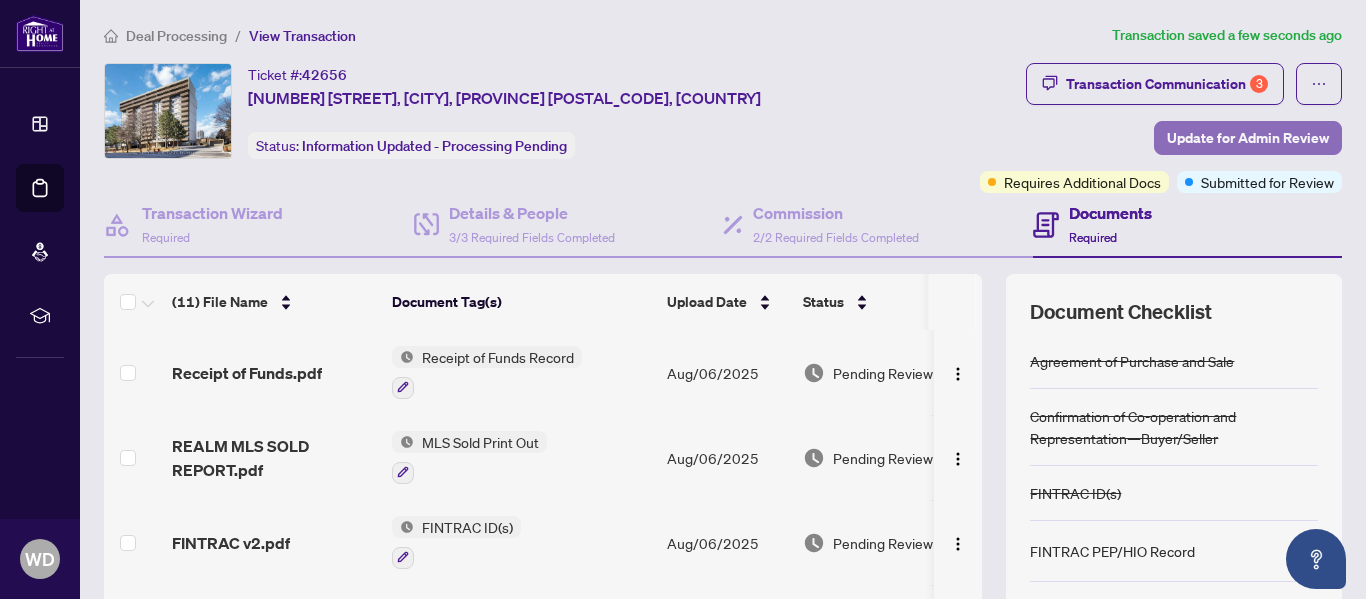 click on "Update for Admin Review" at bounding box center (1248, 138) 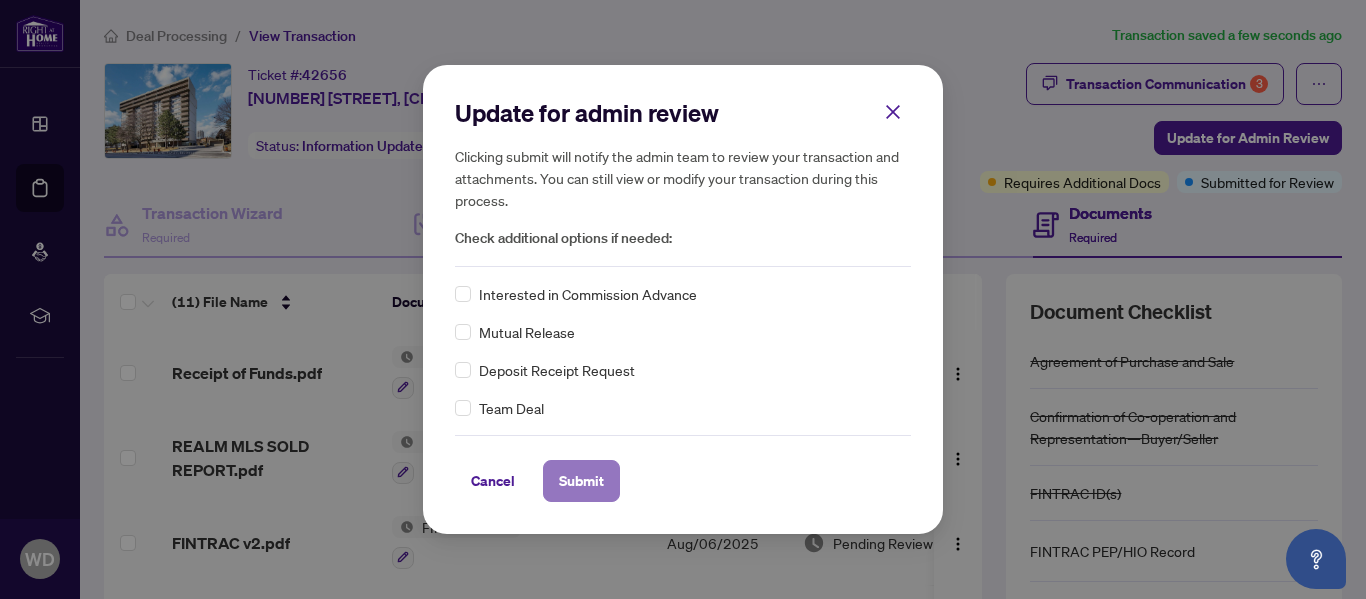 click on "Submit" at bounding box center (581, 481) 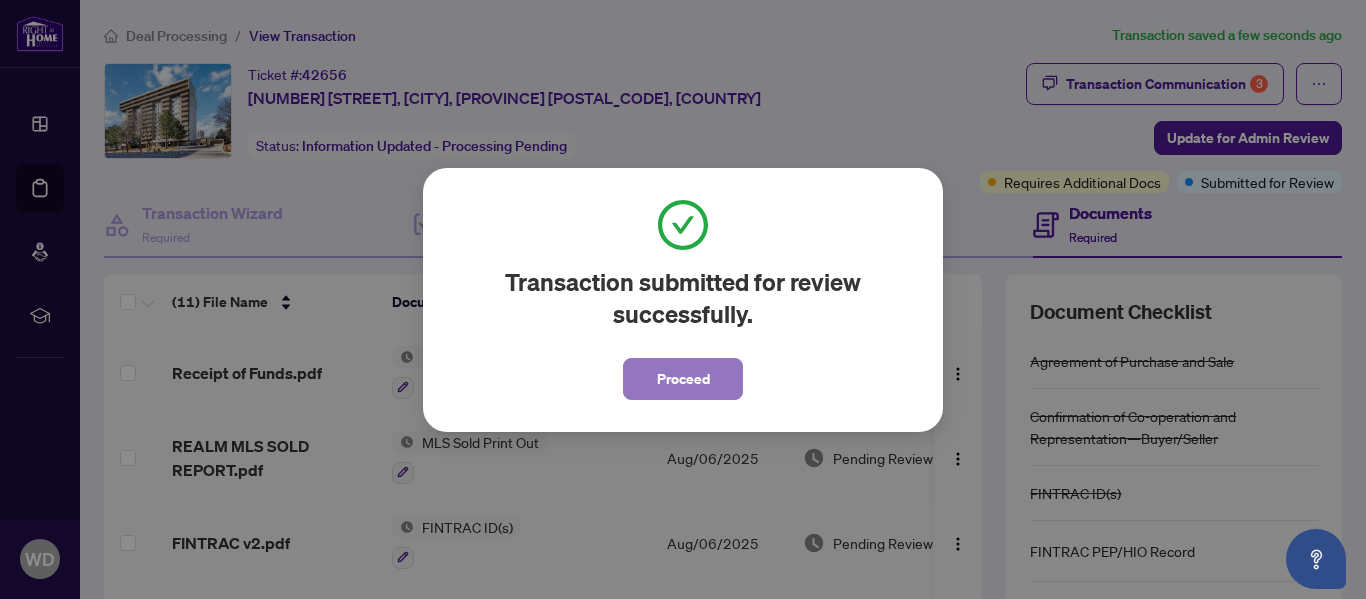 click on "Proceed" at bounding box center [683, 379] 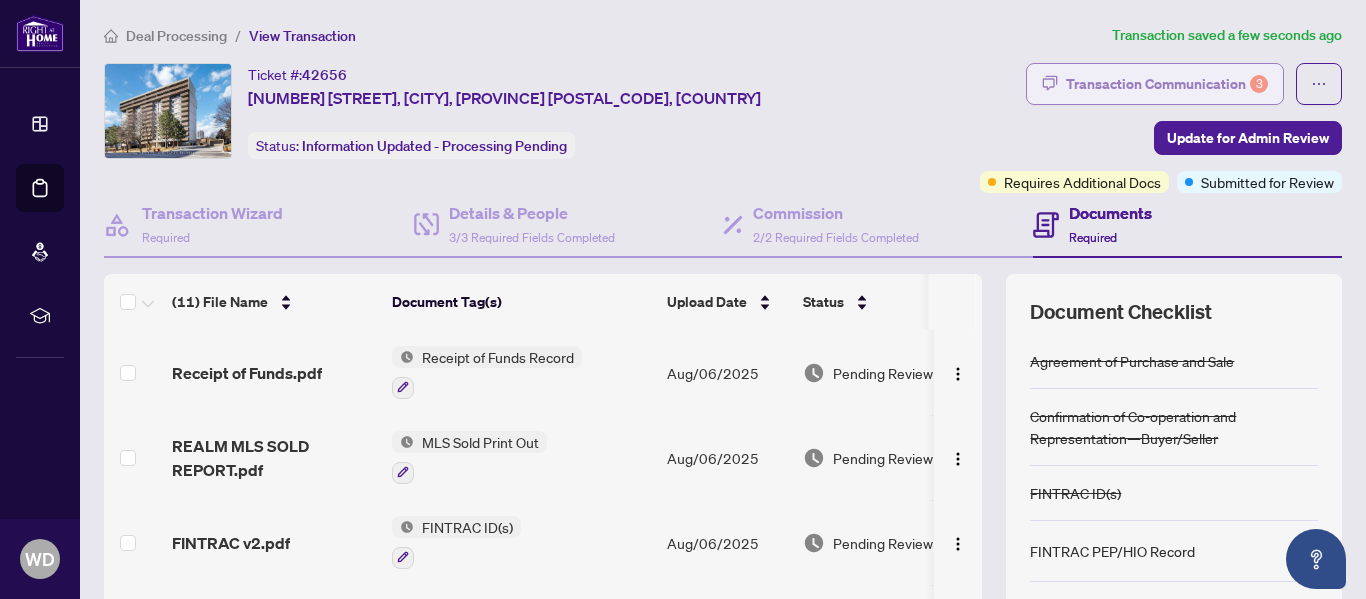 click on "Transaction Communication 3" at bounding box center (1167, 84) 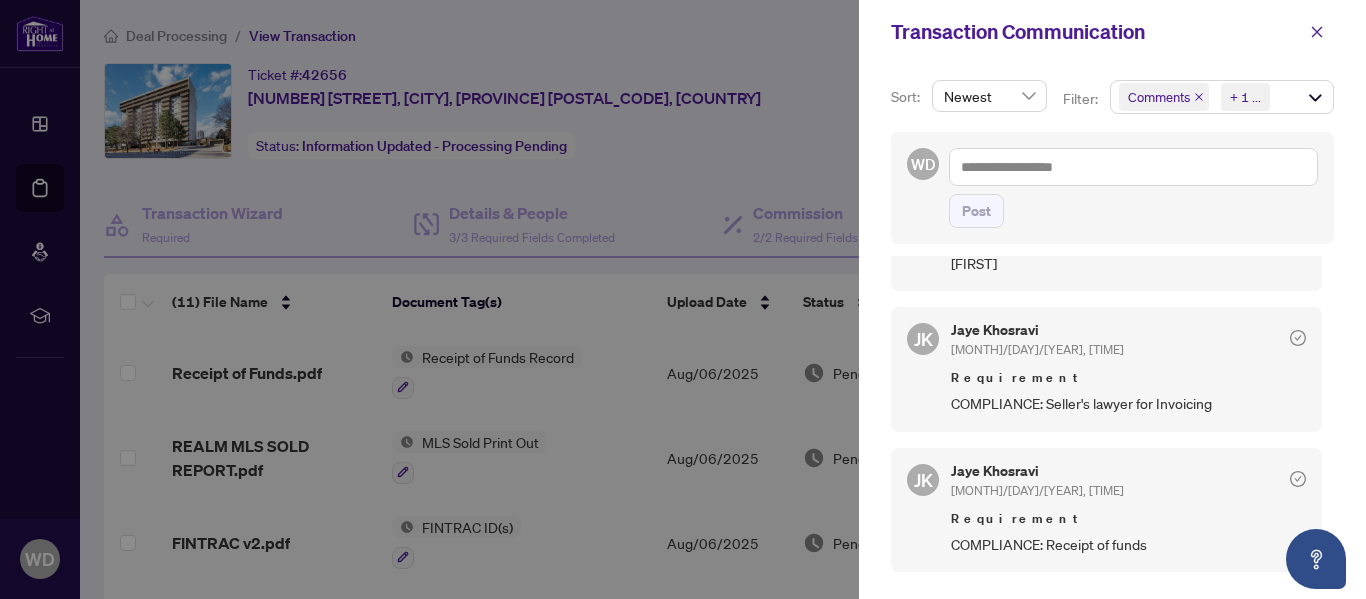 scroll, scrollTop: 200, scrollLeft: 0, axis: vertical 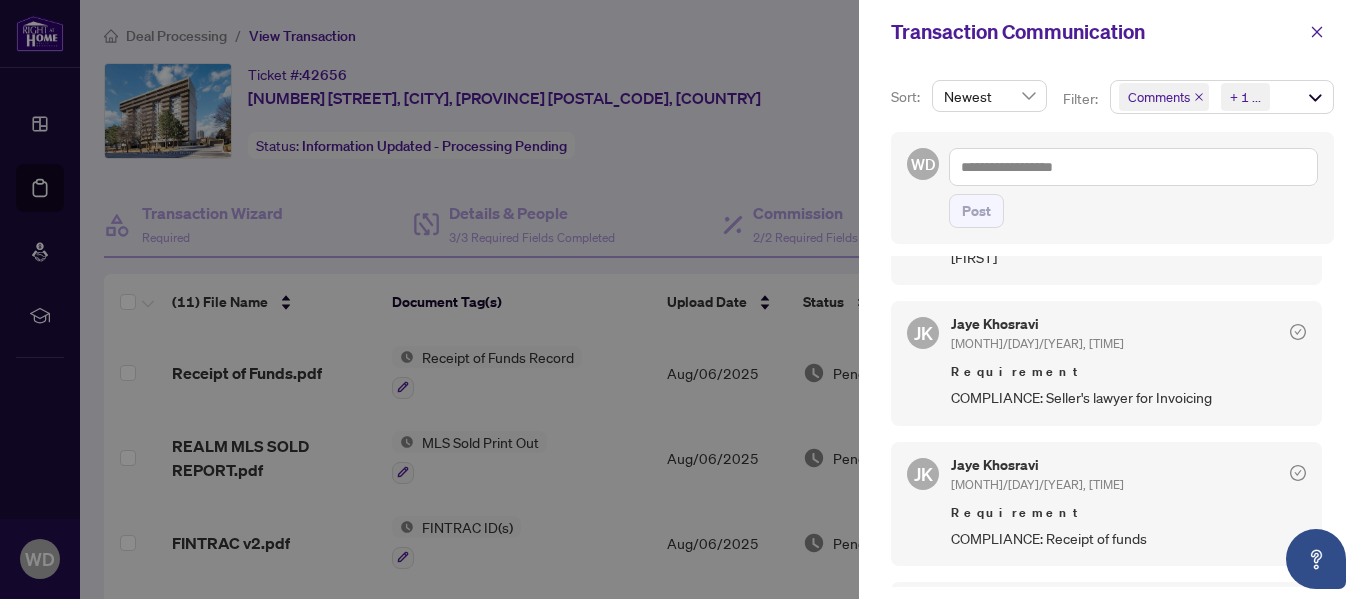 click 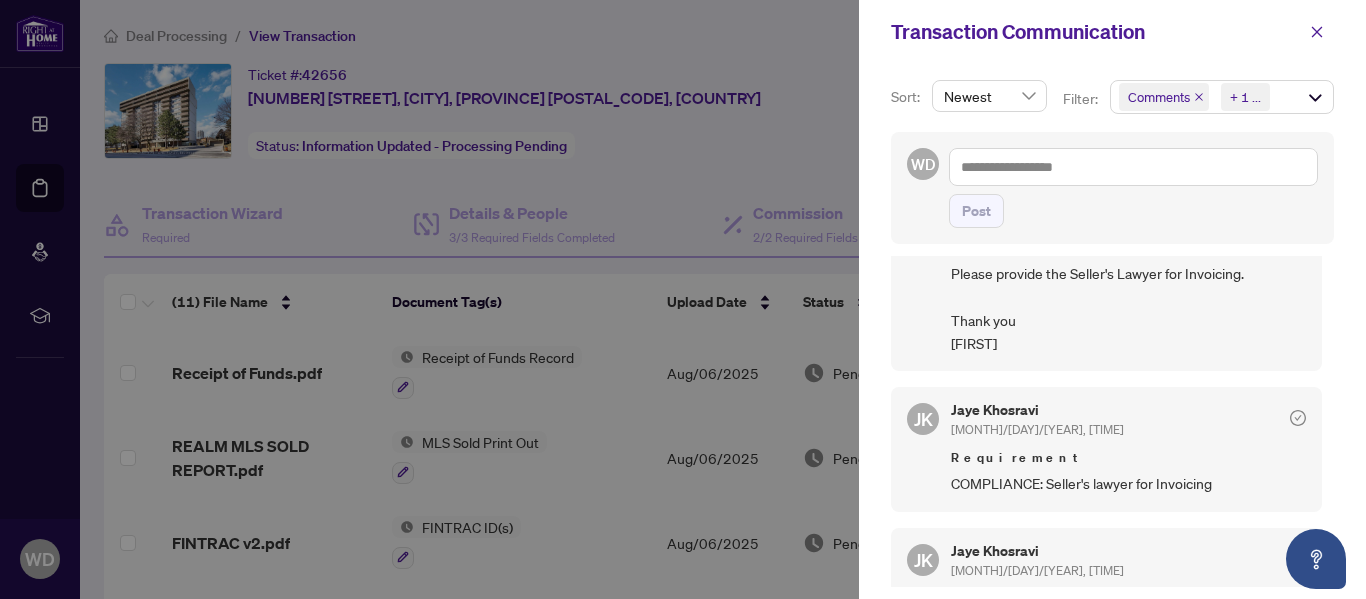 scroll, scrollTop: 0, scrollLeft: 0, axis: both 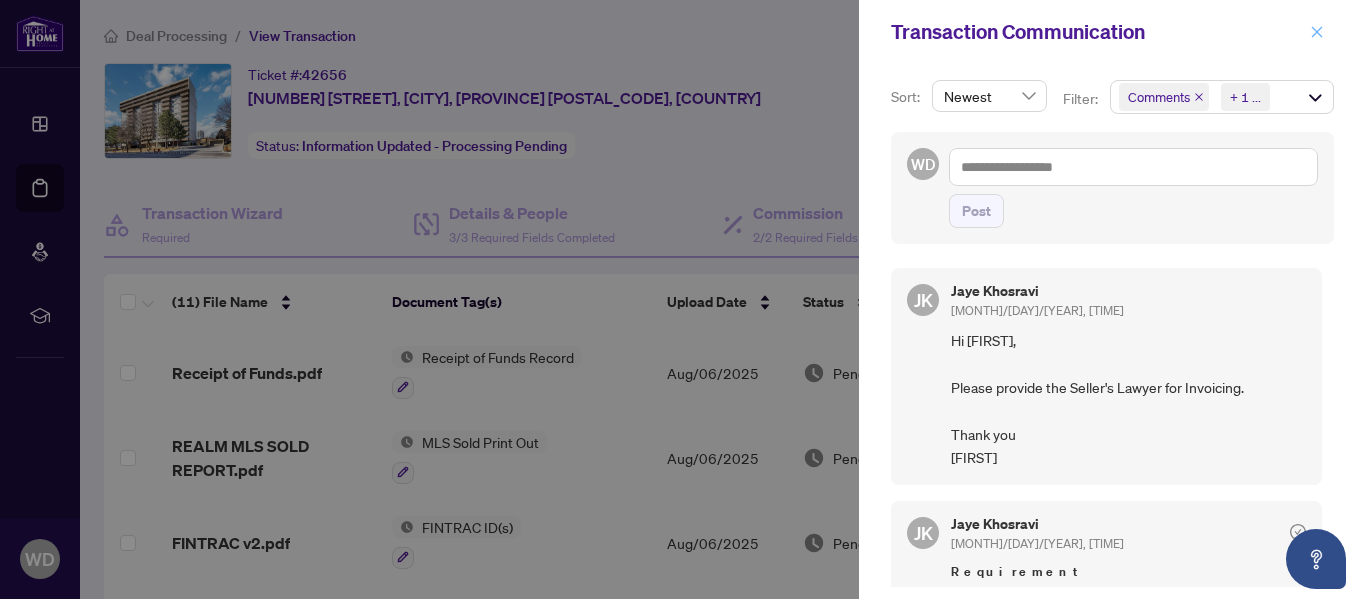 click 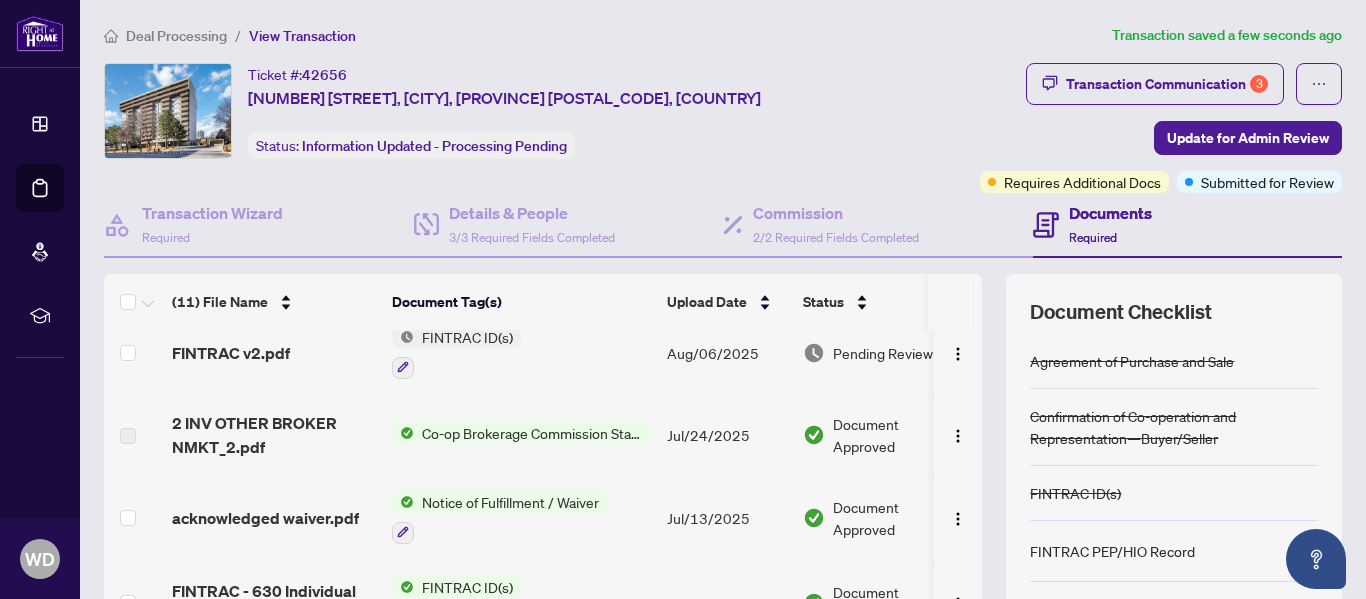scroll, scrollTop: 200, scrollLeft: 0, axis: vertical 